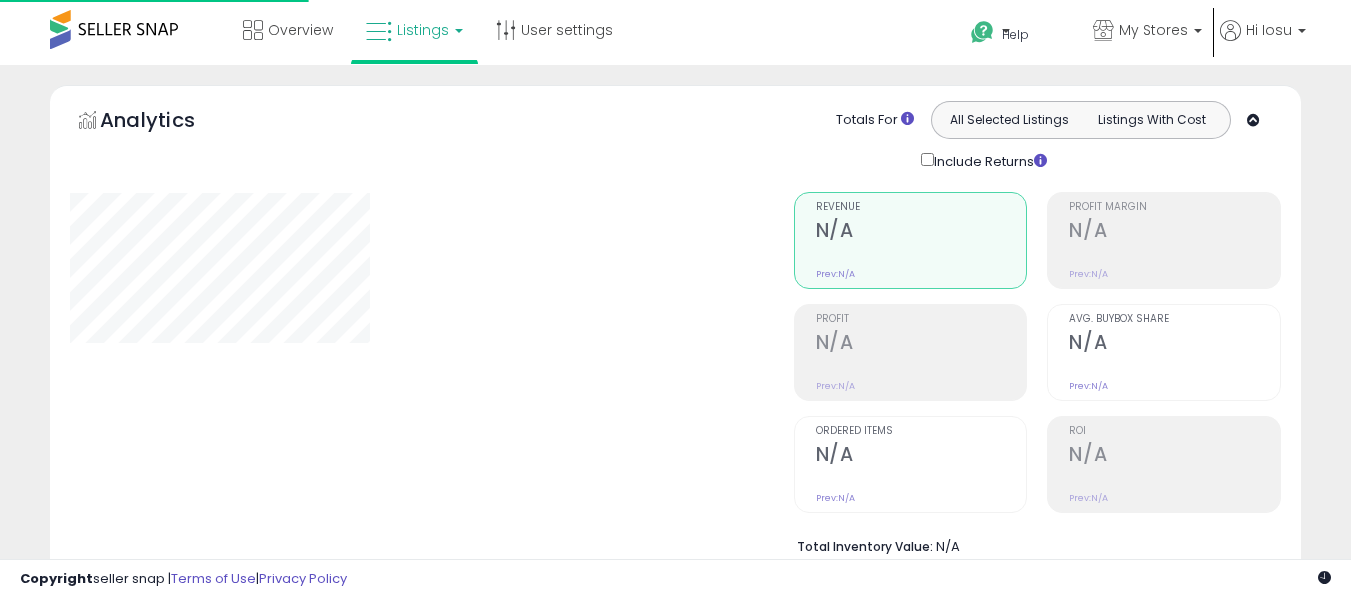 scroll, scrollTop: 0, scrollLeft: 0, axis: both 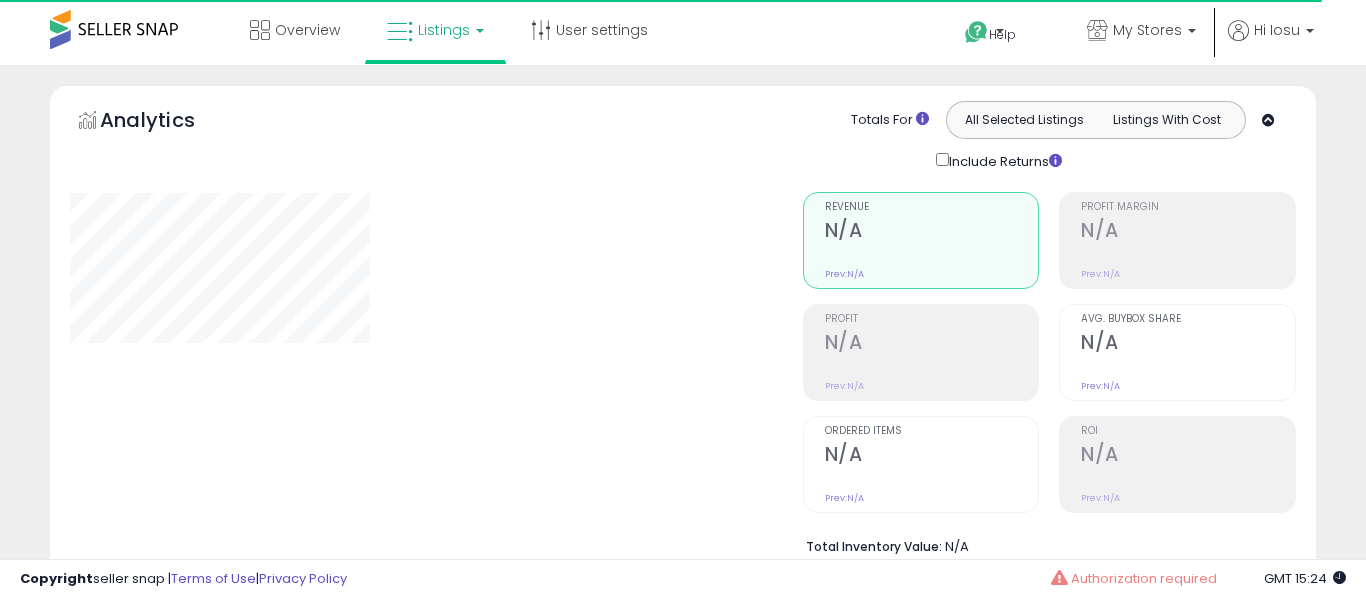select on "**" 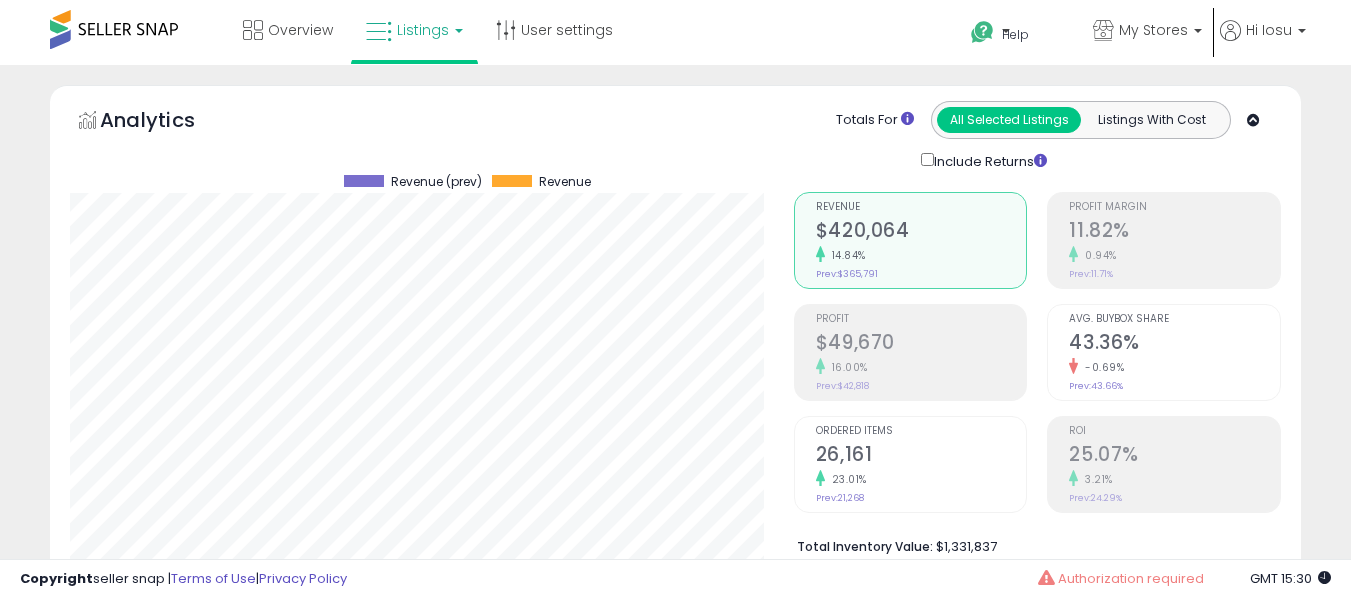 scroll, scrollTop: 999590, scrollLeft: 999276, axis: both 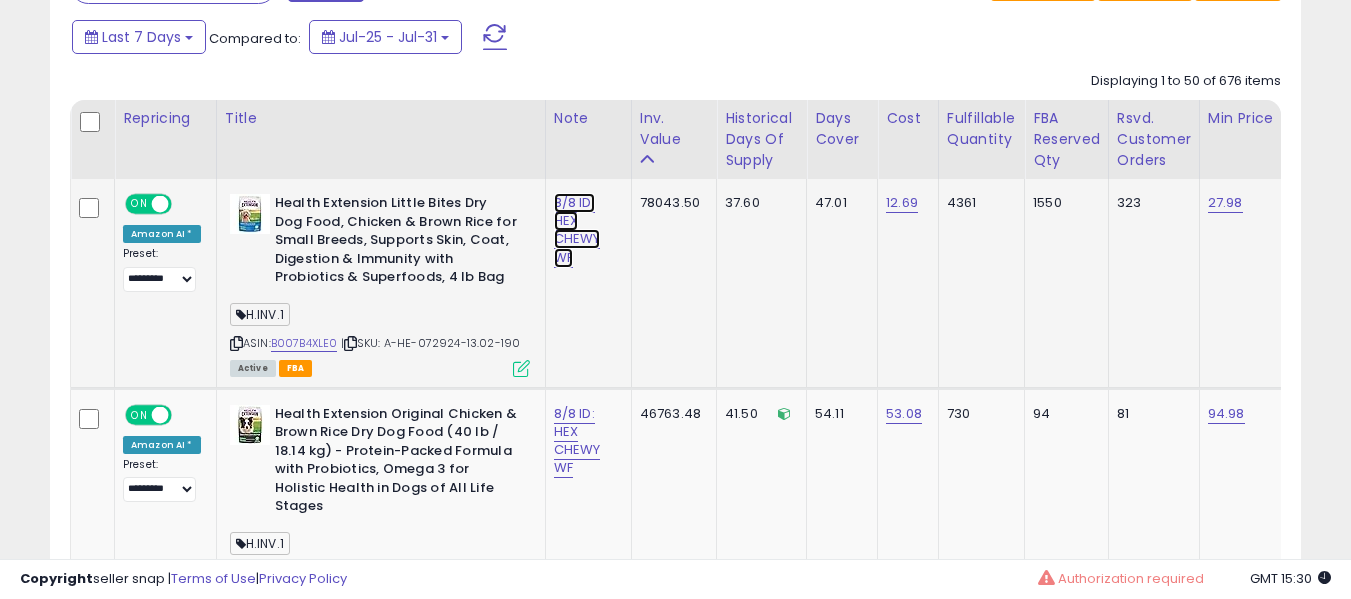 click on "8/8 ID: HEX CHEWY WF" at bounding box center (577, 230) 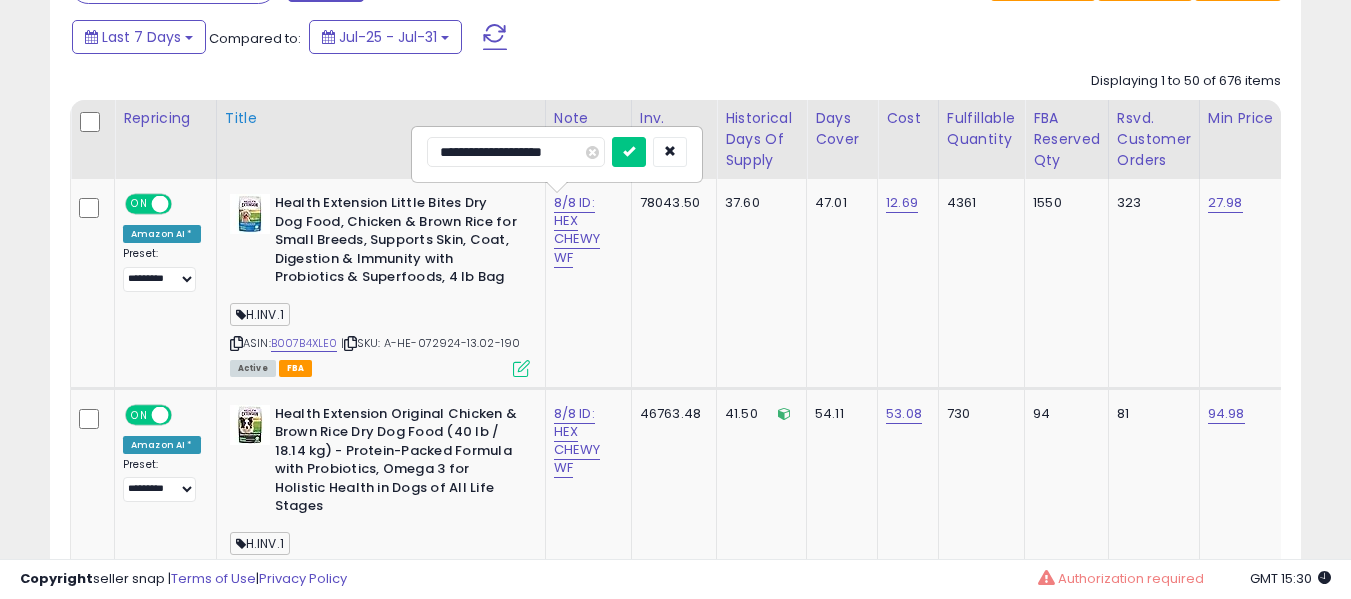 drag, startPoint x: 460, startPoint y: 156, endPoint x: 281, endPoint y: 156, distance: 179 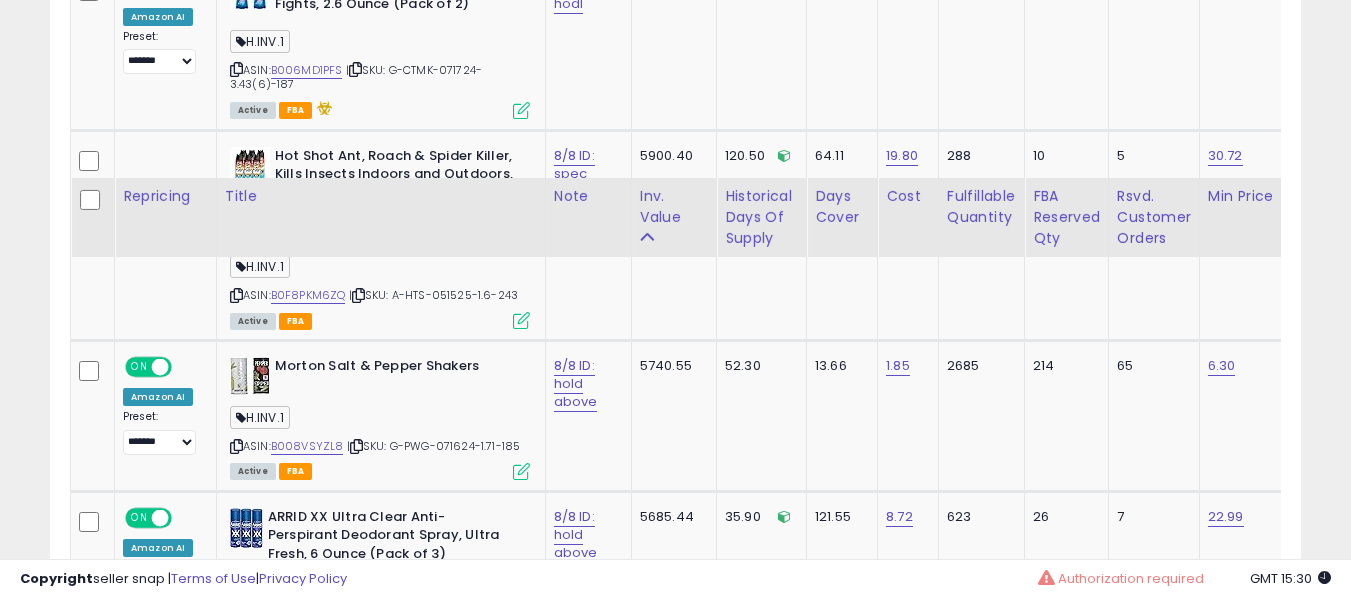 scroll, scrollTop: 10652, scrollLeft: 0, axis: vertical 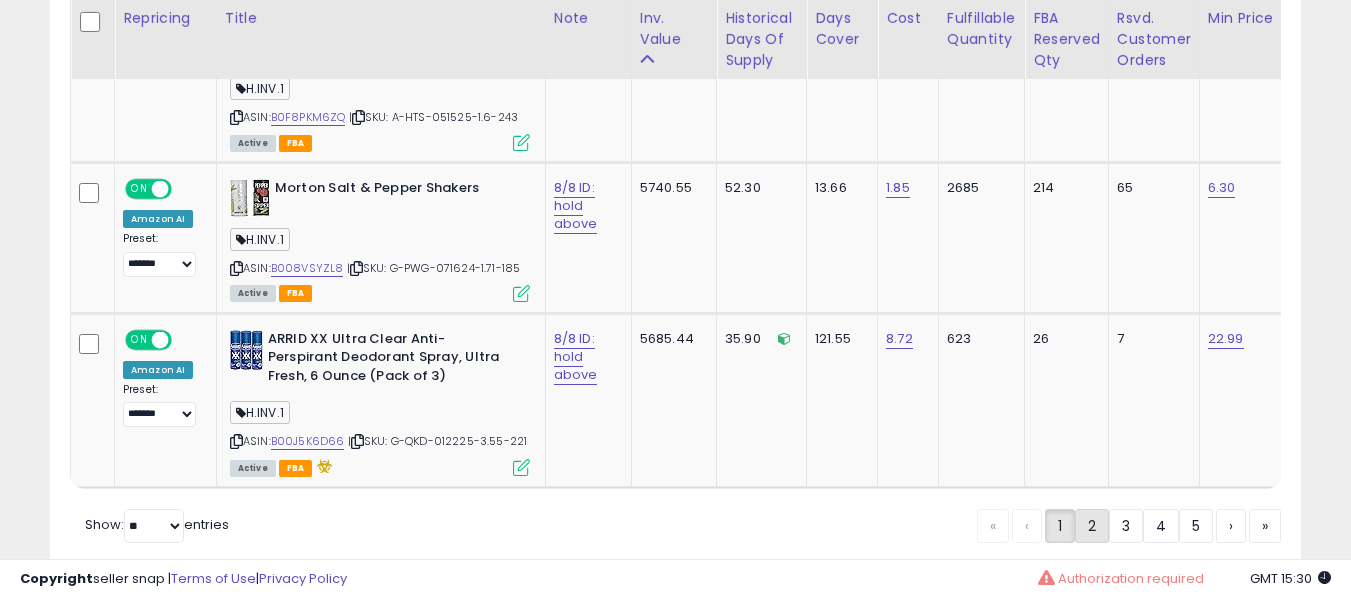click on "2" 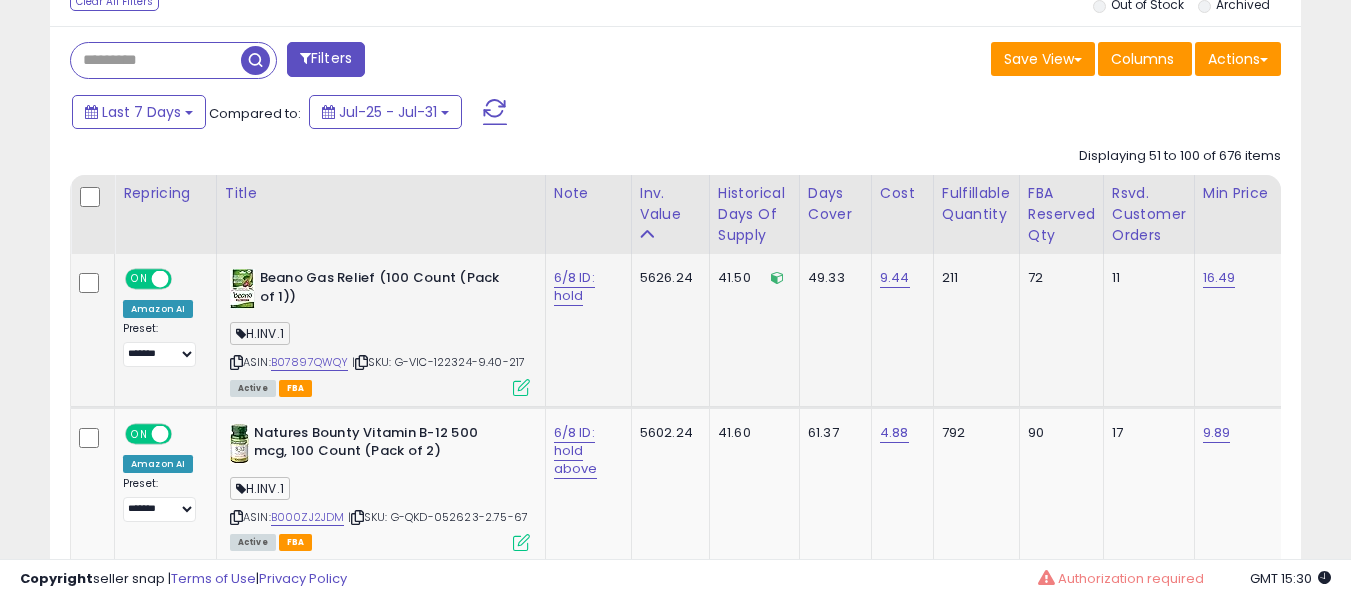 scroll, scrollTop: 891, scrollLeft: 0, axis: vertical 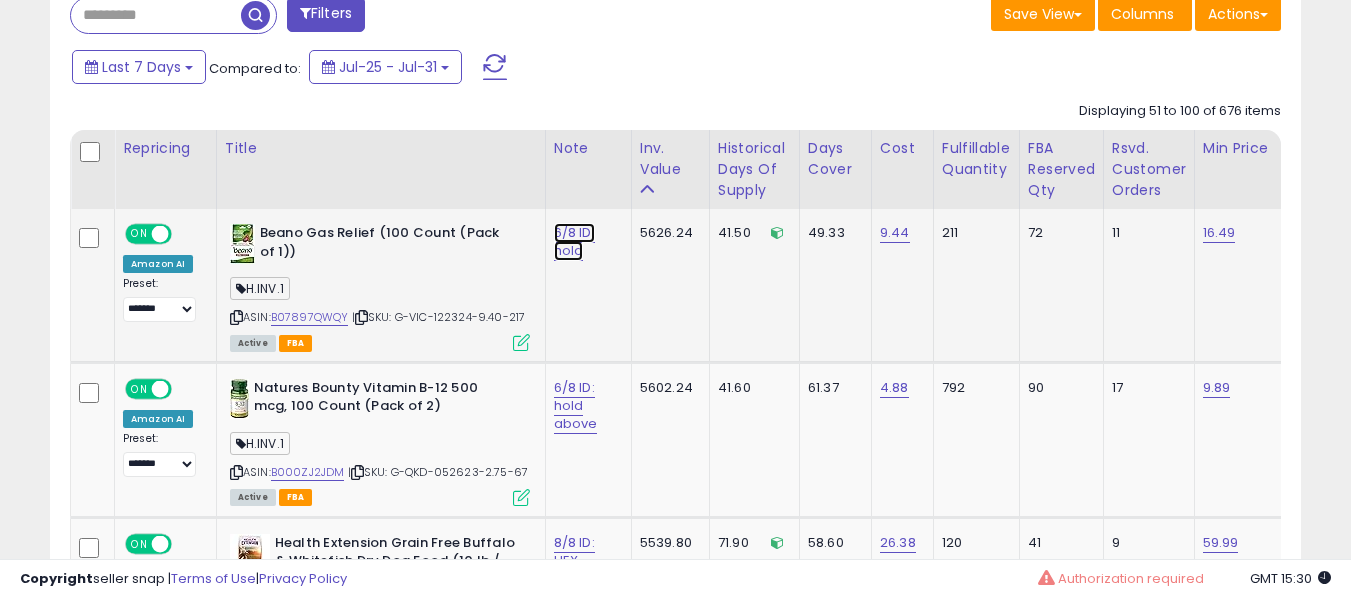 click on "6/8 ID: hold" at bounding box center (574, 242) 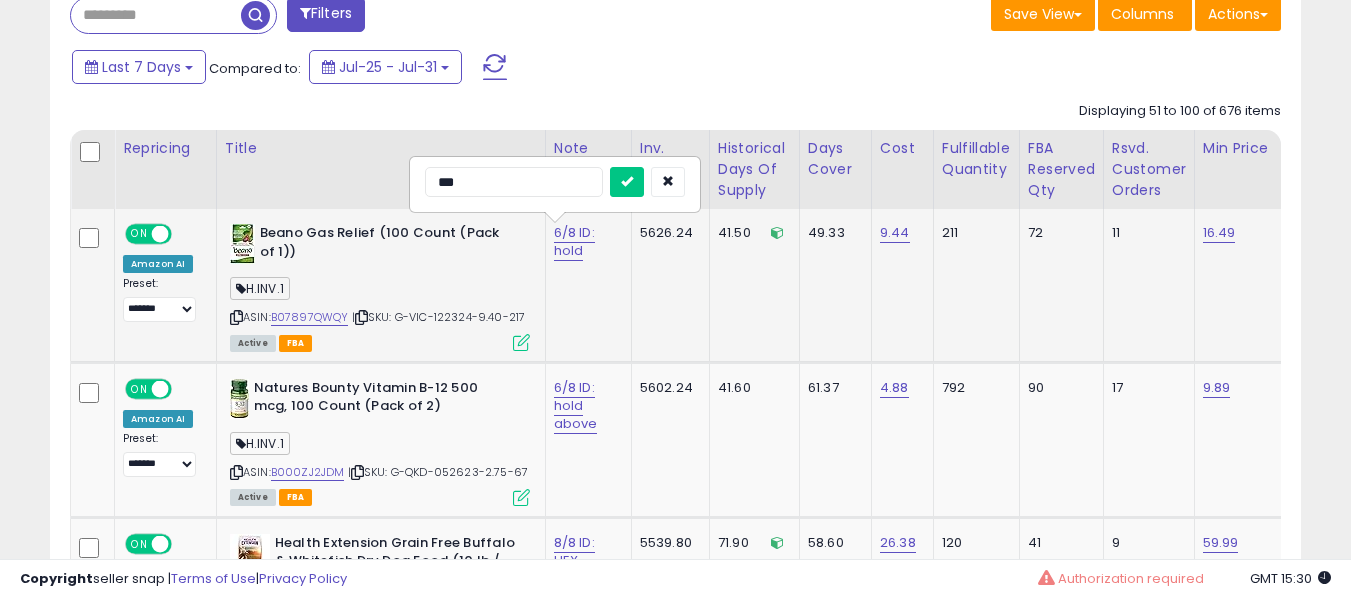 type on "***" 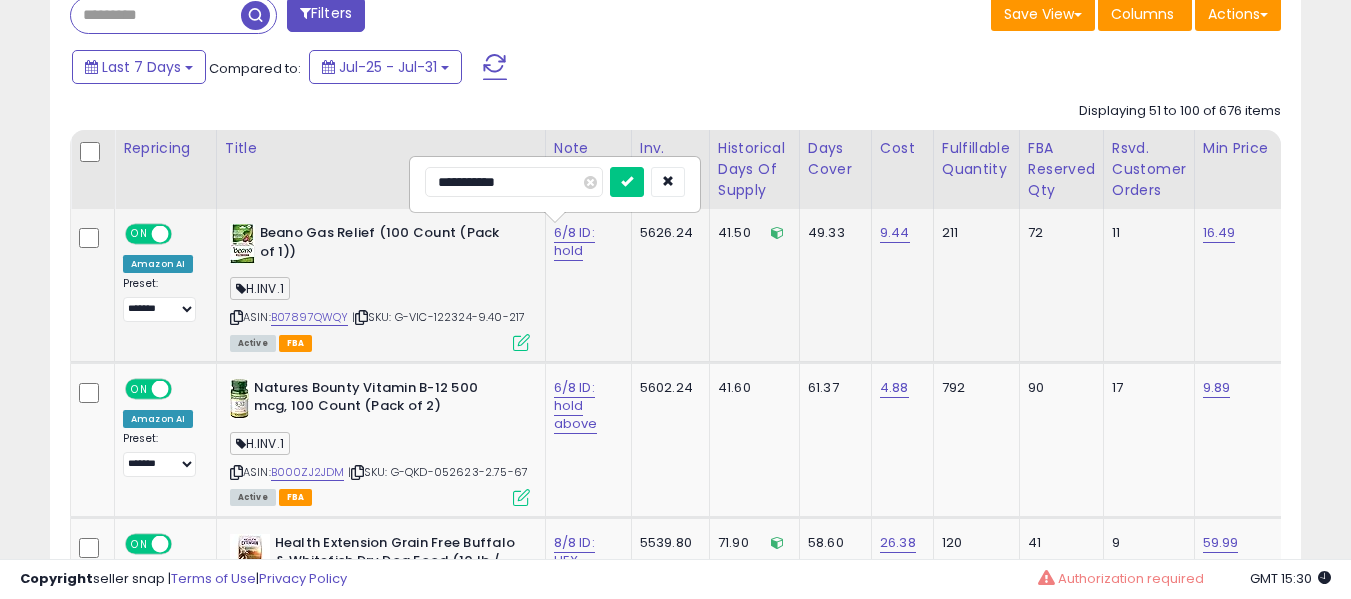 type on "**********" 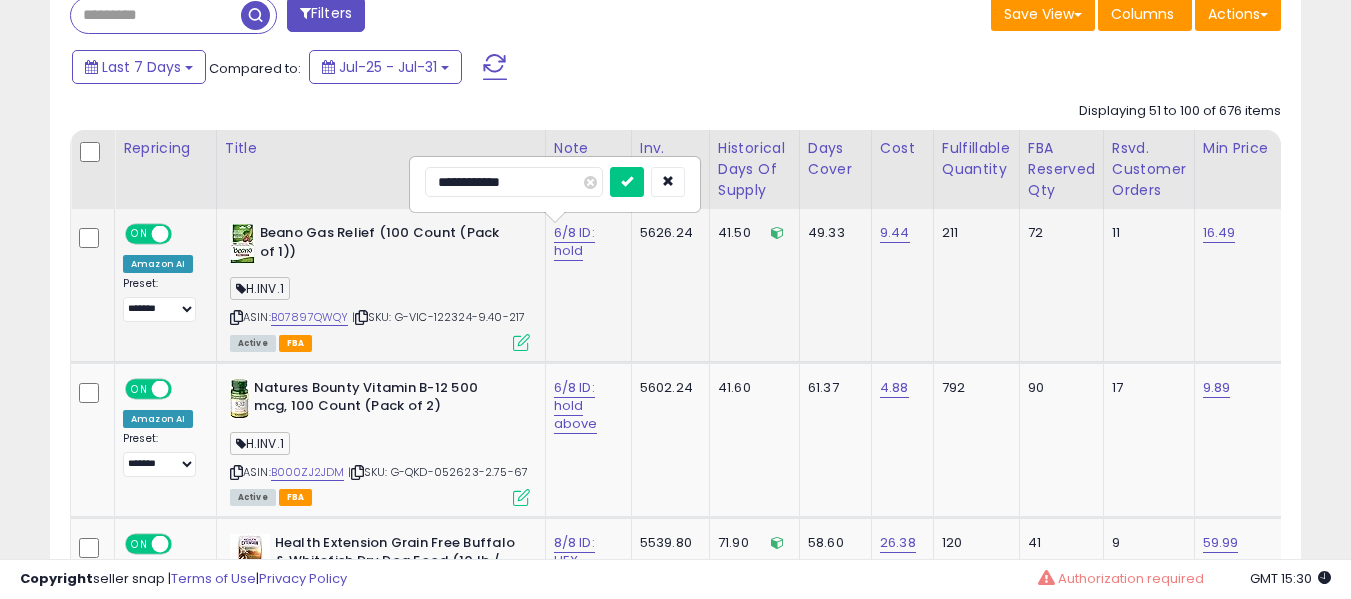 click at bounding box center [627, 182] 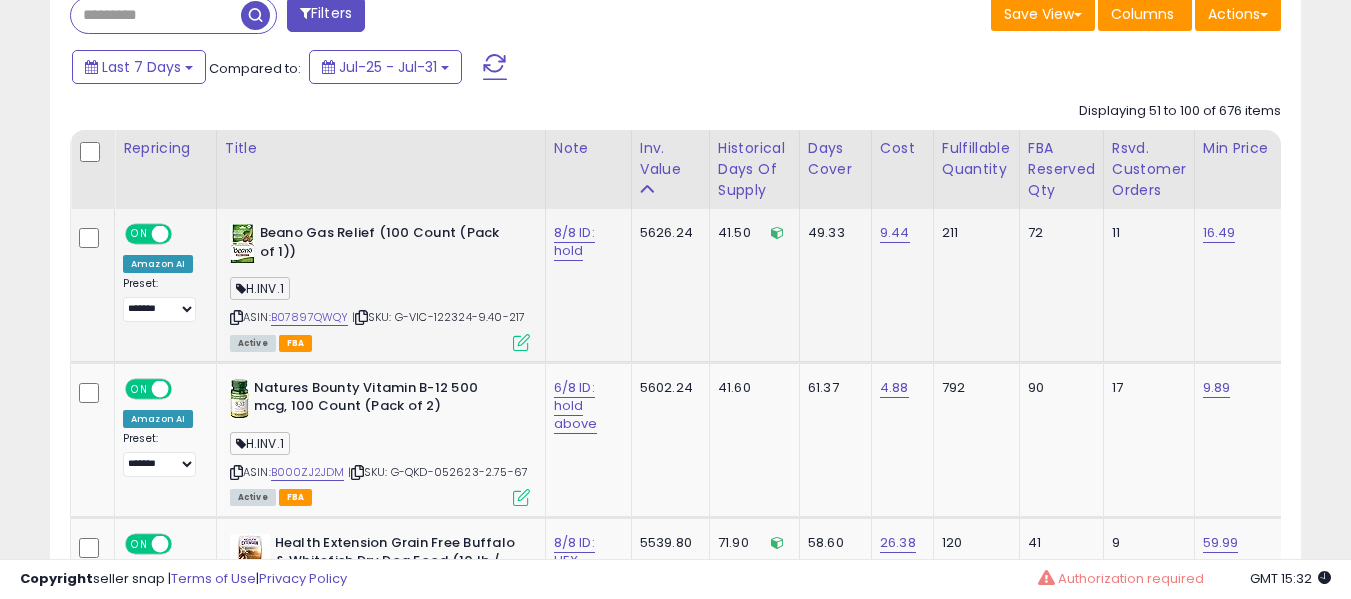 click on "H.INV.1" at bounding box center [380, 291] 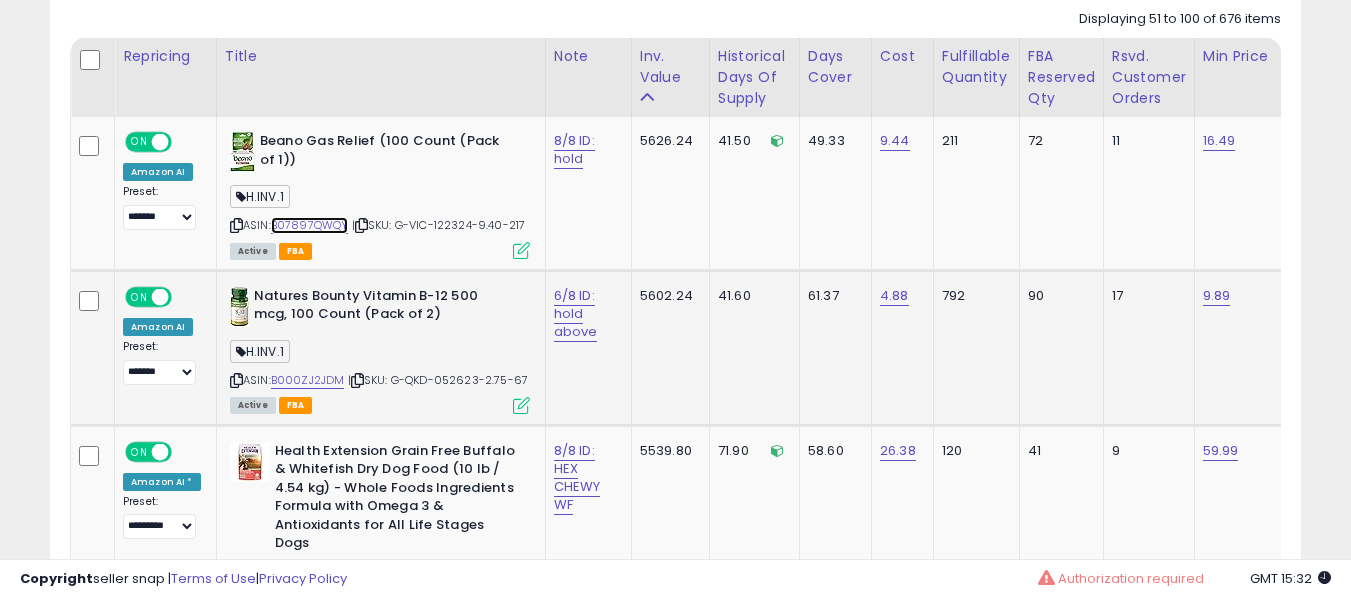 scroll, scrollTop: 1091, scrollLeft: 0, axis: vertical 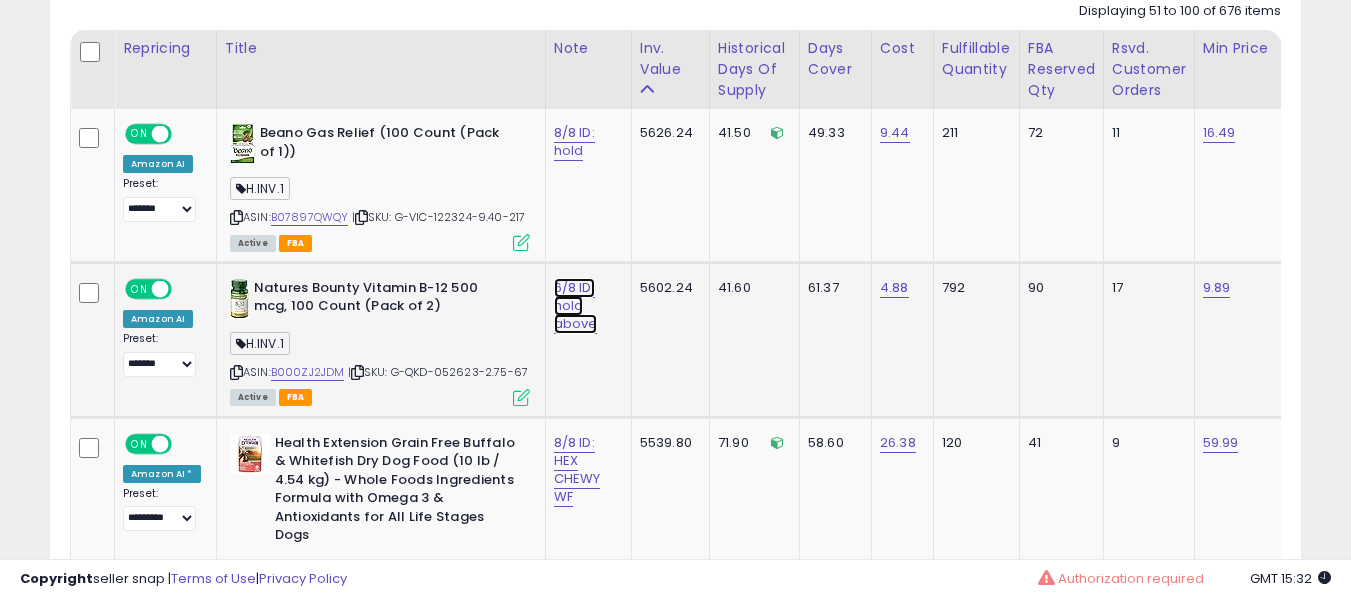 click on "6/8 ID: hold above" at bounding box center (574, 142) 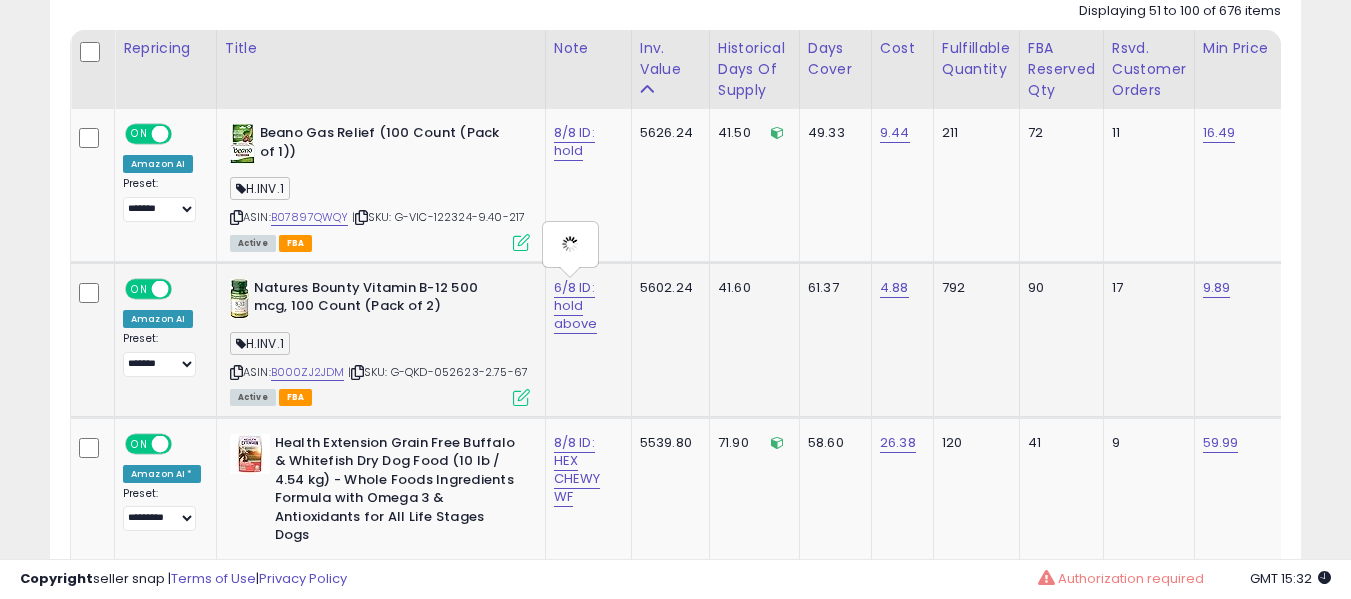 type on "**********" 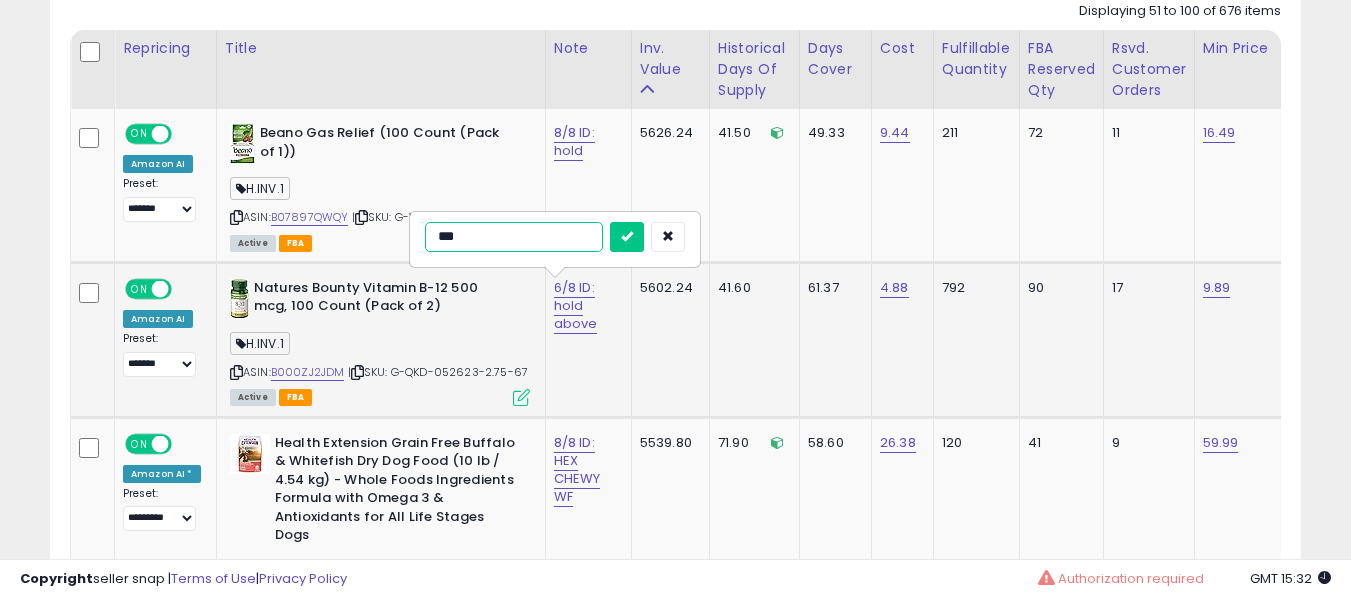 type on "***" 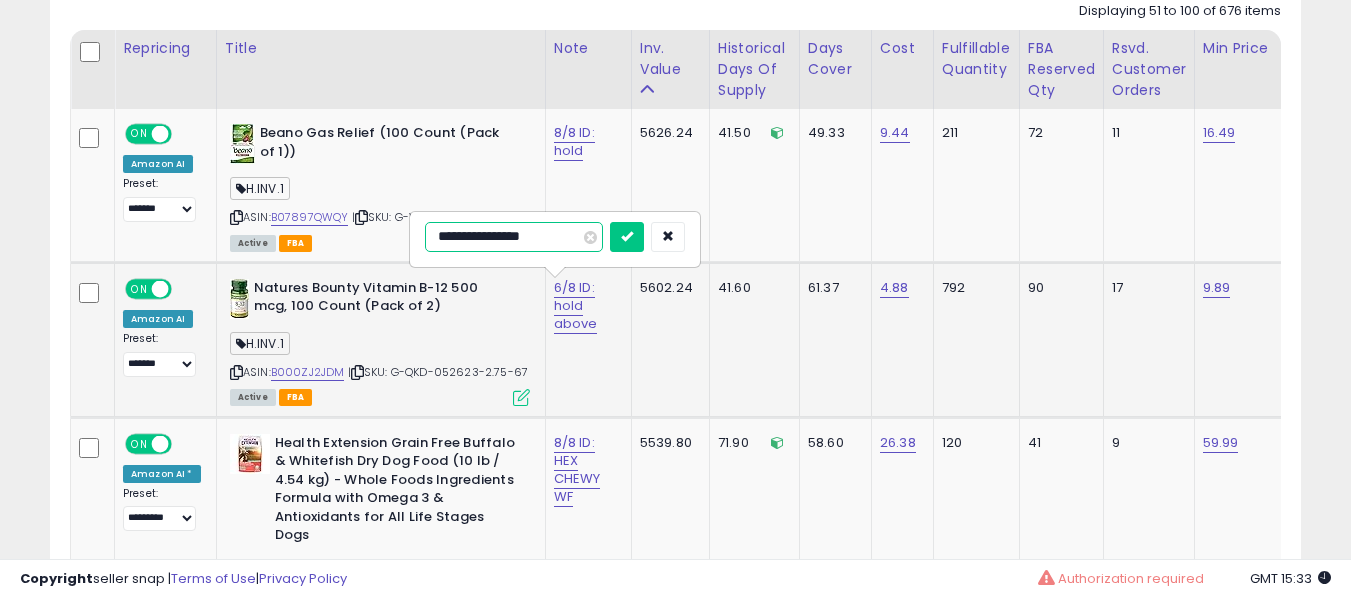 type on "**********" 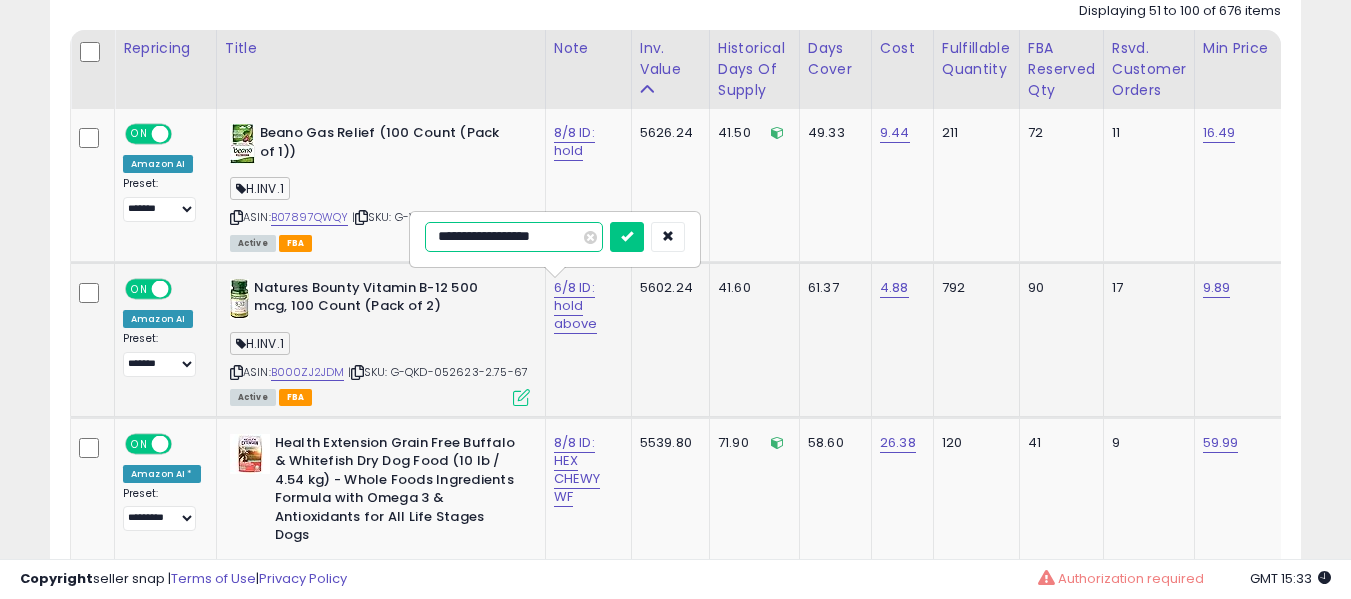 click at bounding box center (627, 237) 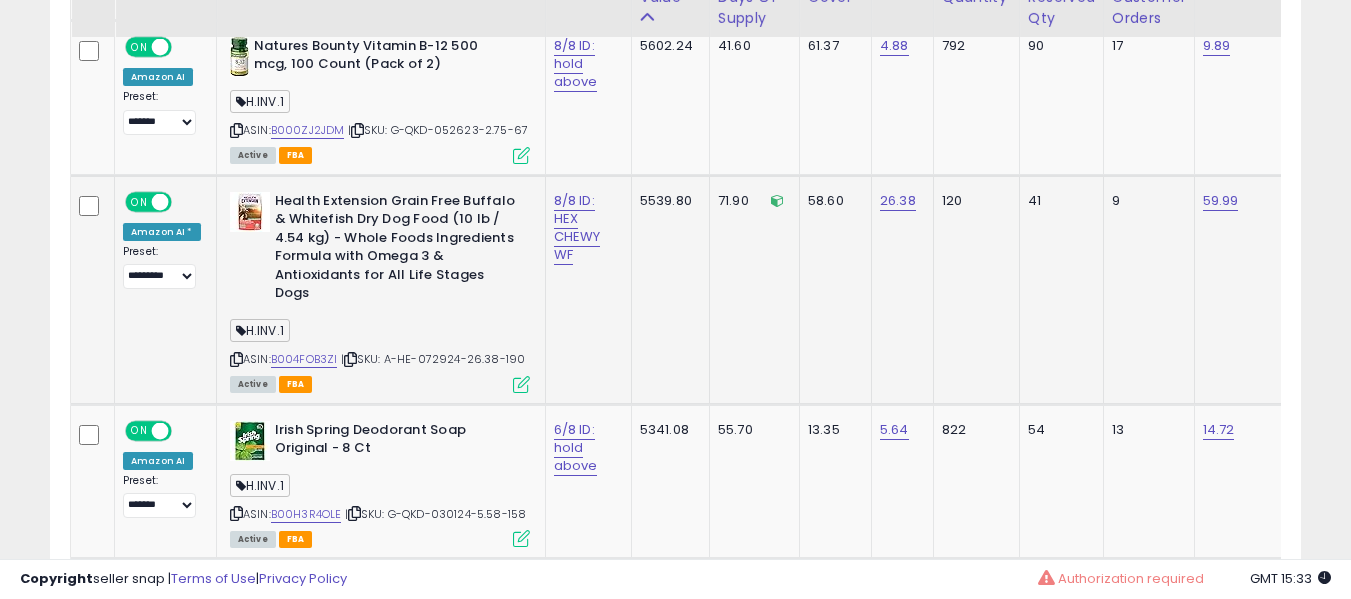 scroll, scrollTop: 1191, scrollLeft: 0, axis: vertical 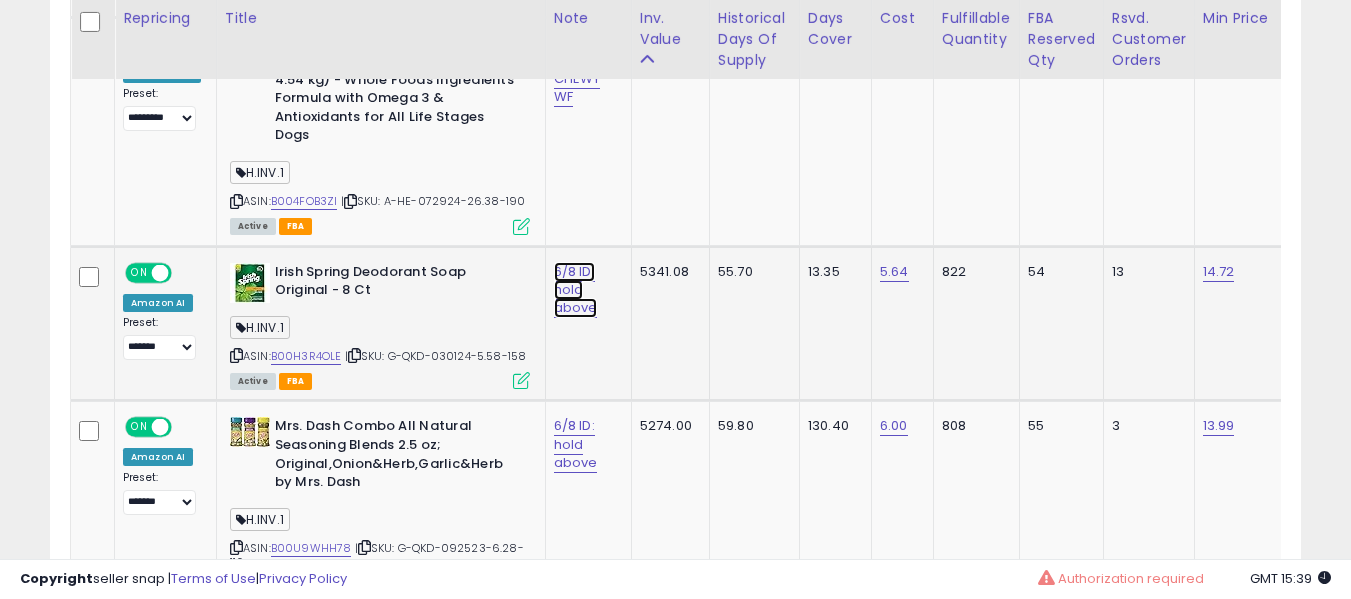 click on "6/8 ID: hold above" at bounding box center [574, -258] 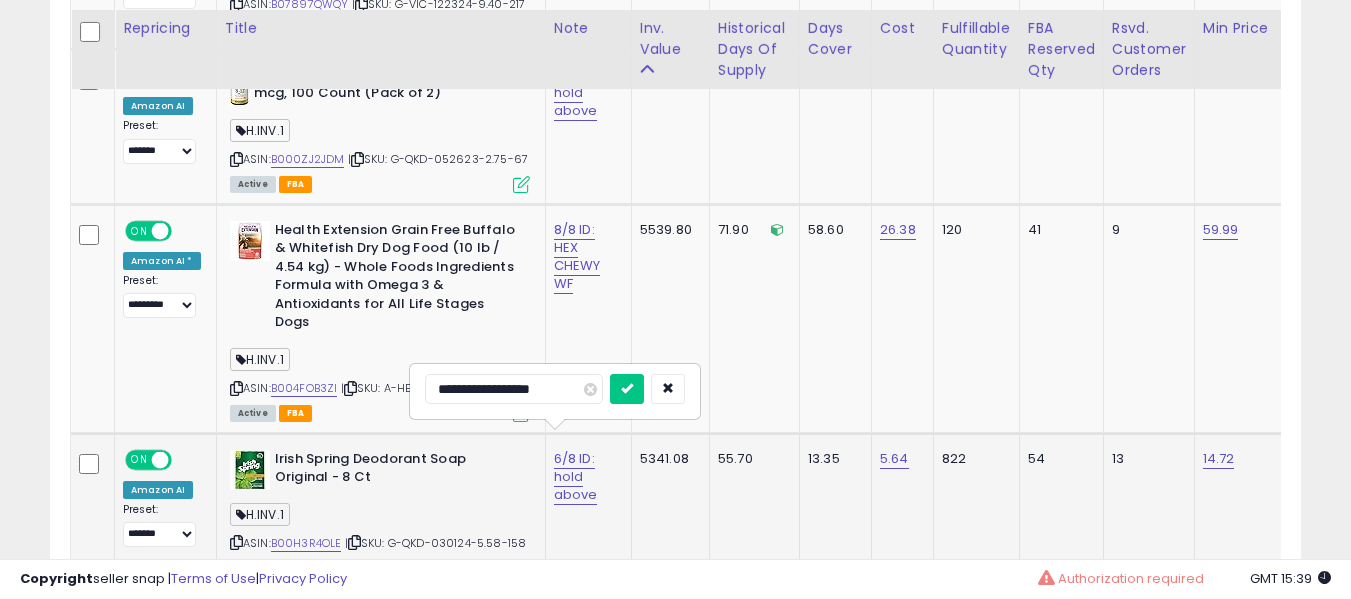 scroll, scrollTop: 1291, scrollLeft: 0, axis: vertical 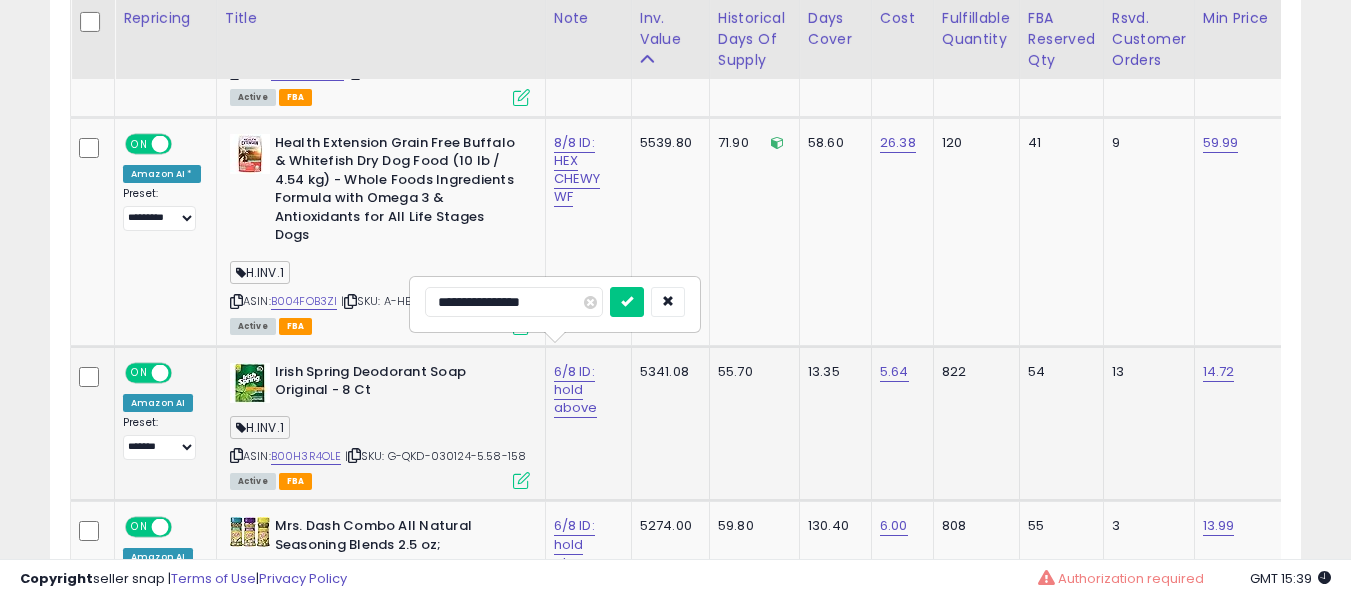 type on "**********" 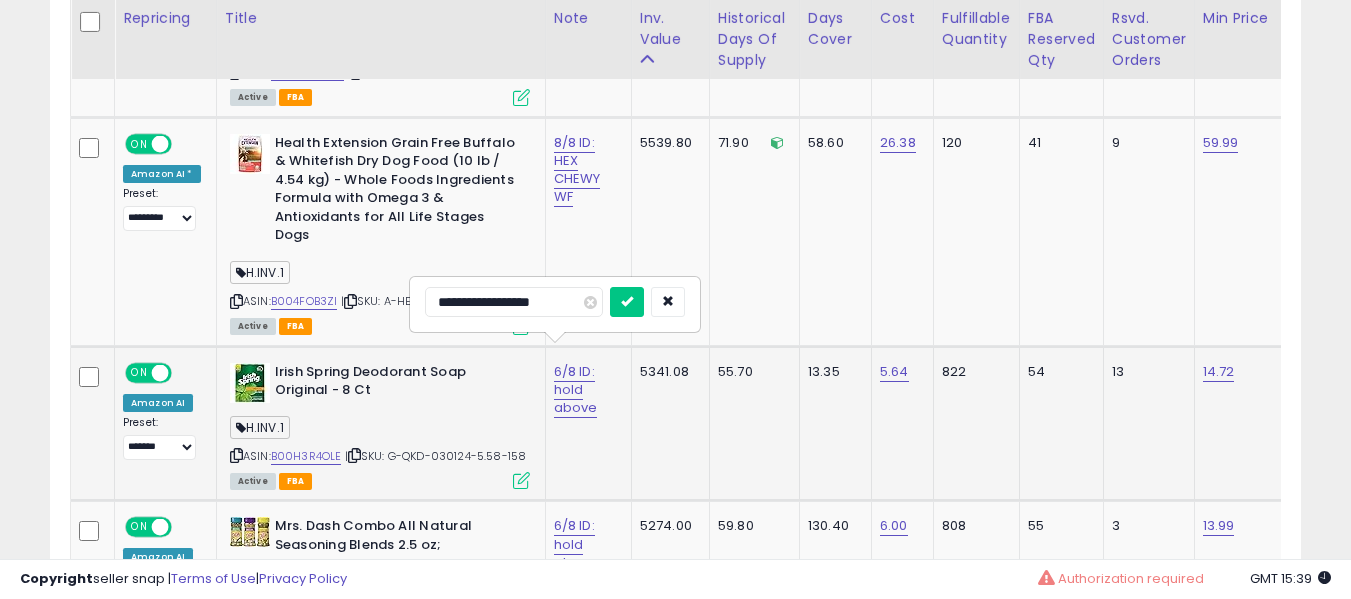 click at bounding box center [627, 302] 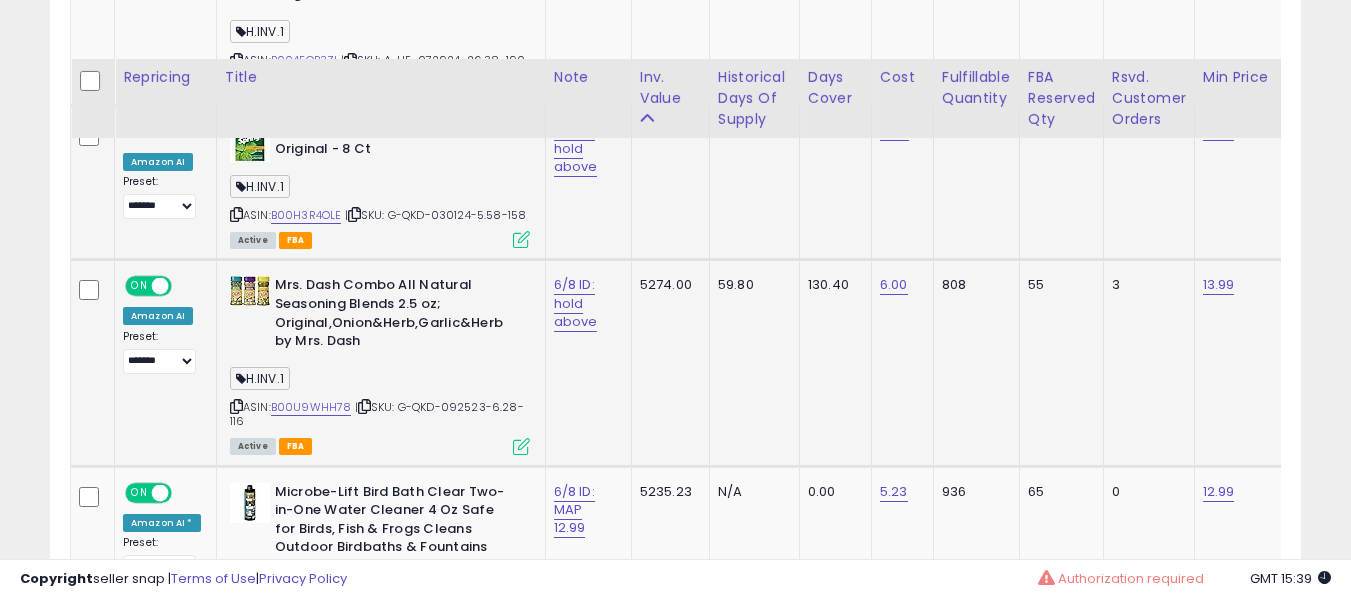 scroll, scrollTop: 1591, scrollLeft: 0, axis: vertical 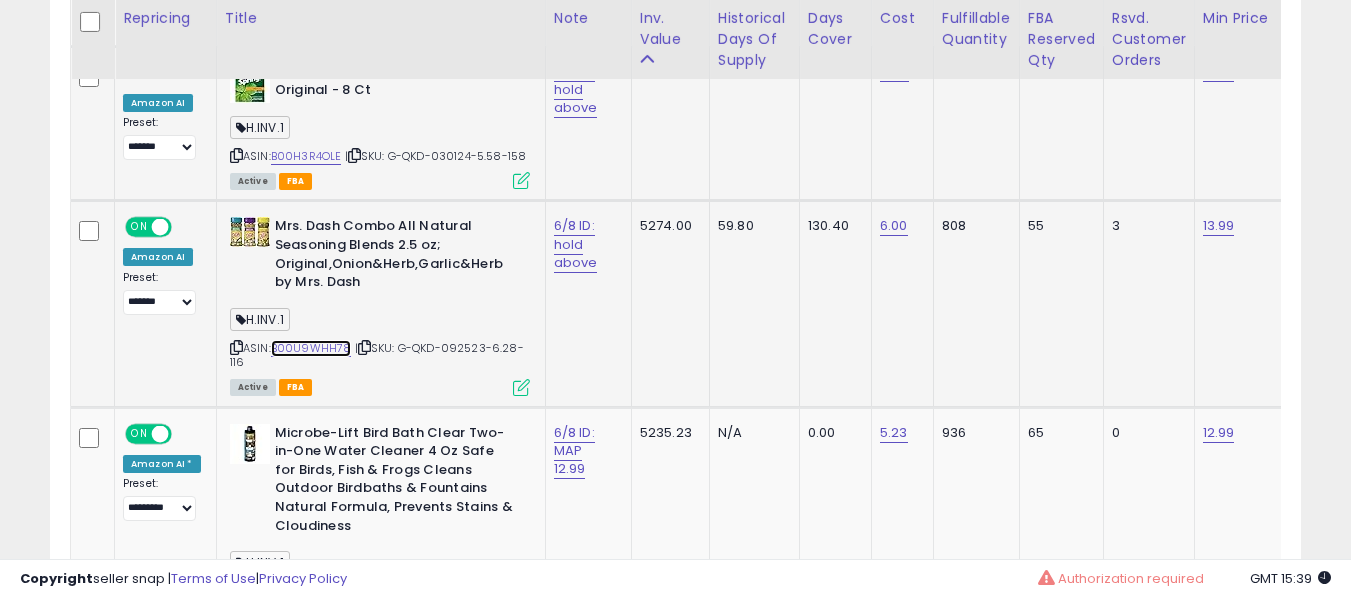 drag, startPoint x: 332, startPoint y: 323, endPoint x: 352, endPoint y: 310, distance: 23.853722 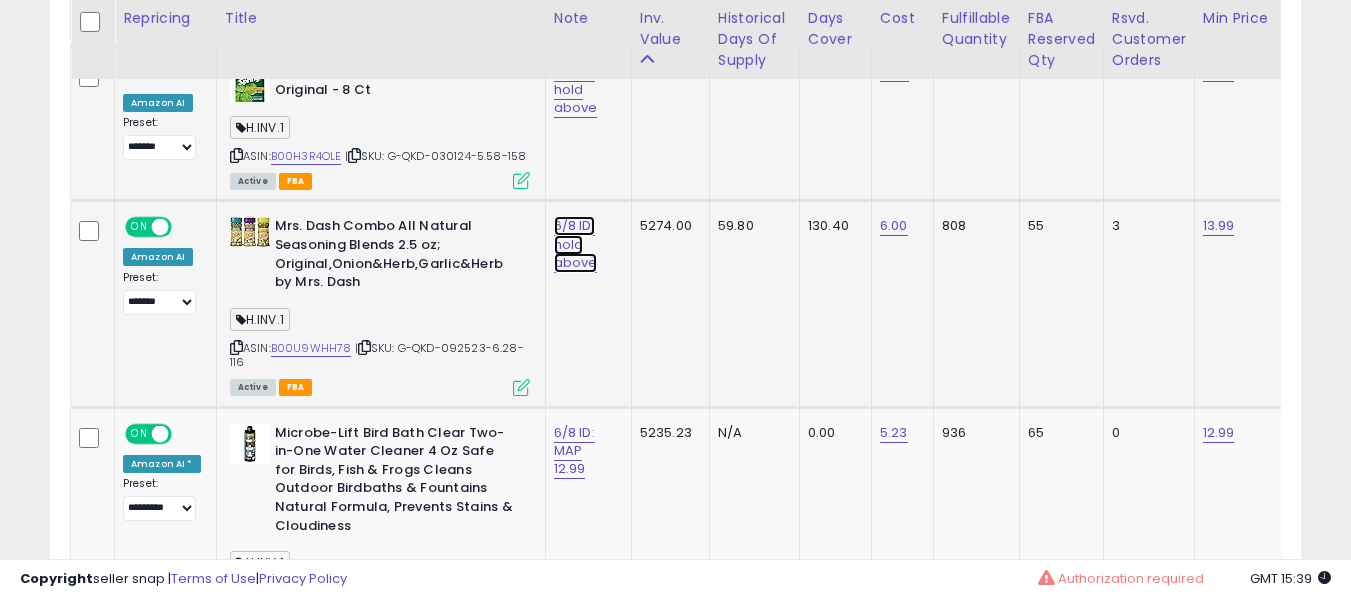 click on "6/8 ID: hold above" at bounding box center [574, -458] 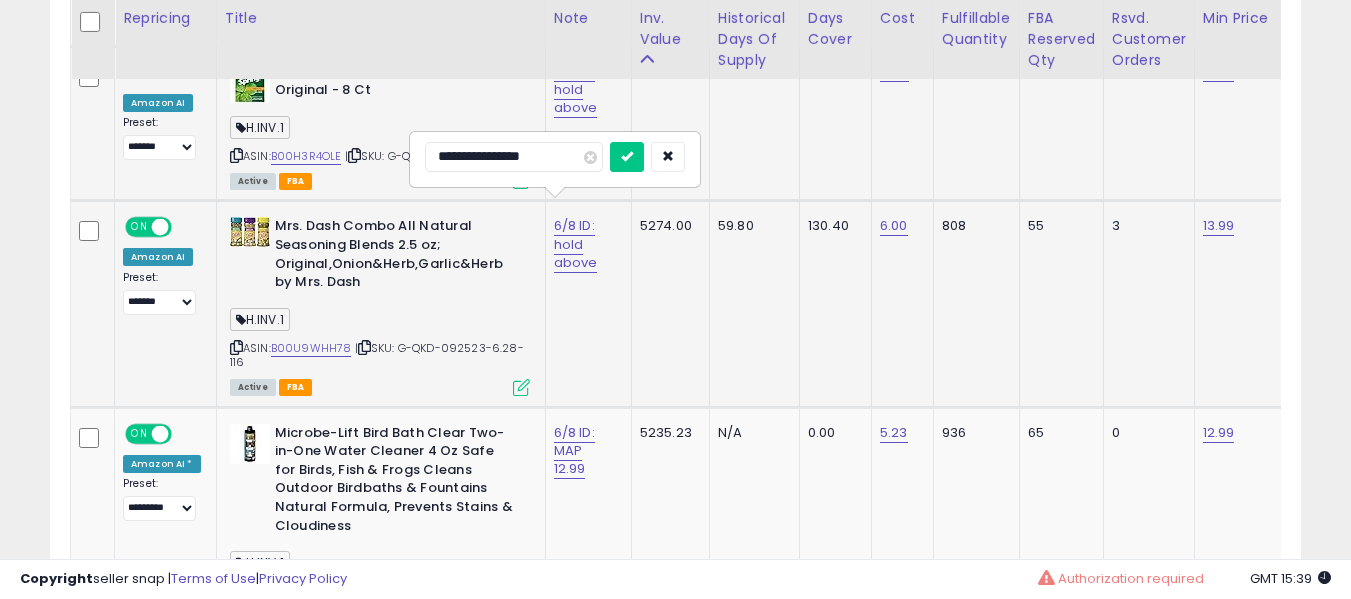 type on "**********" 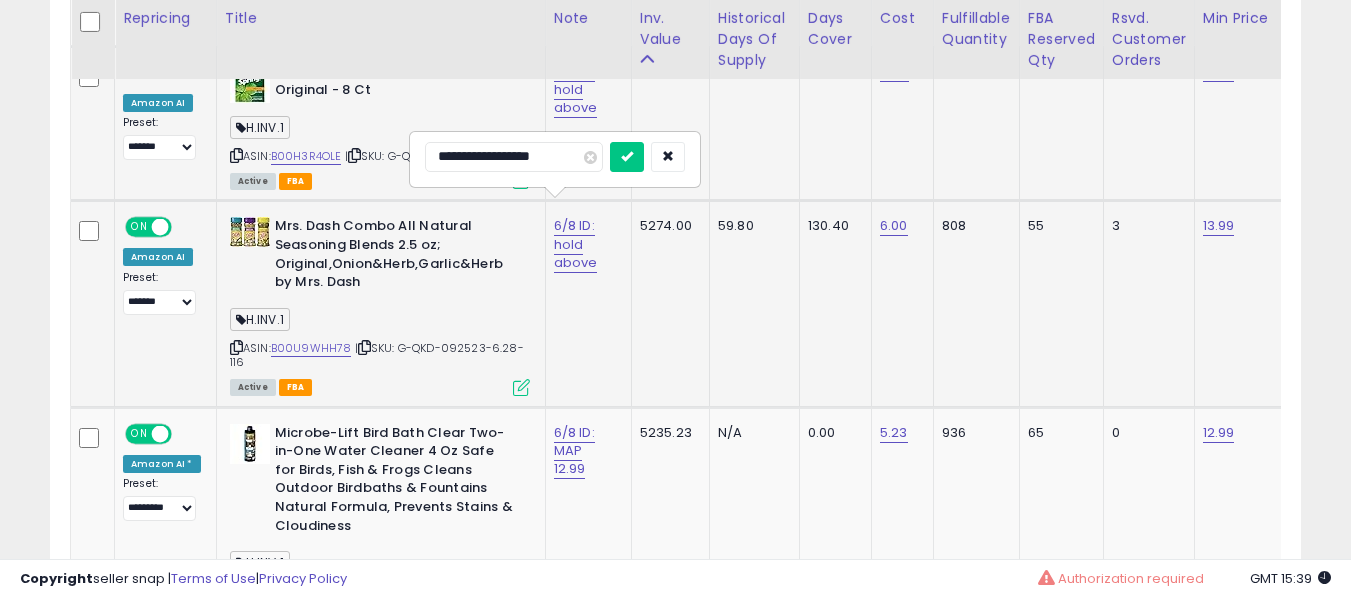 click at bounding box center [627, 157] 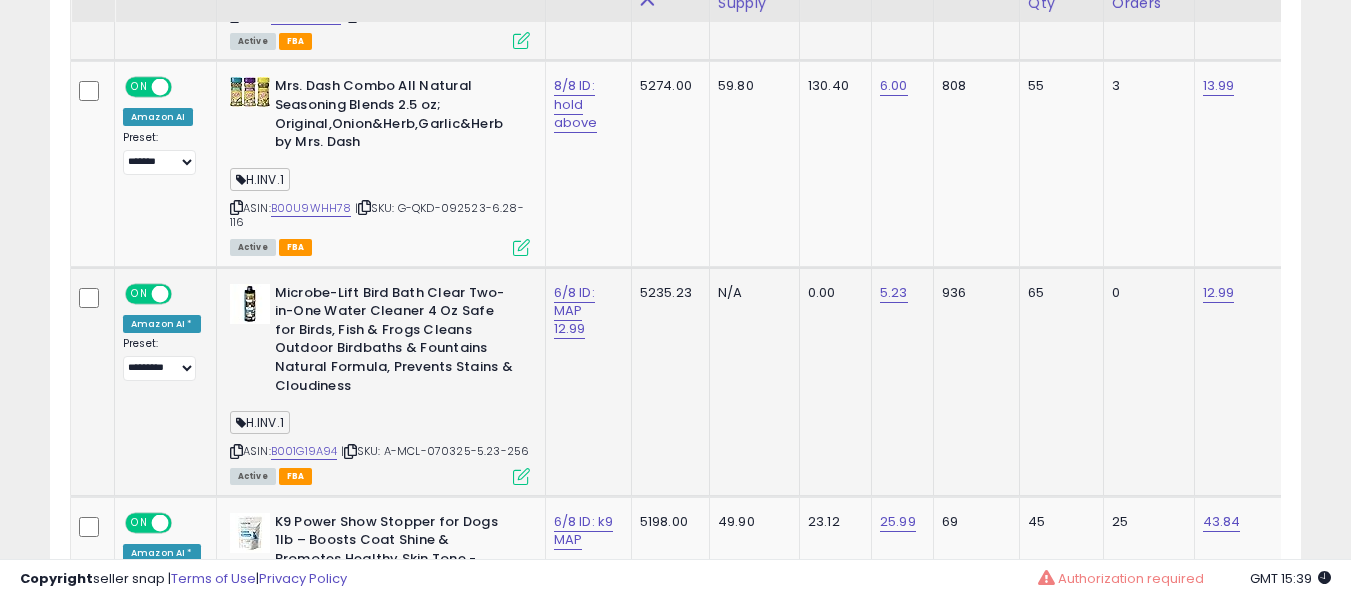 scroll, scrollTop: 1791, scrollLeft: 0, axis: vertical 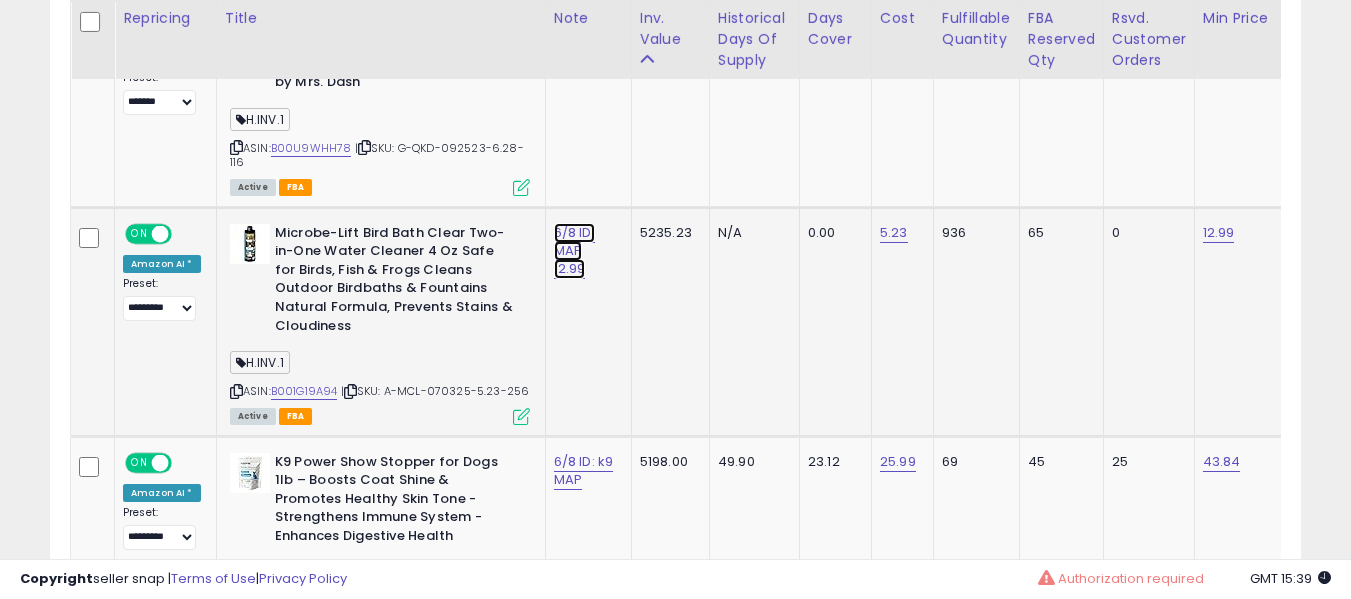 click on "6/8 ID: MAP 12.99" at bounding box center (574, -658) 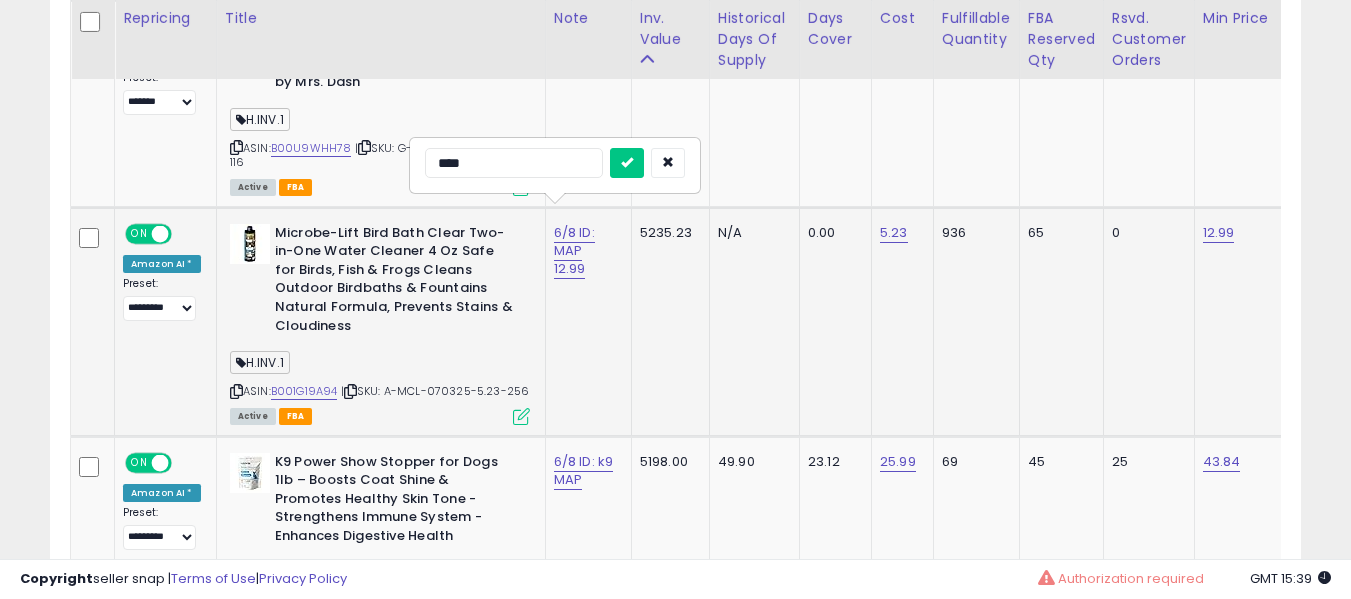 type on "*****" 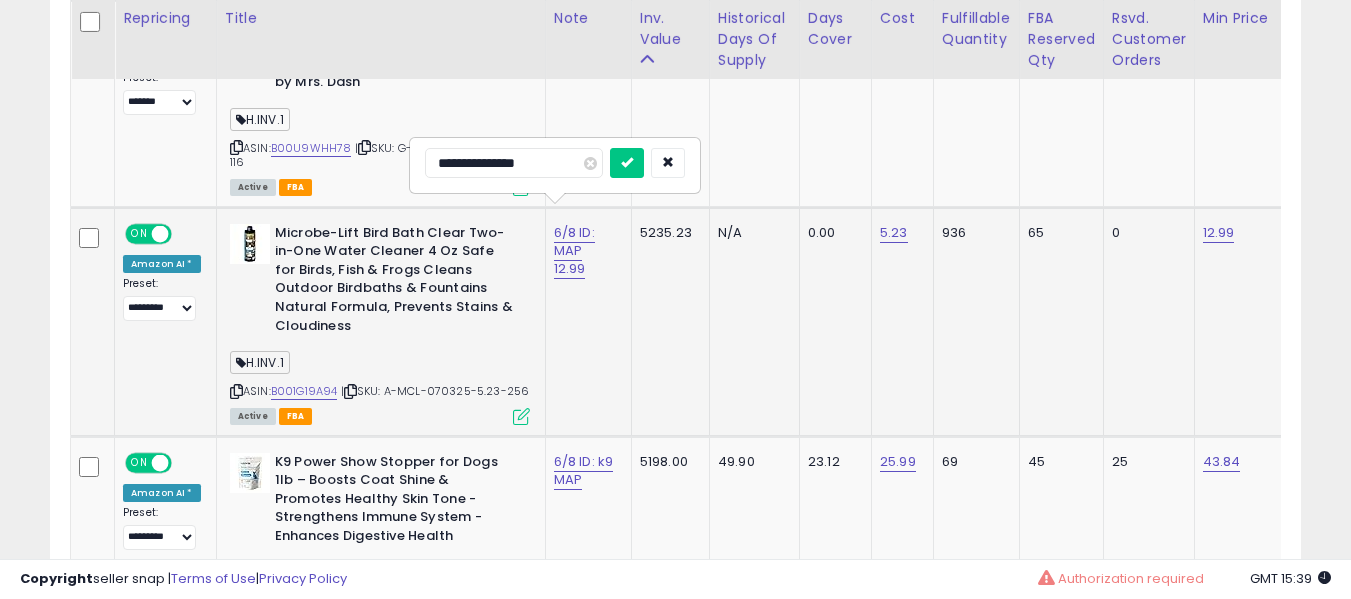 type on "**********" 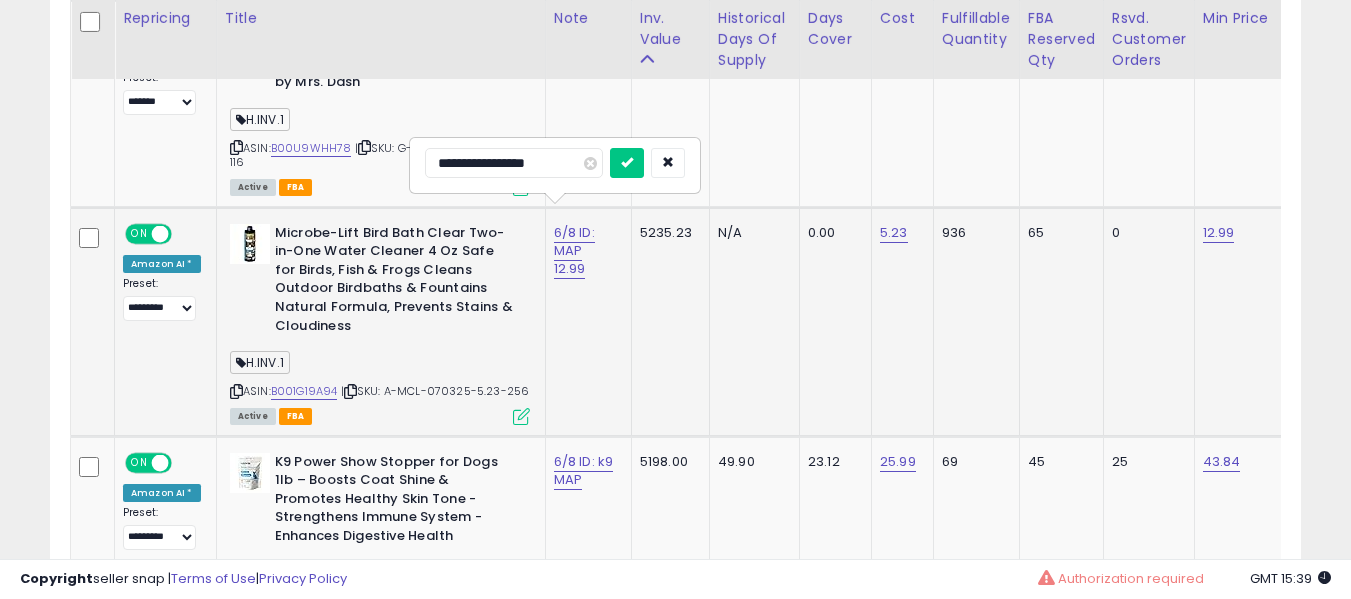 click at bounding box center [627, 163] 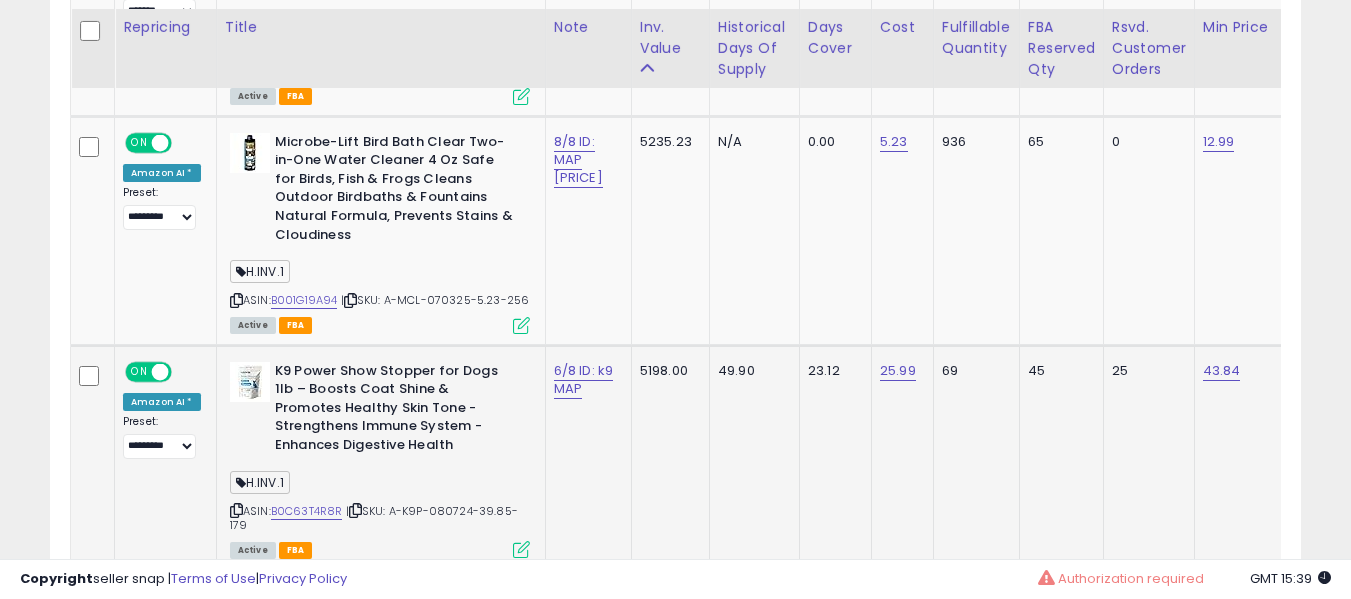 scroll, scrollTop: 1891, scrollLeft: 0, axis: vertical 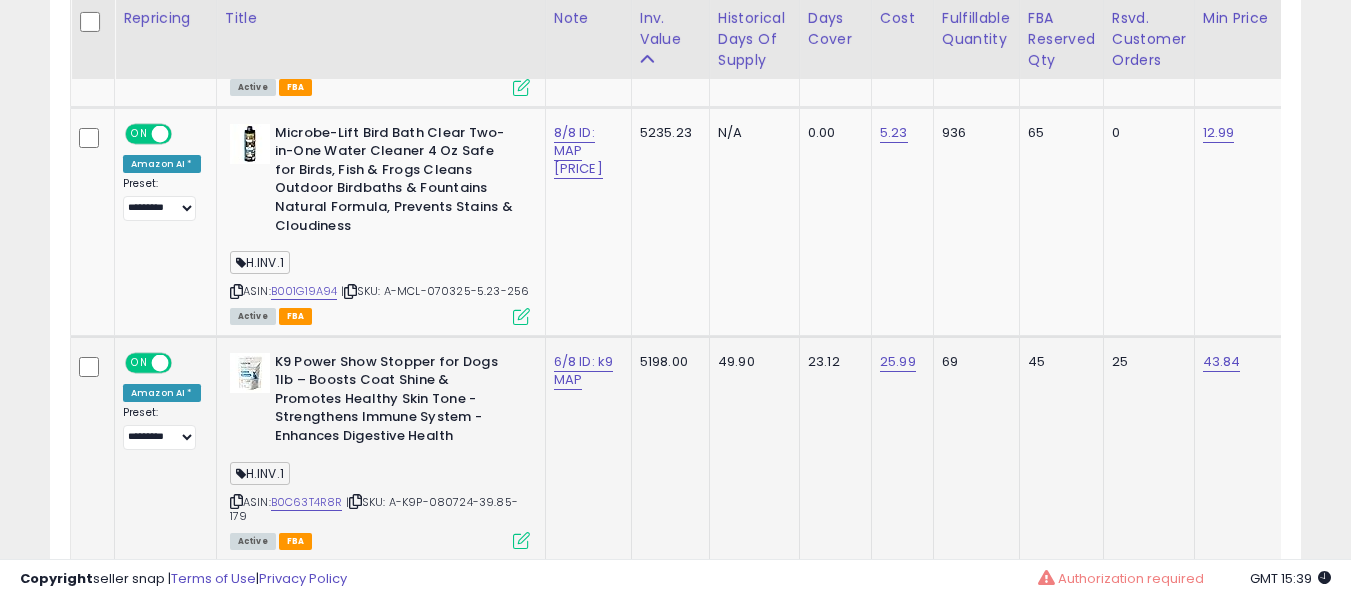 click on "6/8 ID: k9 MAP" 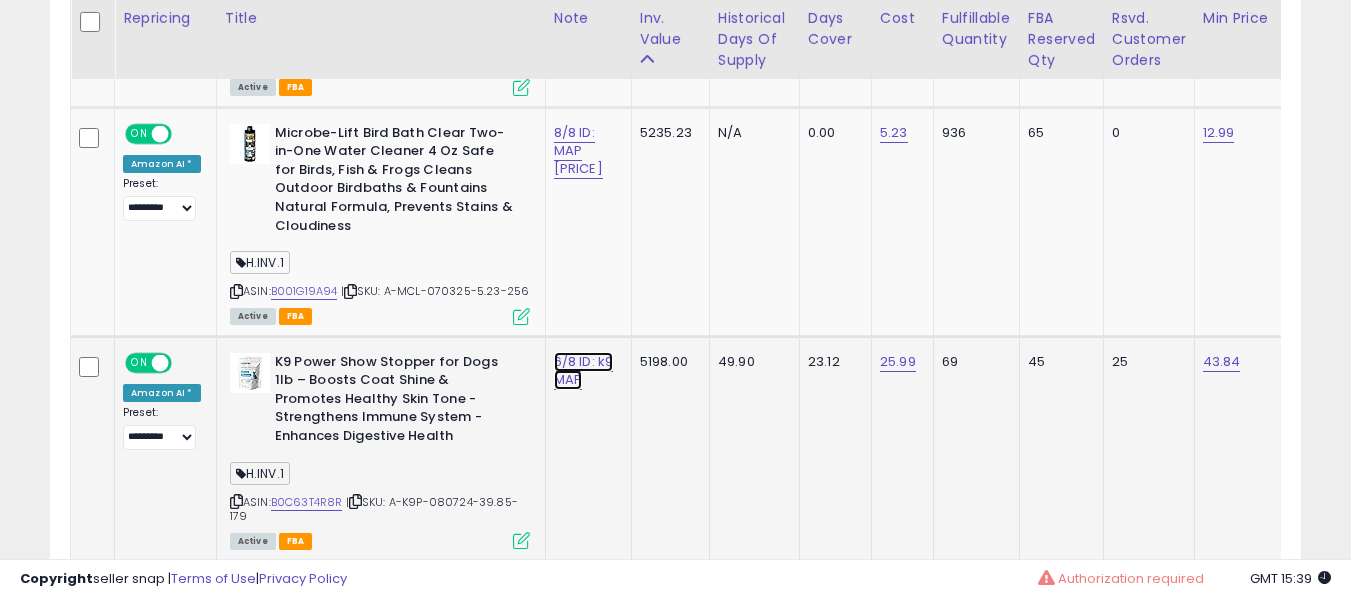 click on "6/8 ID: k9 MAP" at bounding box center (574, -758) 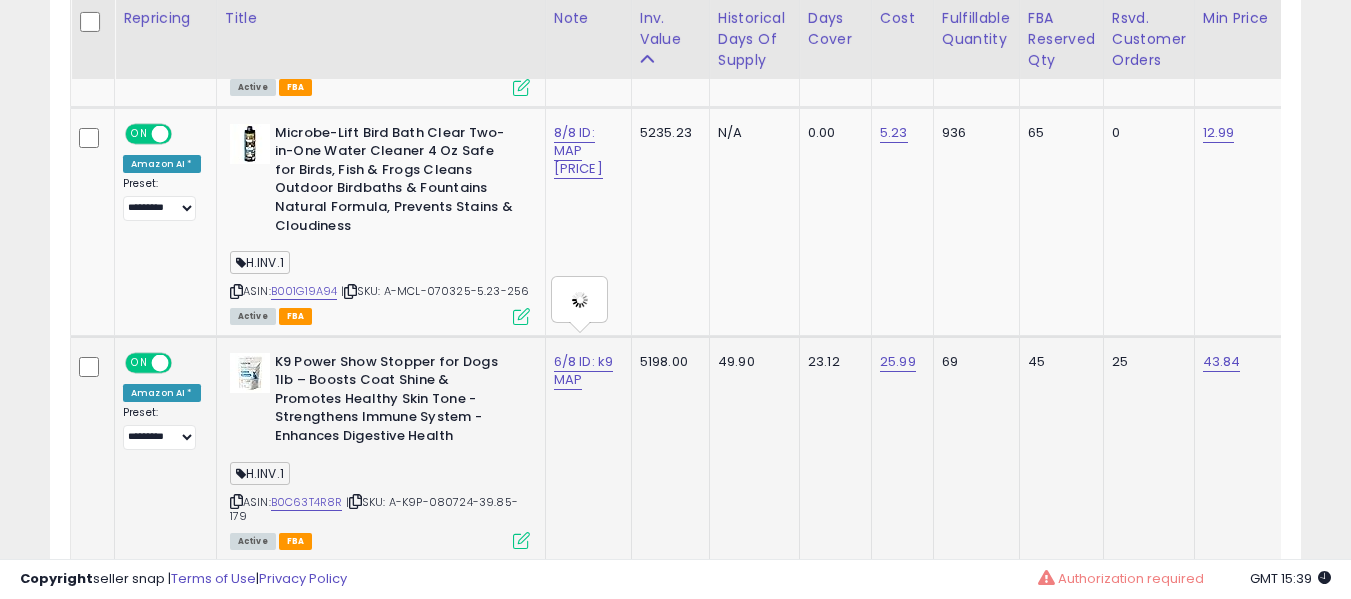 type on "**********" 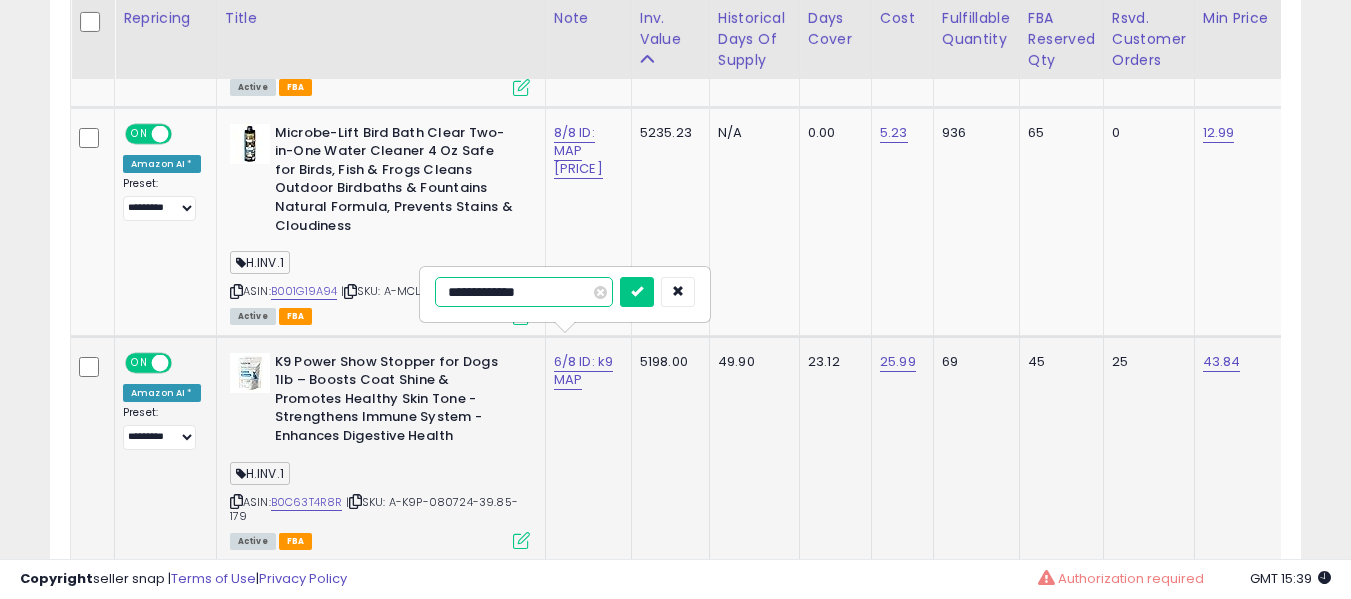 type on "**********" 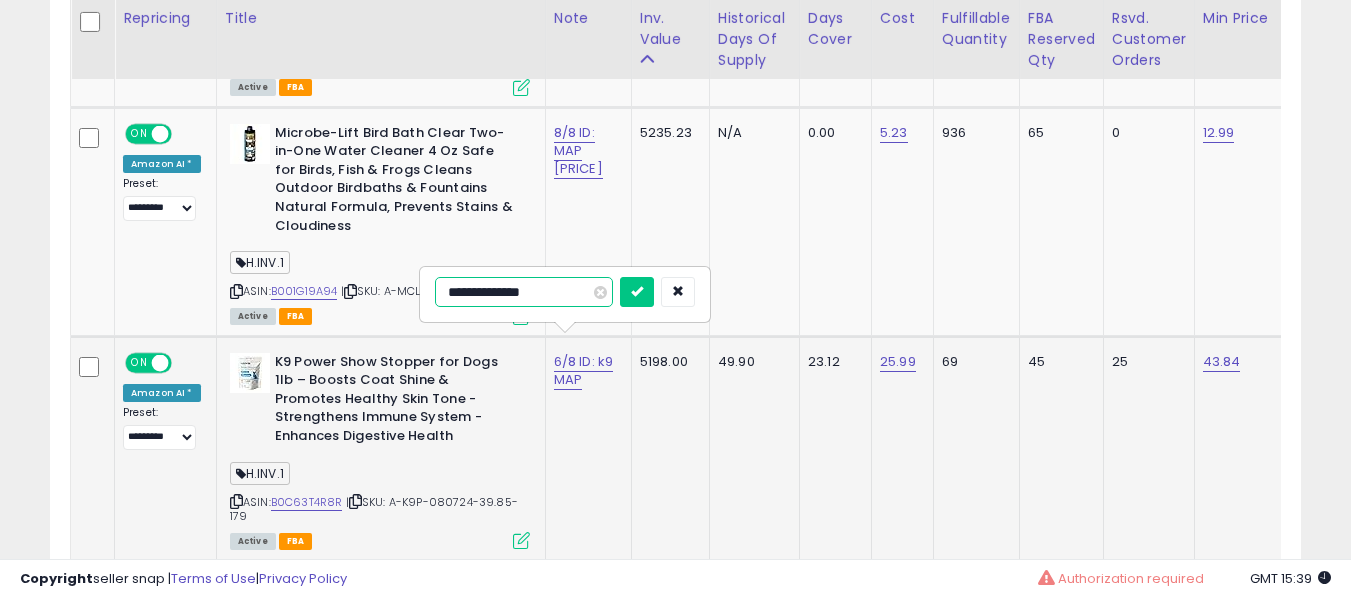 click at bounding box center [637, 292] 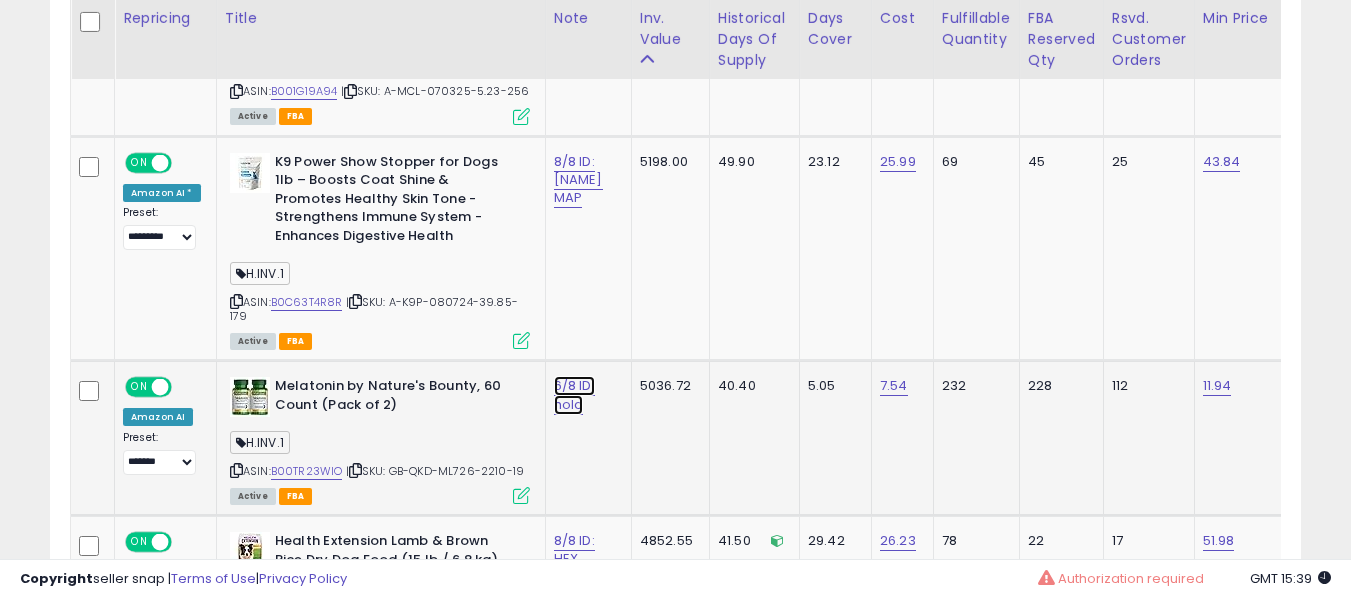 click on "6/8 ID: hold" at bounding box center [574, -958] 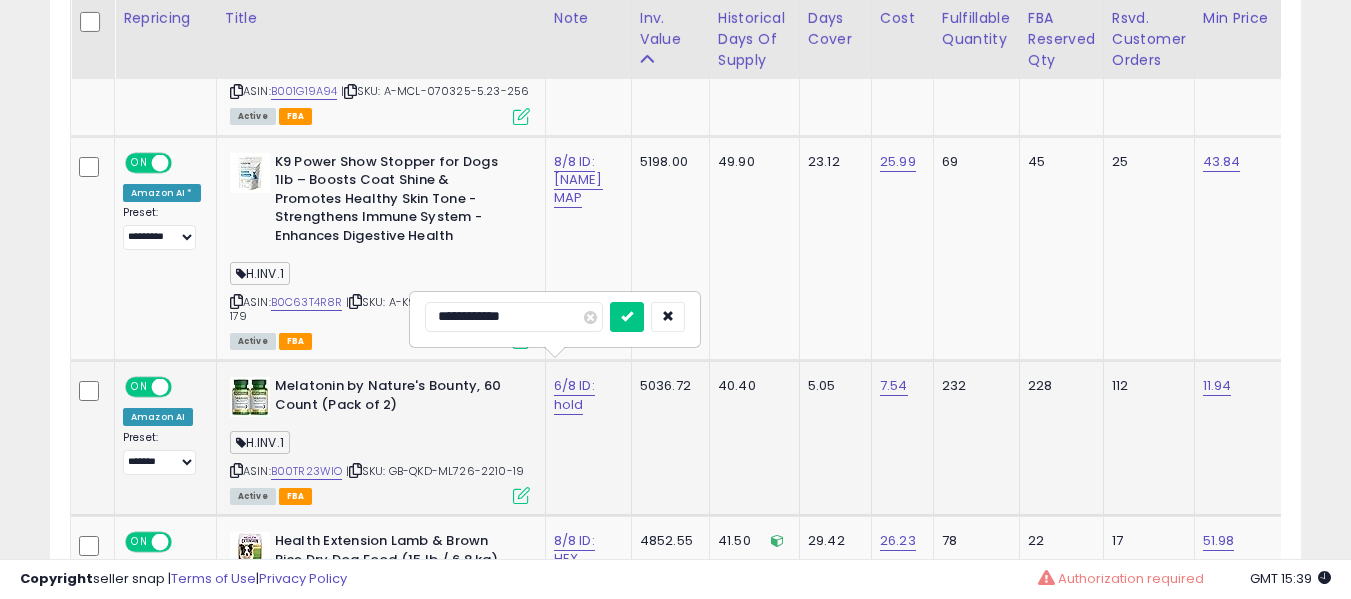 scroll, scrollTop: 2191, scrollLeft: 0, axis: vertical 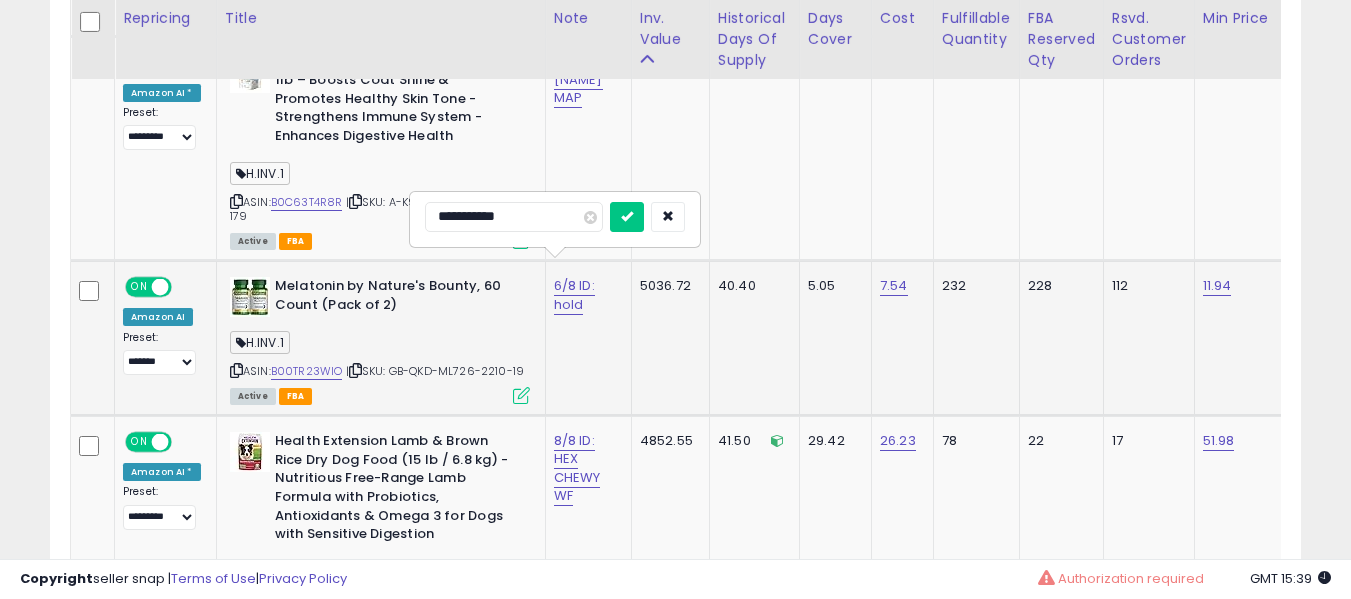 type on "**********" 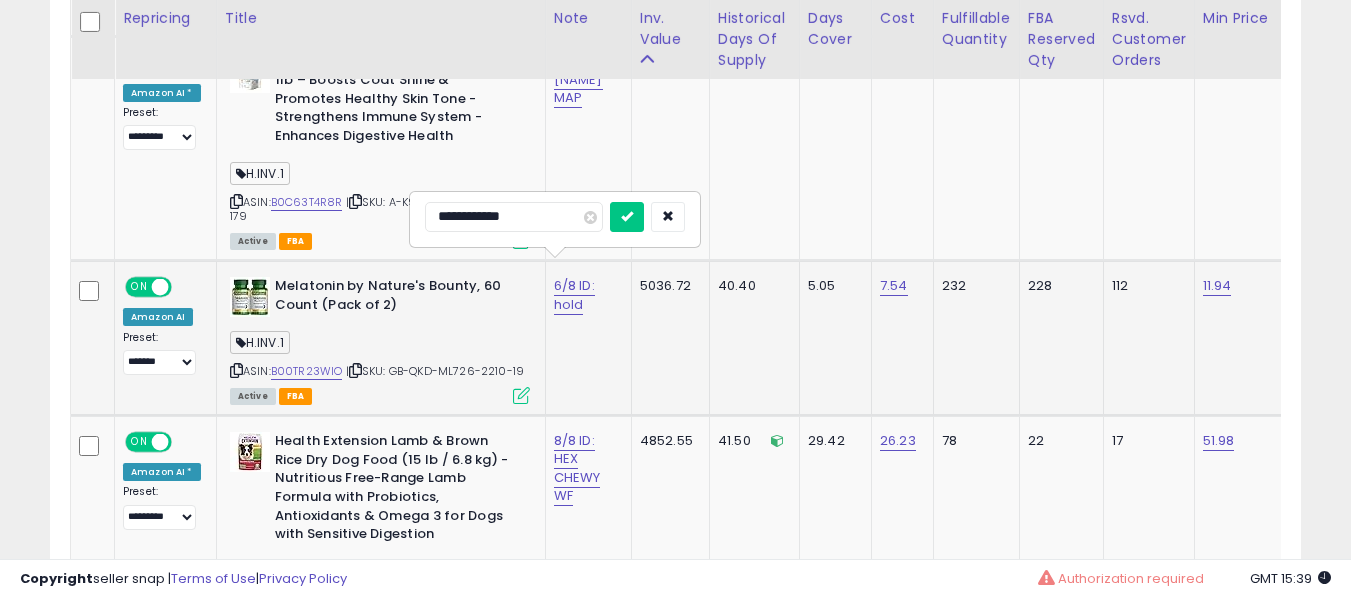 click at bounding box center (627, 217) 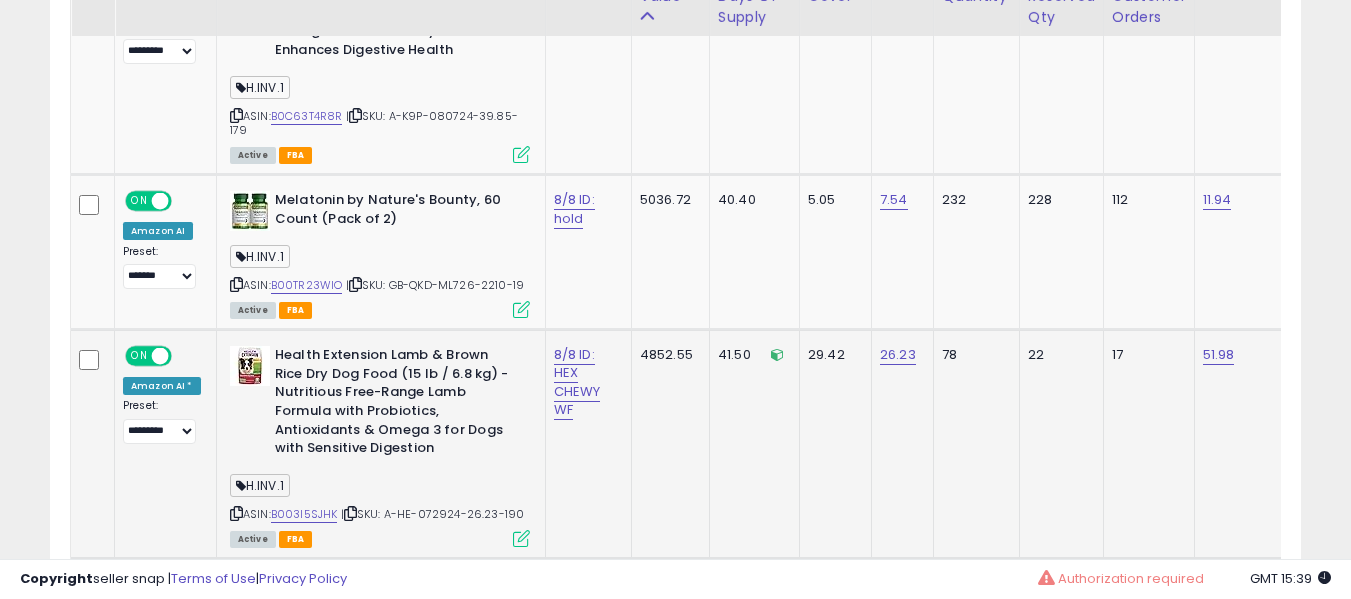 scroll, scrollTop: 2291, scrollLeft: 0, axis: vertical 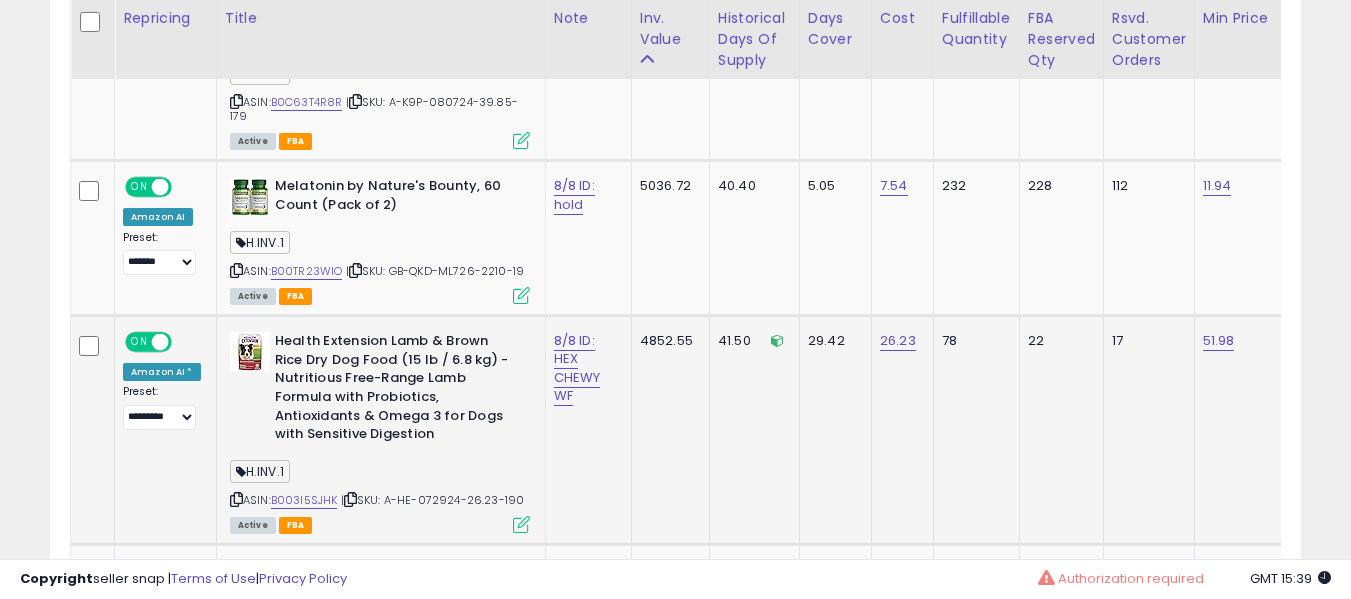 click on "8/8 ID: HEX CHEWY WF" at bounding box center (585, 368) 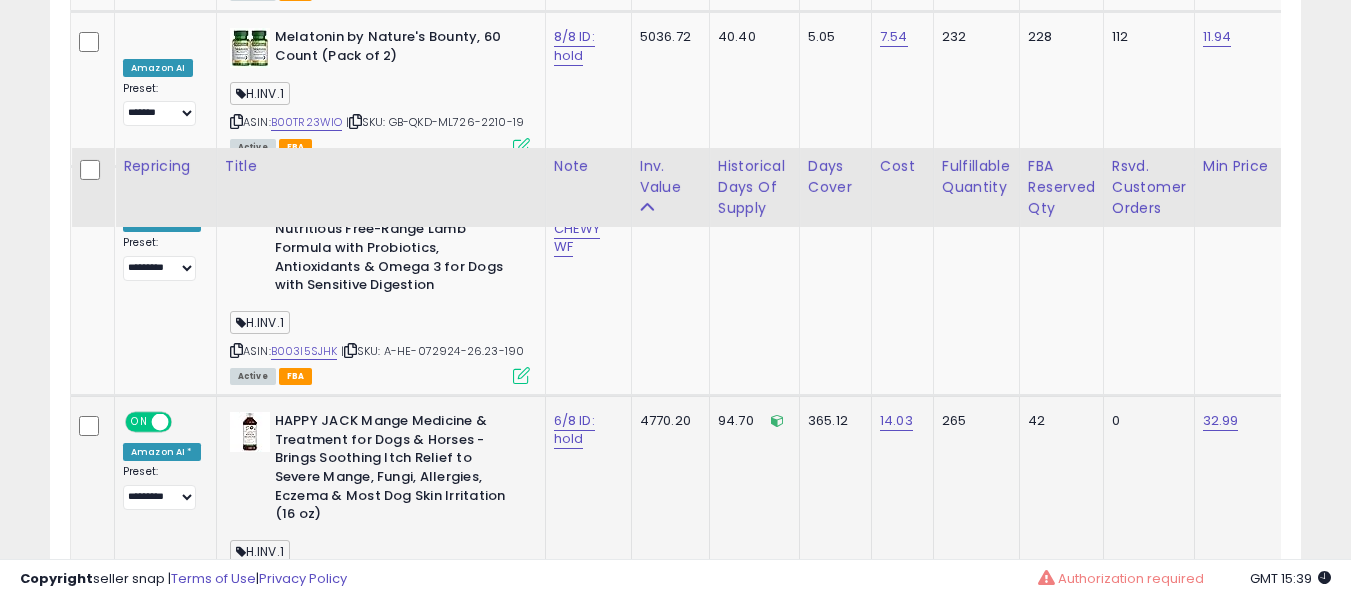 scroll, scrollTop: 2591, scrollLeft: 0, axis: vertical 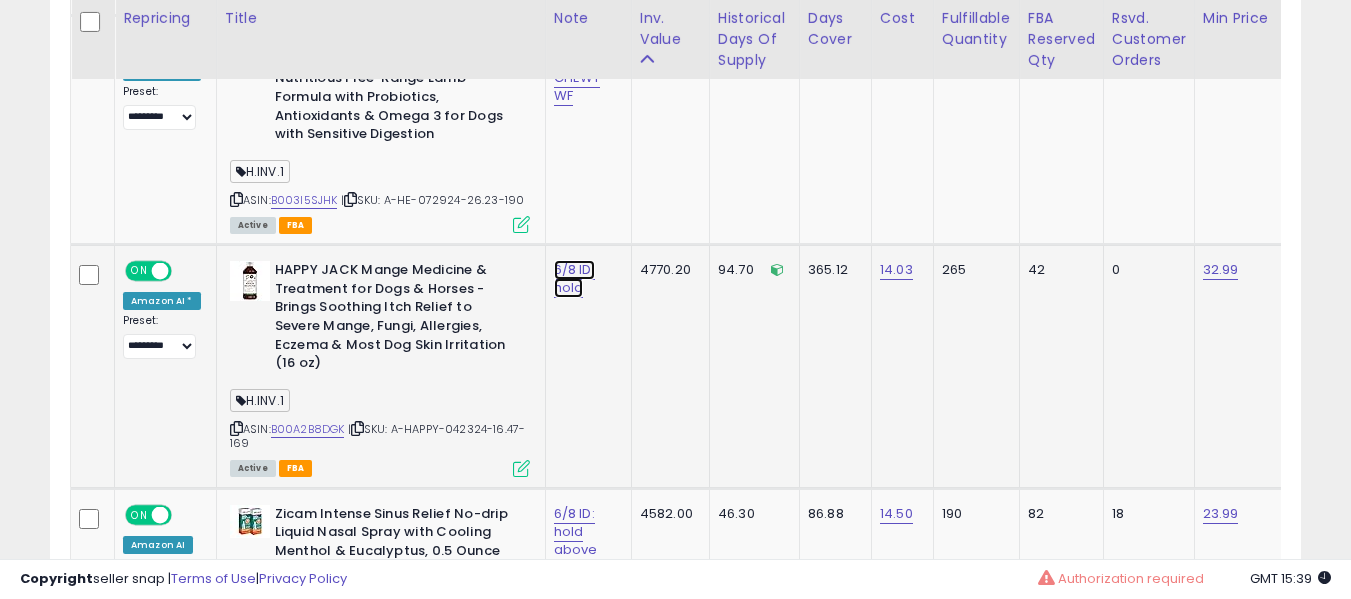 click on "6/8 ID: hold" at bounding box center (574, -1458) 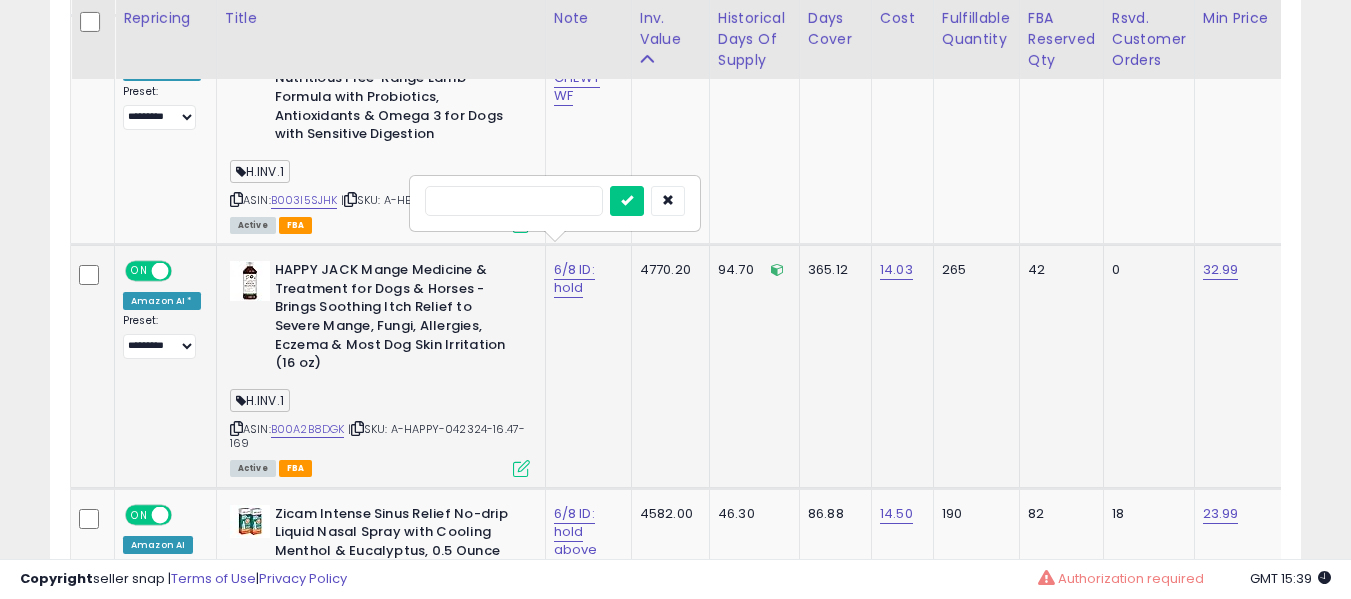type on "*" 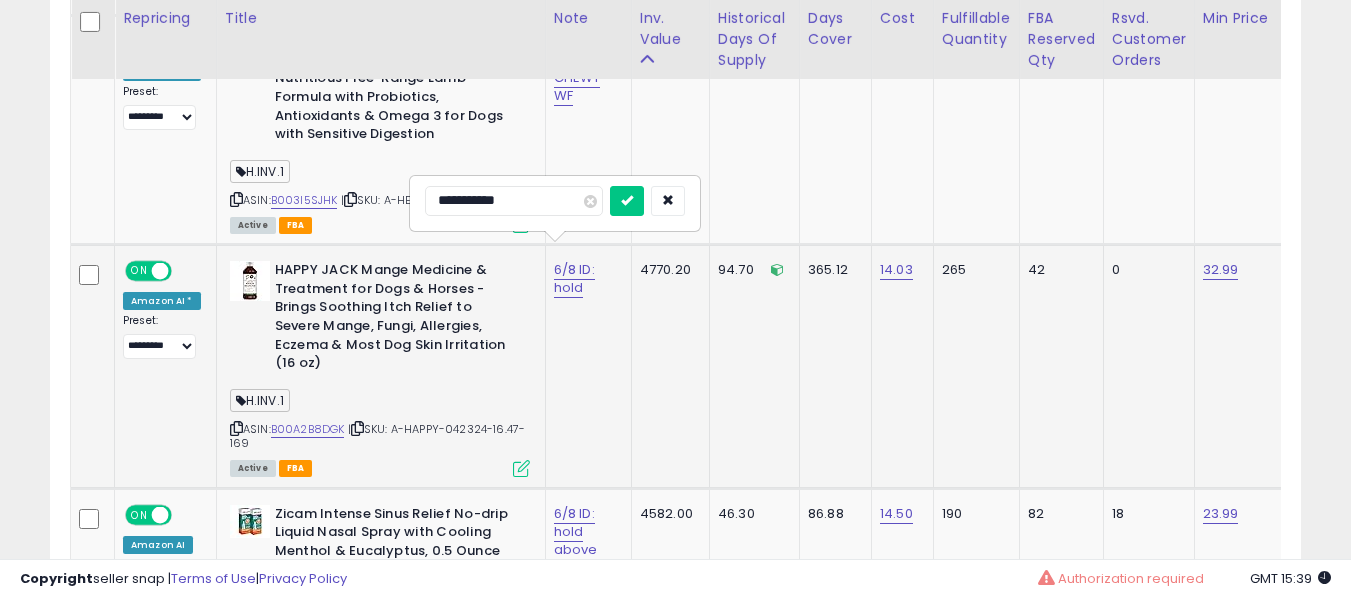 type on "**********" 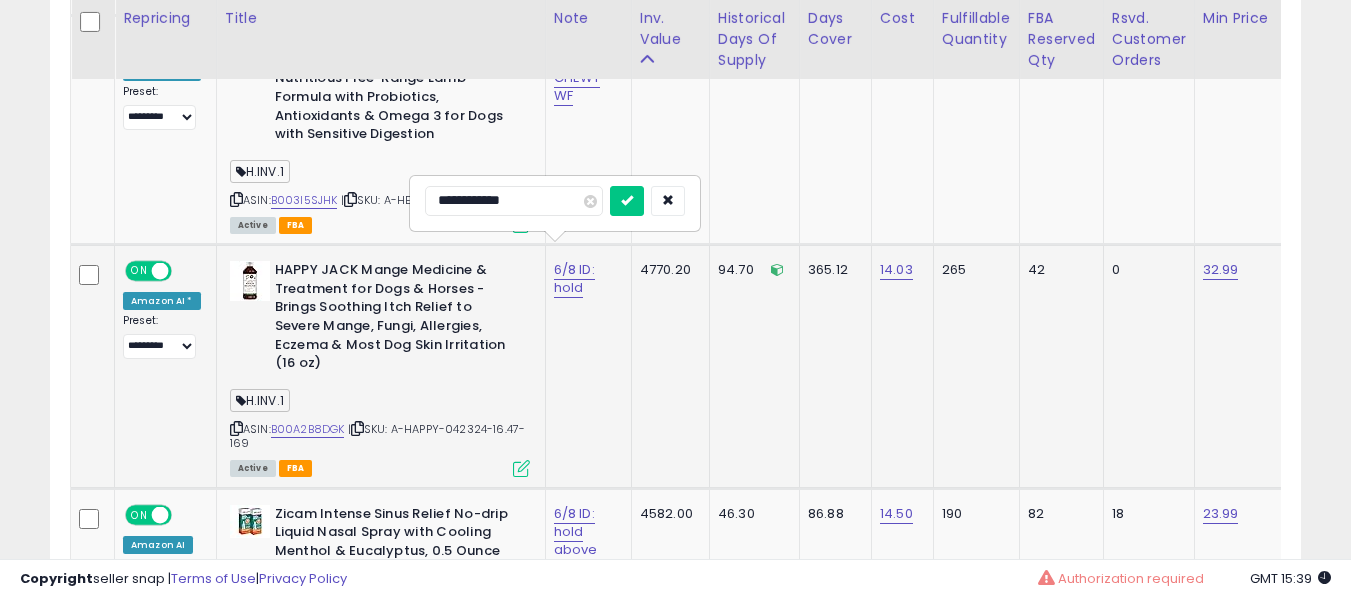 click at bounding box center (627, 201) 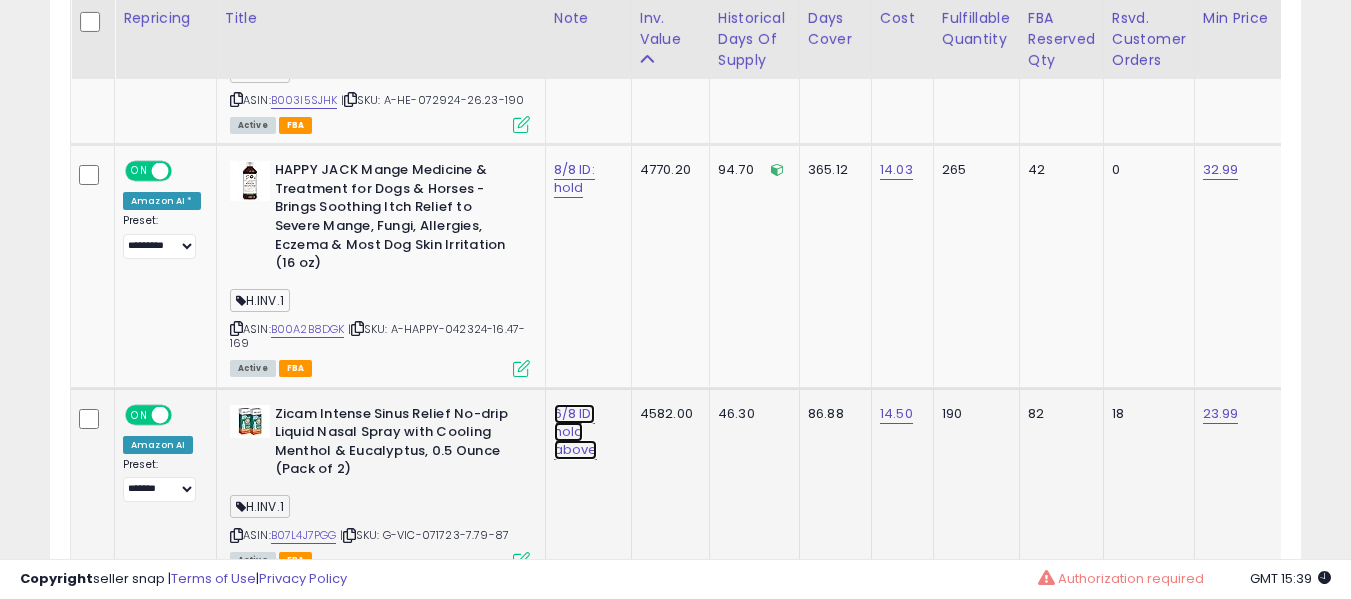 click on "6/8 ID: hold above" at bounding box center (574, -1558) 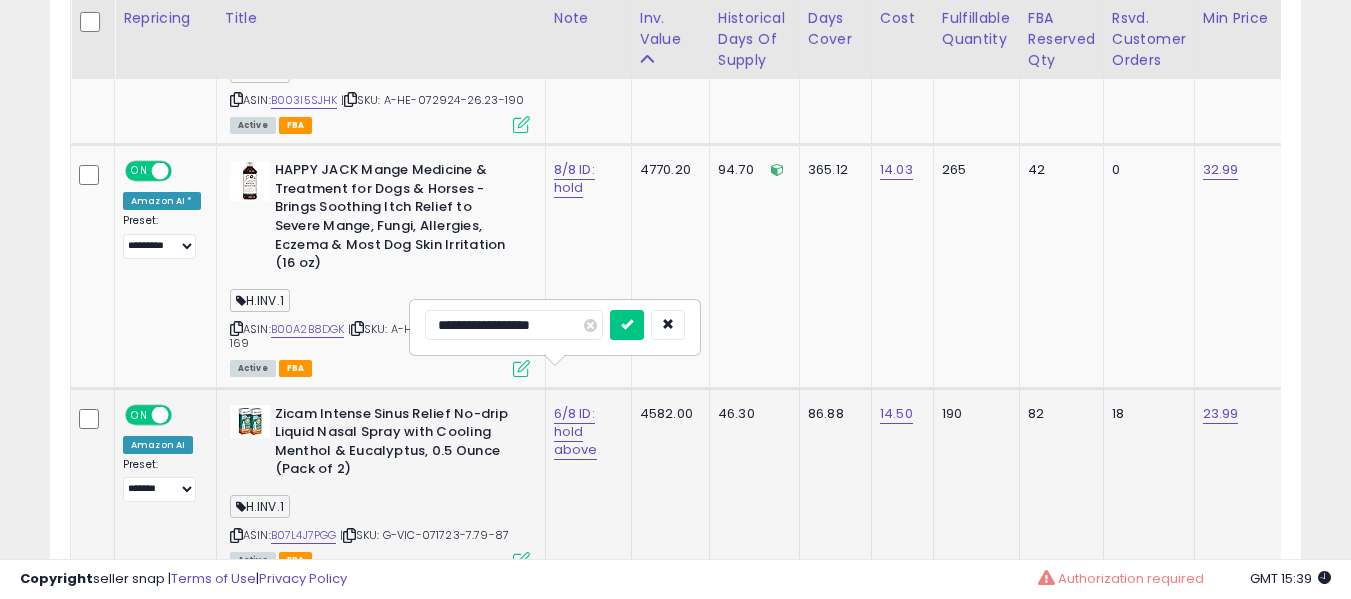scroll, scrollTop: 2891, scrollLeft: 0, axis: vertical 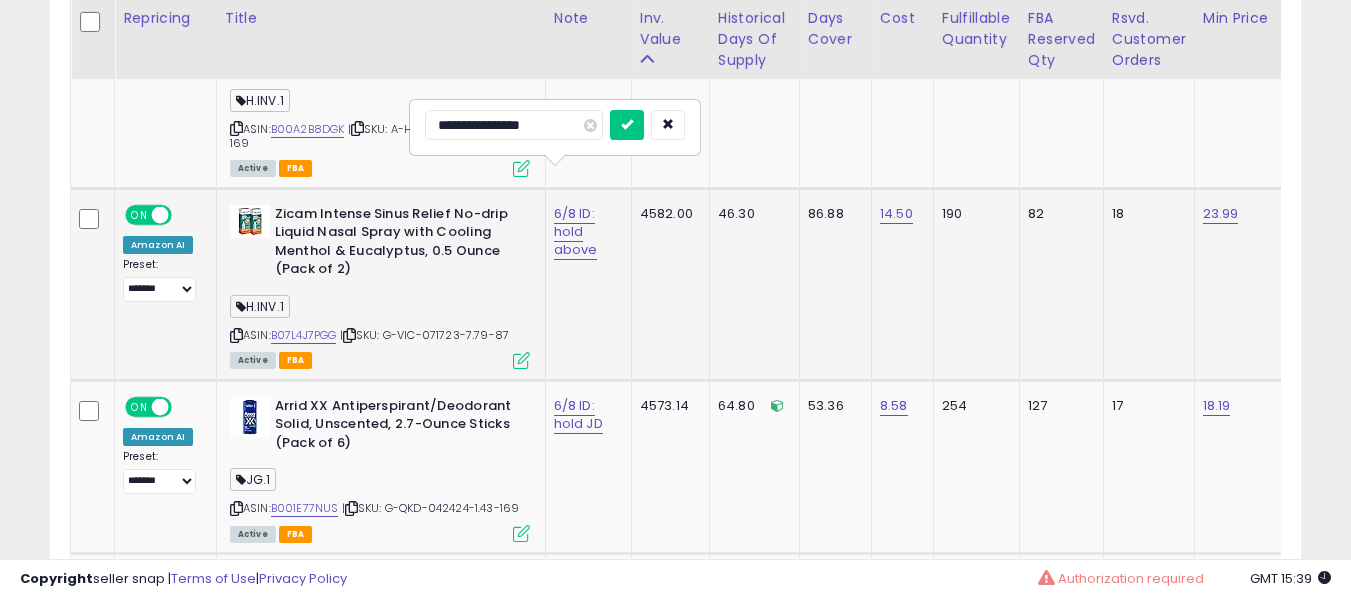 type on "**********" 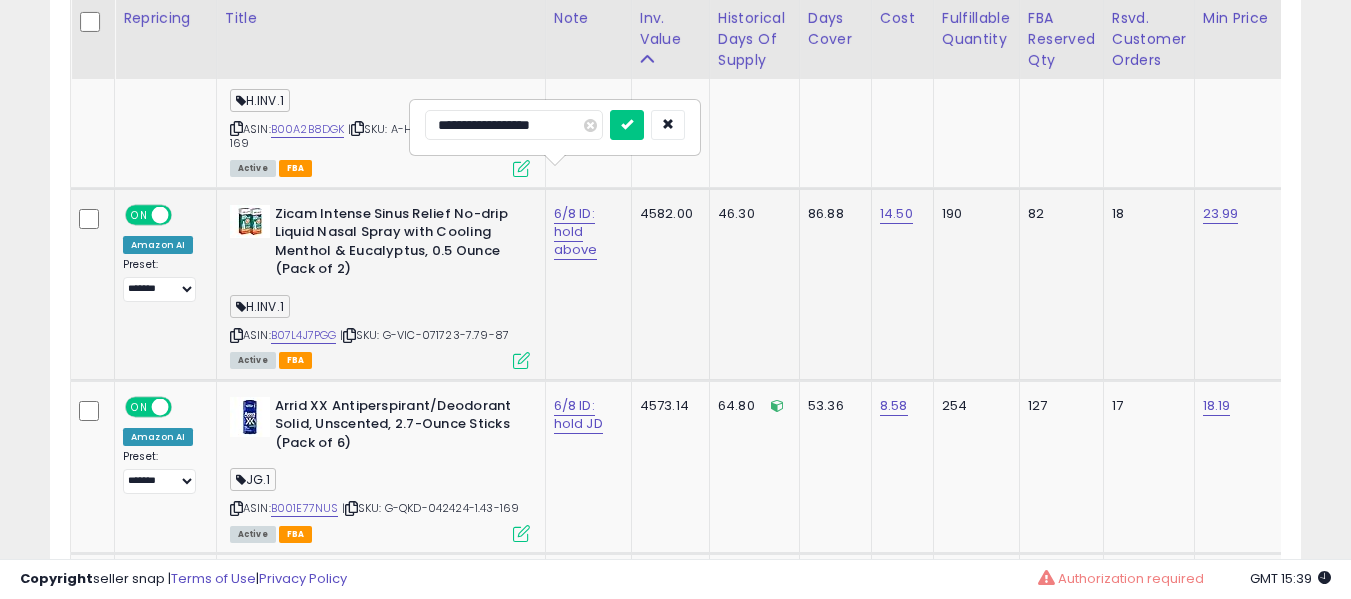 click at bounding box center (627, 125) 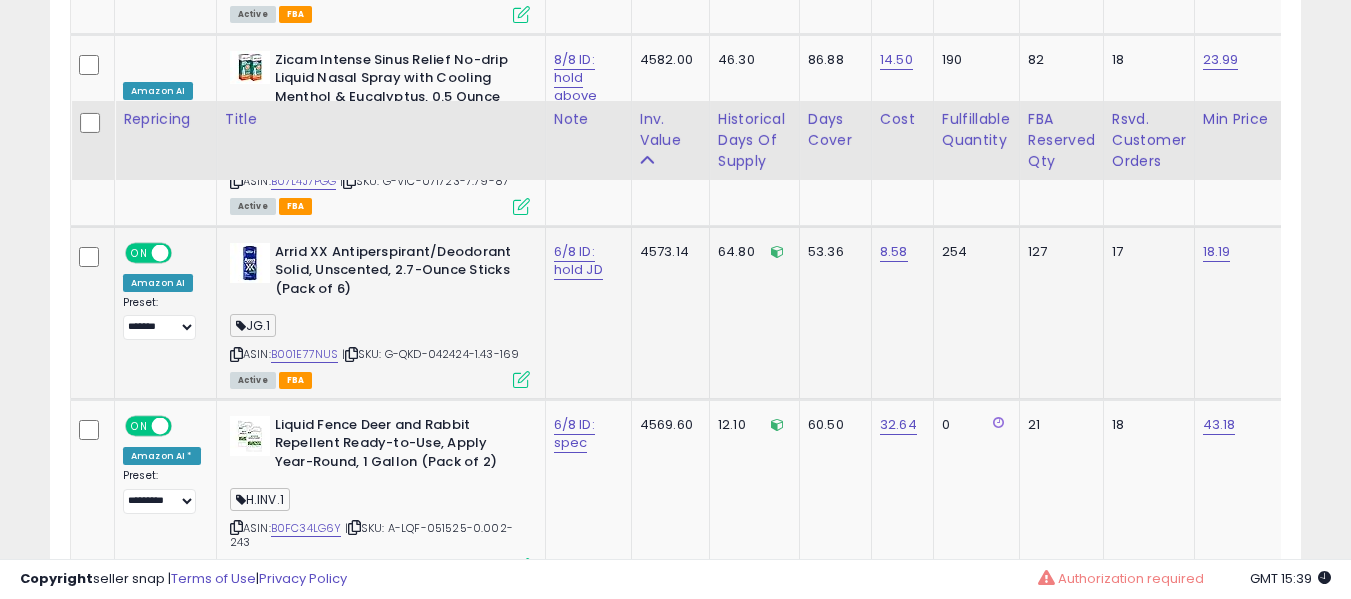 scroll, scrollTop: 2991, scrollLeft: 0, axis: vertical 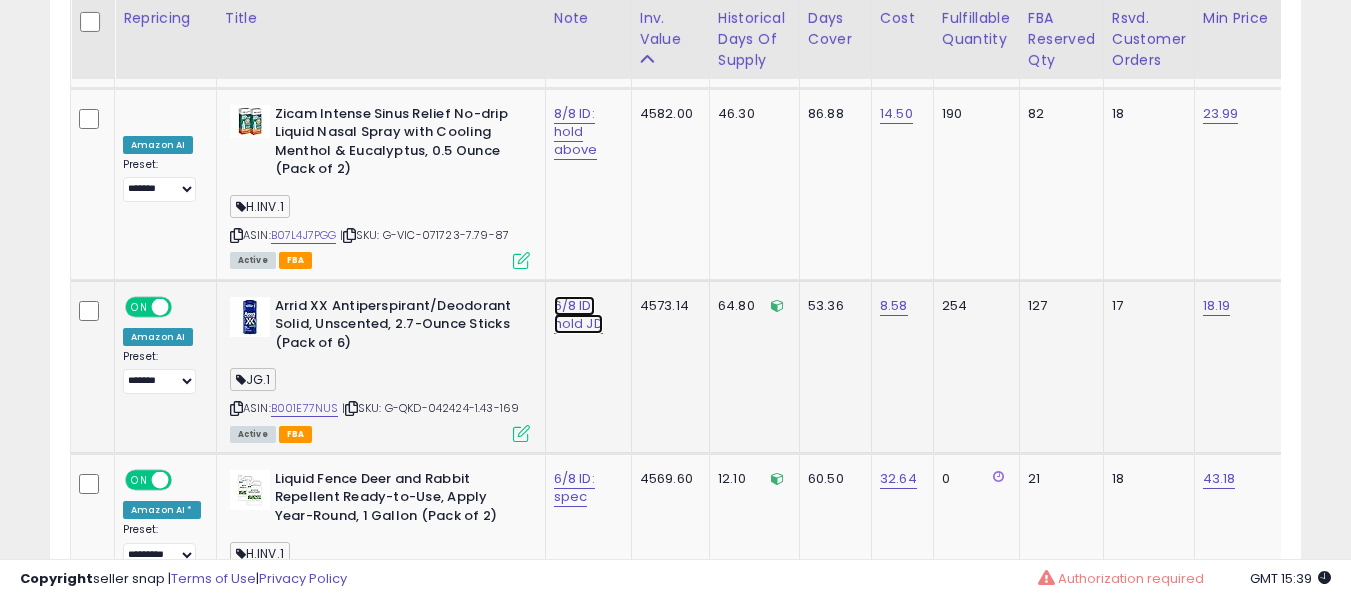 click on "6/8 ID: hold JD" at bounding box center (574, -1858) 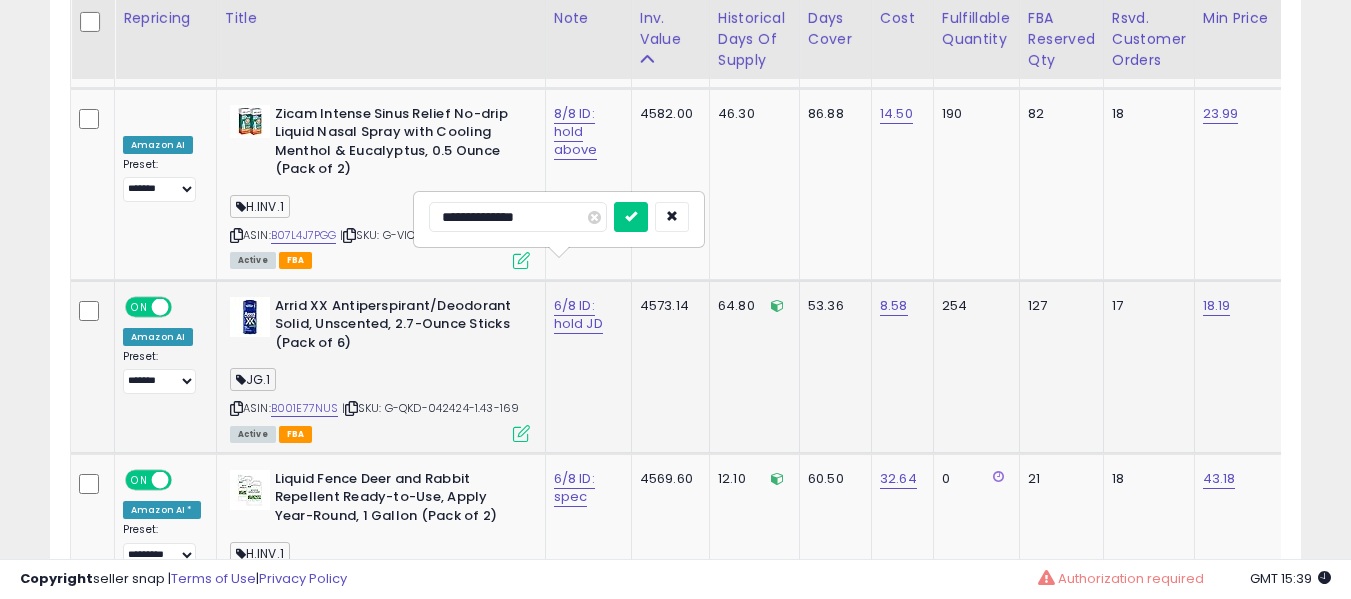 type on "**********" 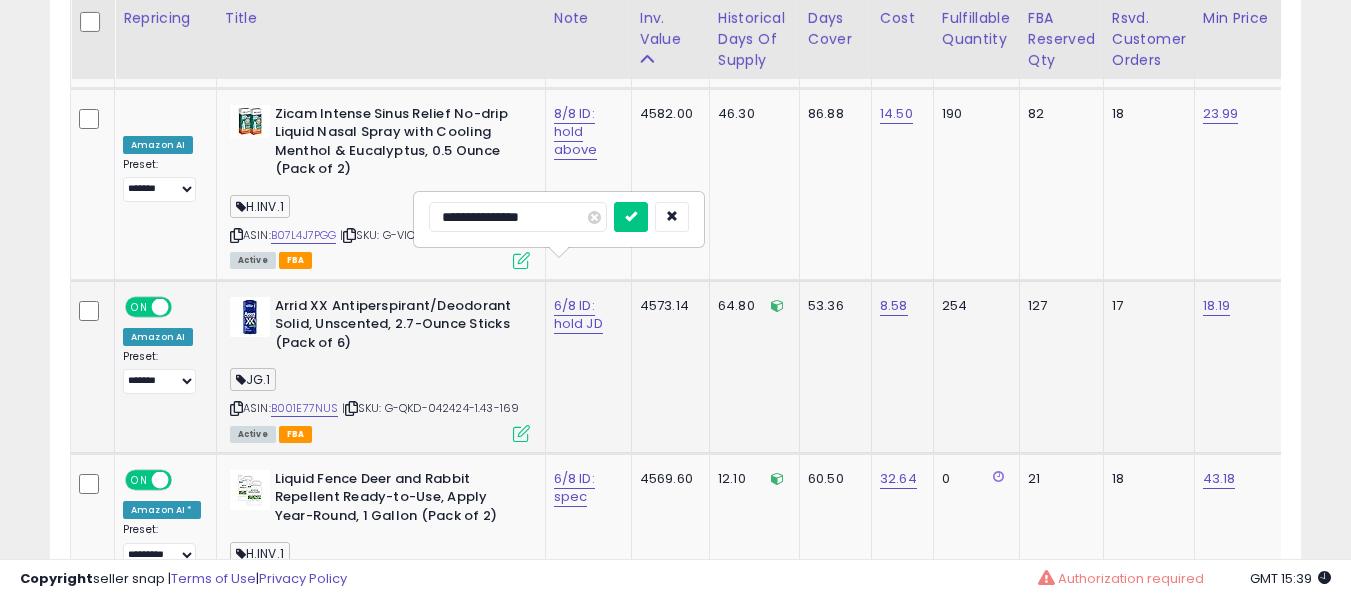 click at bounding box center (631, 217) 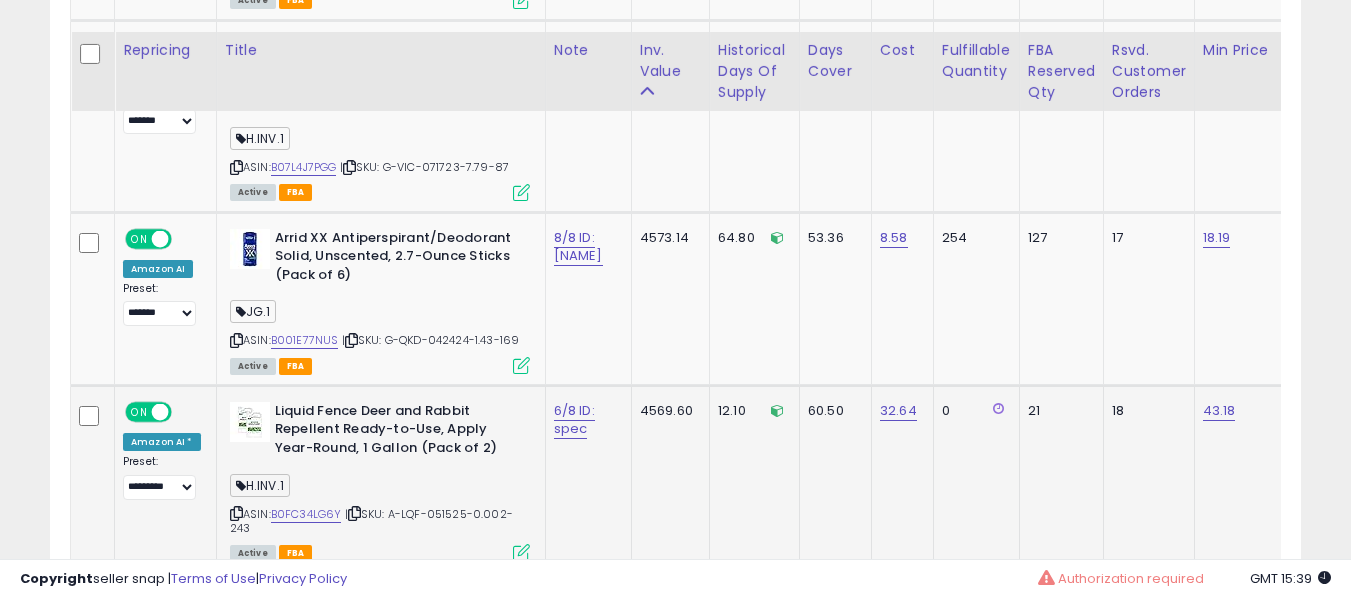 scroll, scrollTop: 3091, scrollLeft: 0, axis: vertical 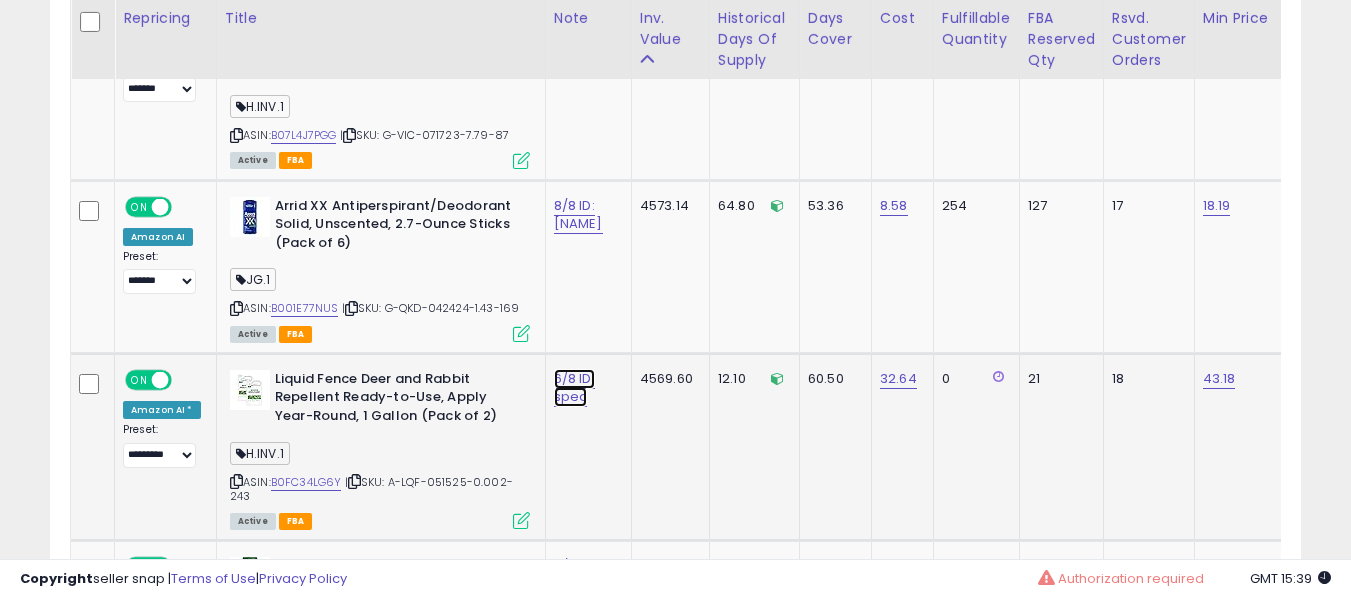 click on "6/8 ID: spec" at bounding box center (574, -1958) 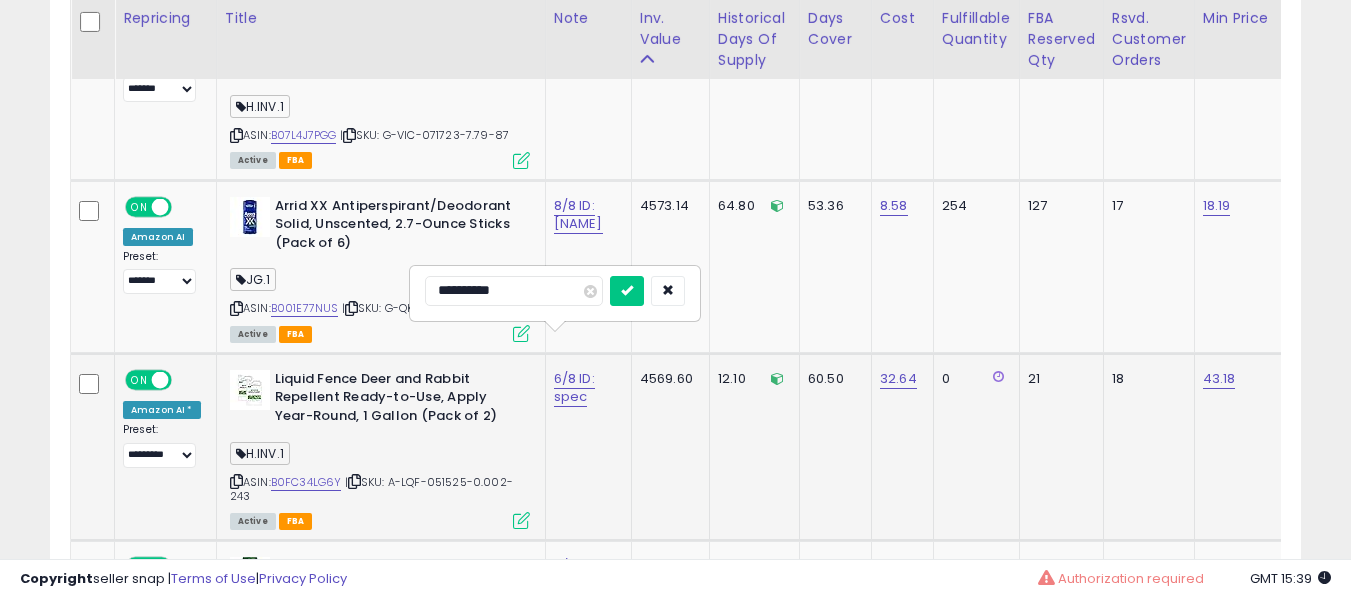 type on "**********" 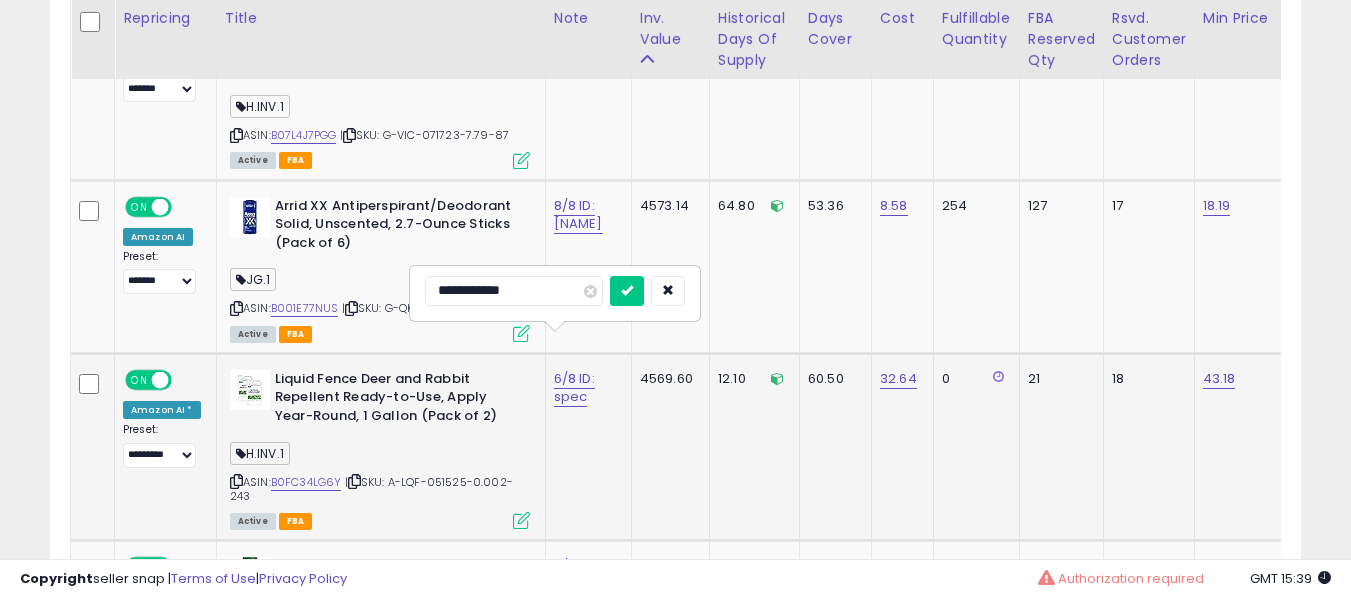 click at bounding box center (627, 291) 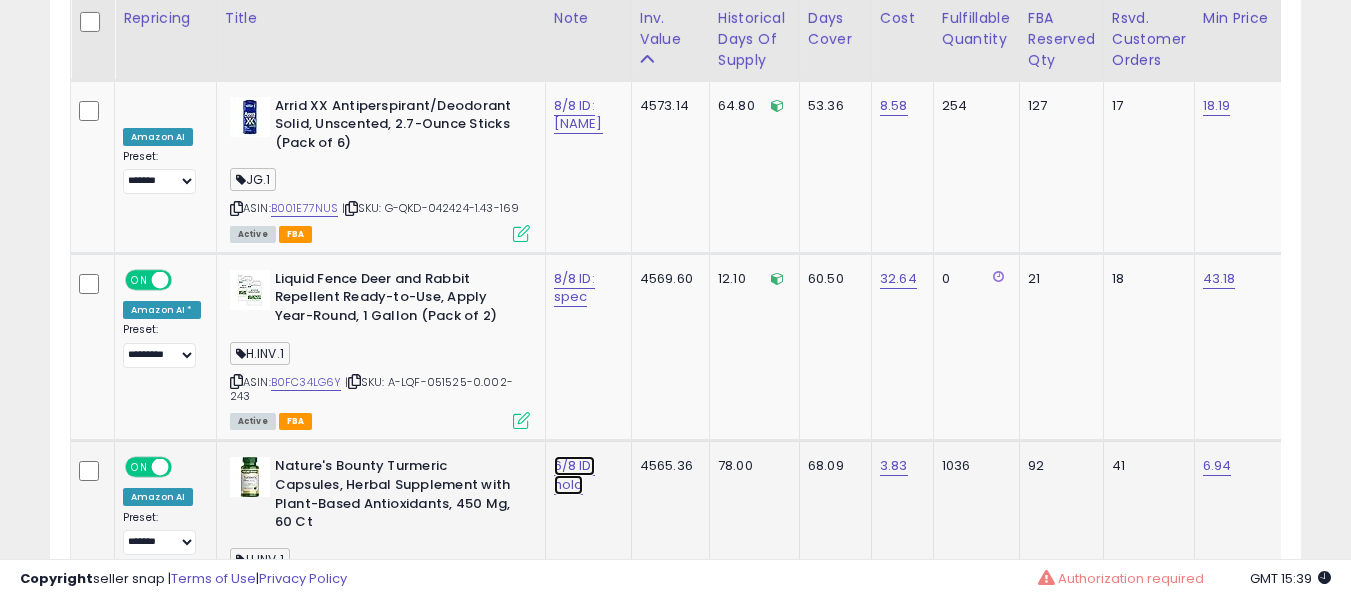 click on "6/8 ID: hold" at bounding box center [574, -2058] 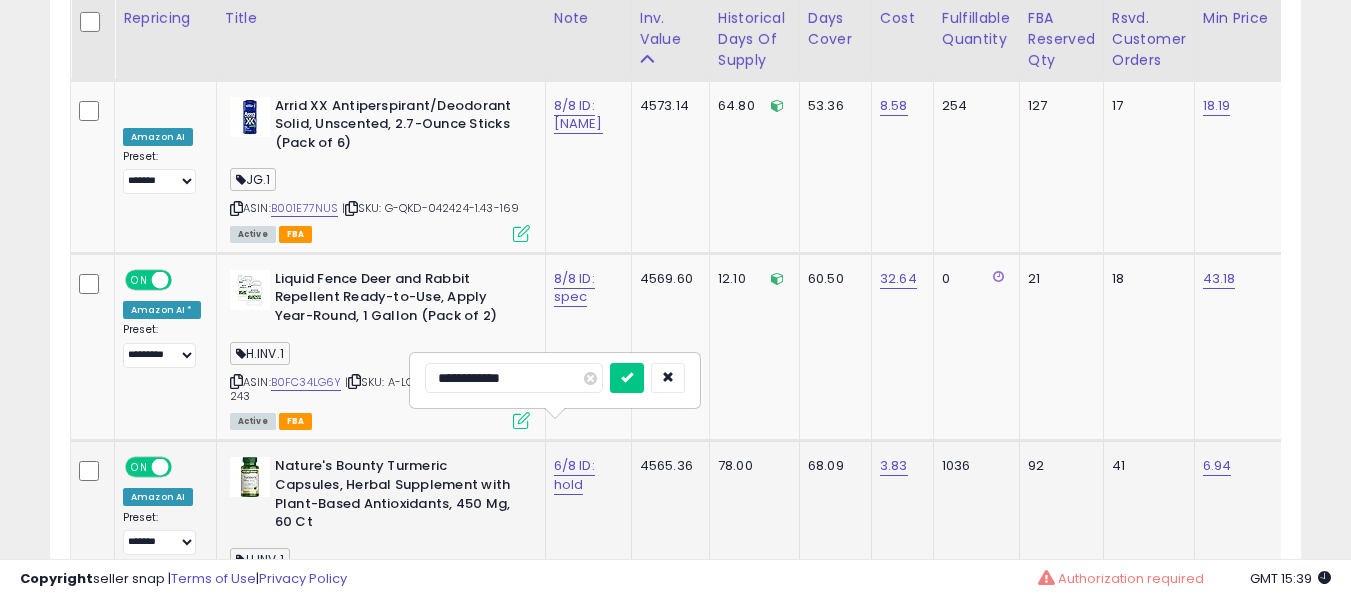 scroll, scrollTop: 3291, scrollLeft: 0, axis: vertical 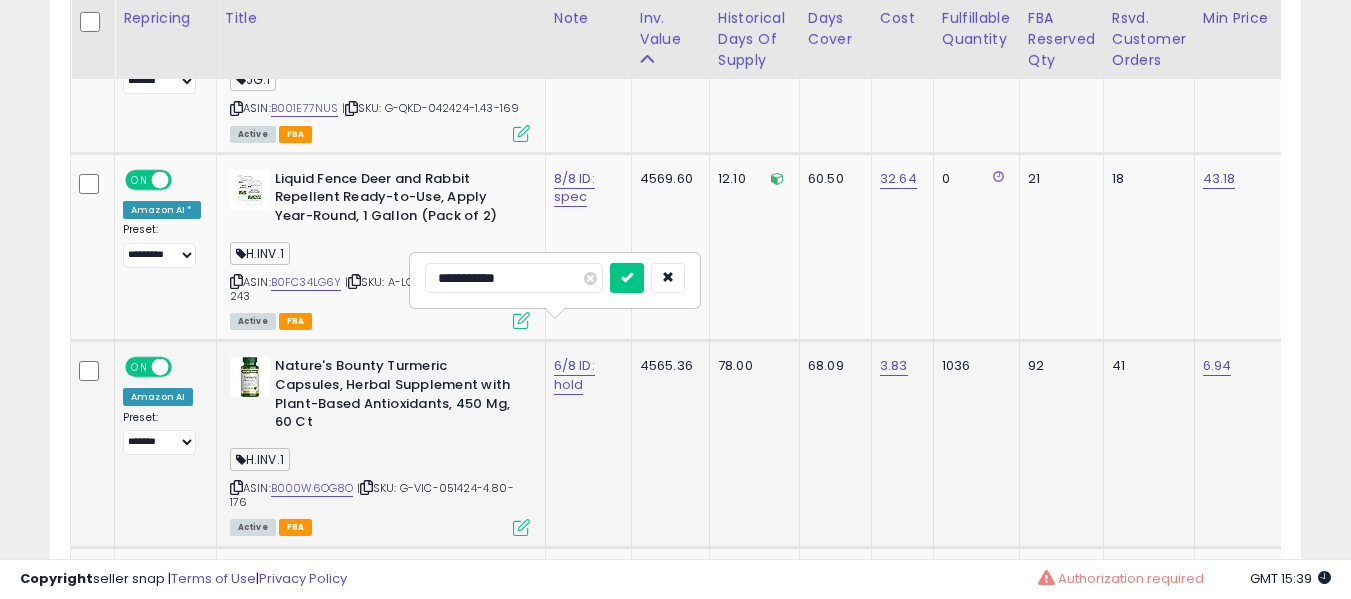 type on "**********" 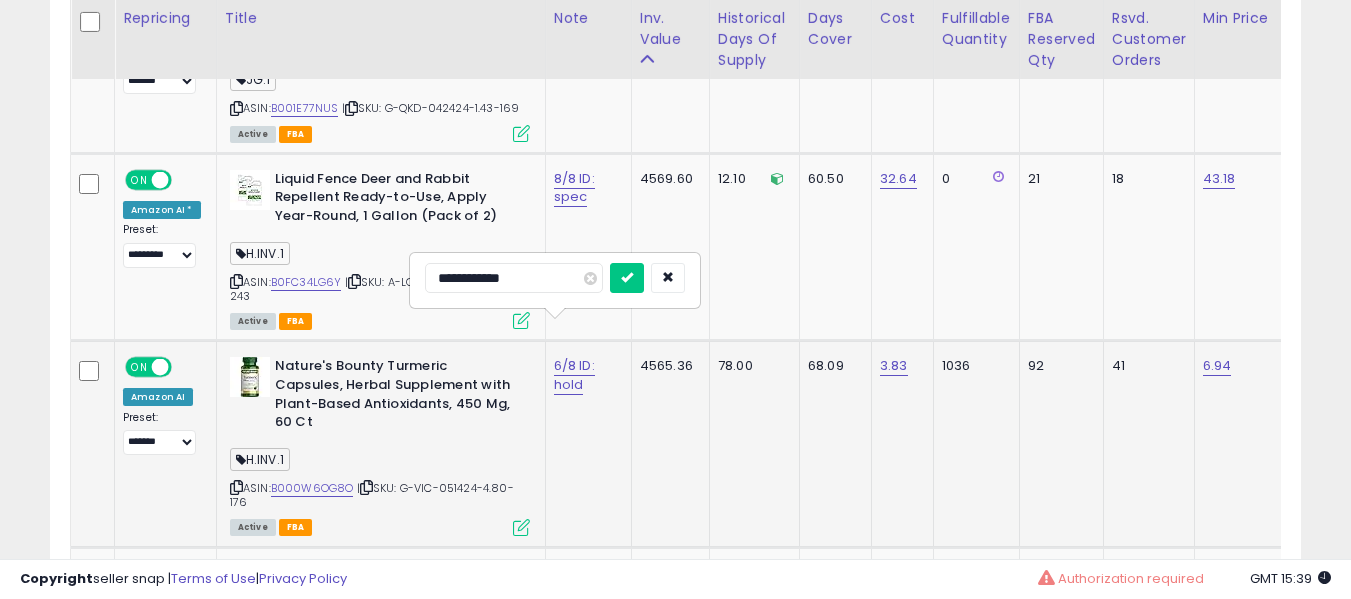 click at bounding box center (627, 278) 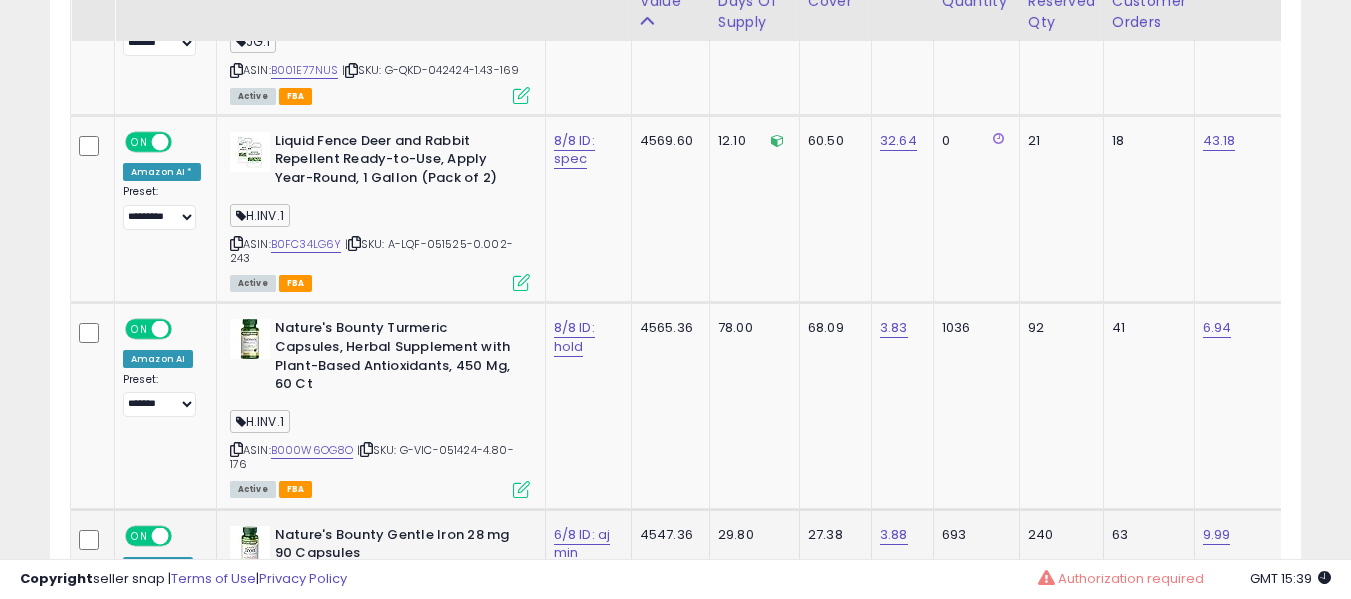 scroll, scrollTop: 3391, scrollLeft: 0, axis: vertical 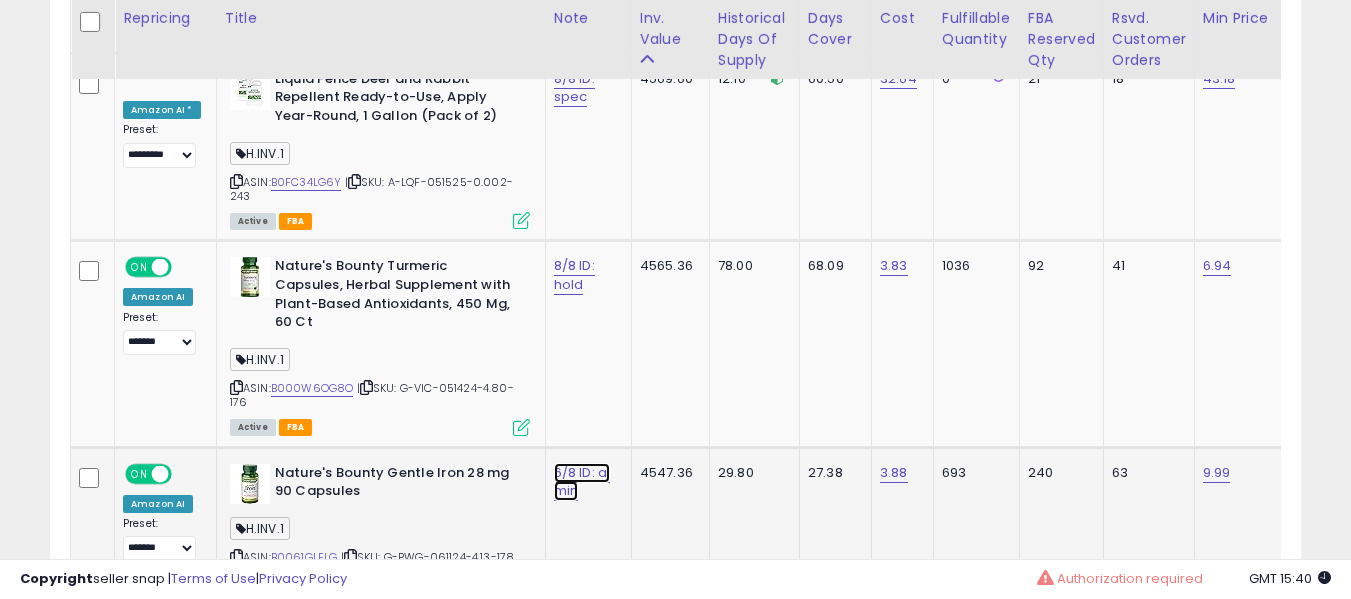 click on "6/8 ID: aj min" at bounding box center [574, -2258] 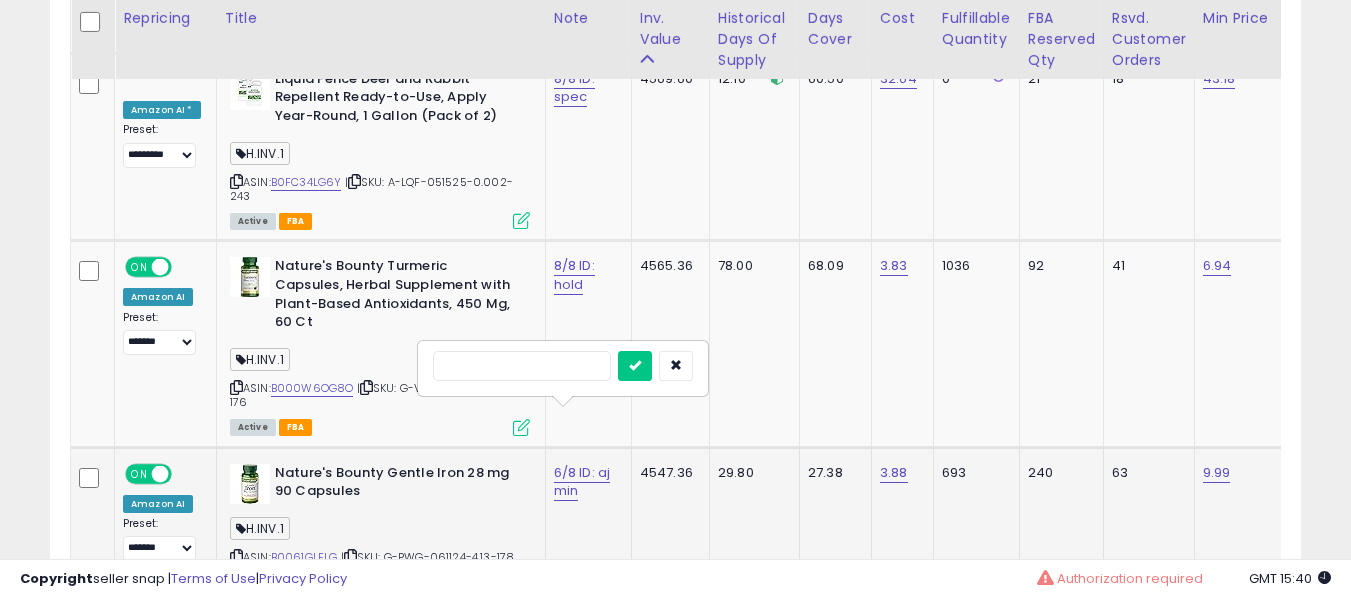type on "*" 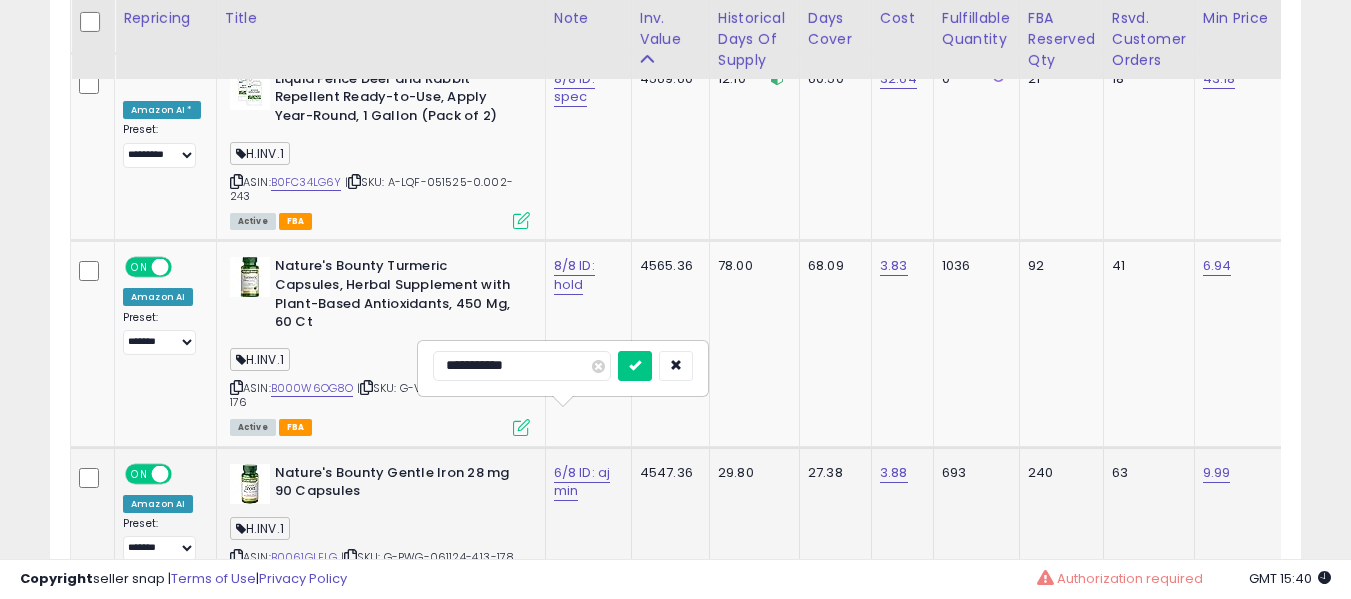type on "**********" 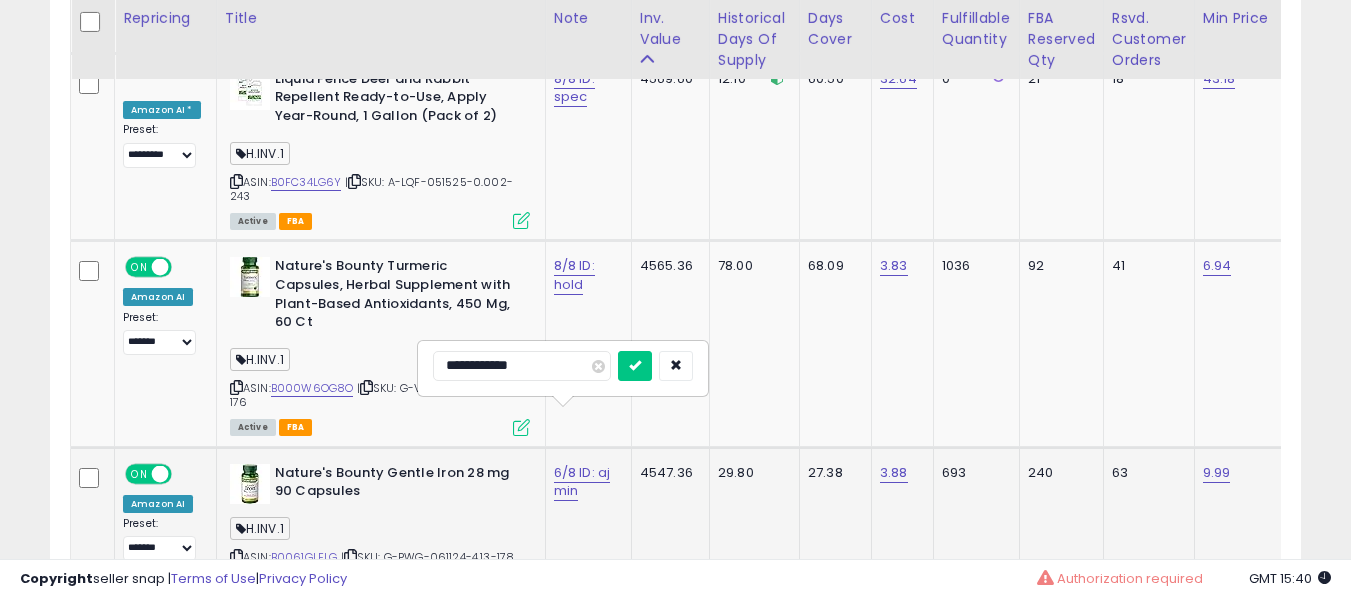 click at bounding box center (635, 366) 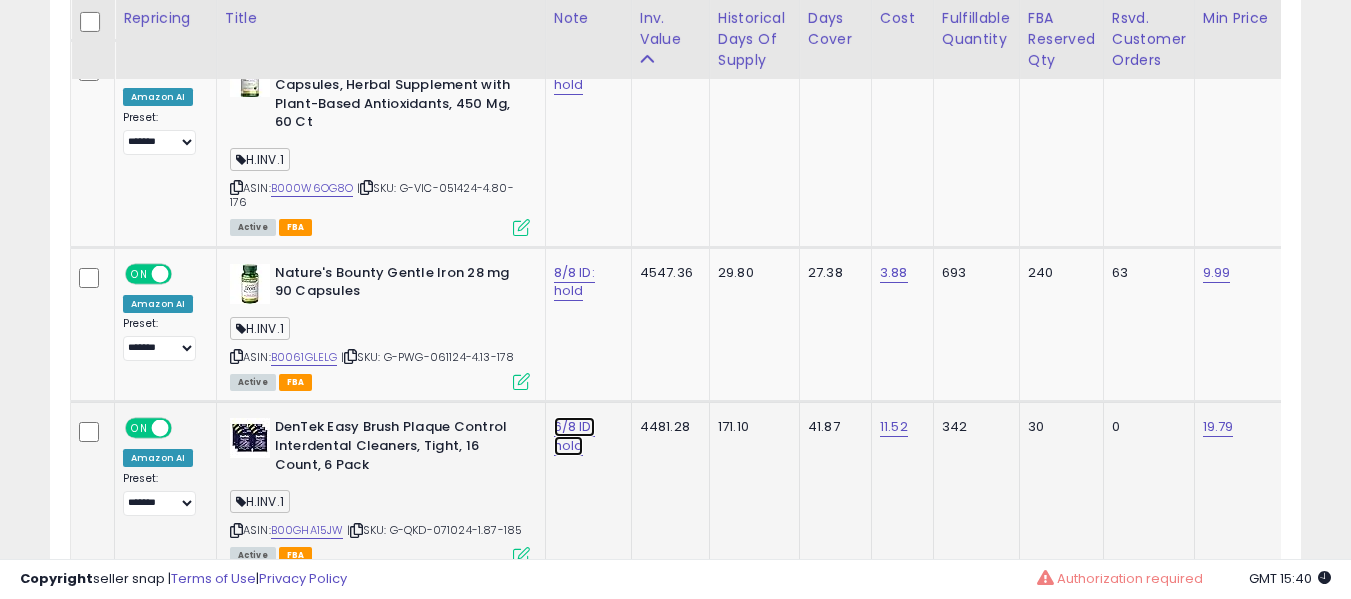 click on "6/8 ID: hold" at bounding box center [574, -2458] 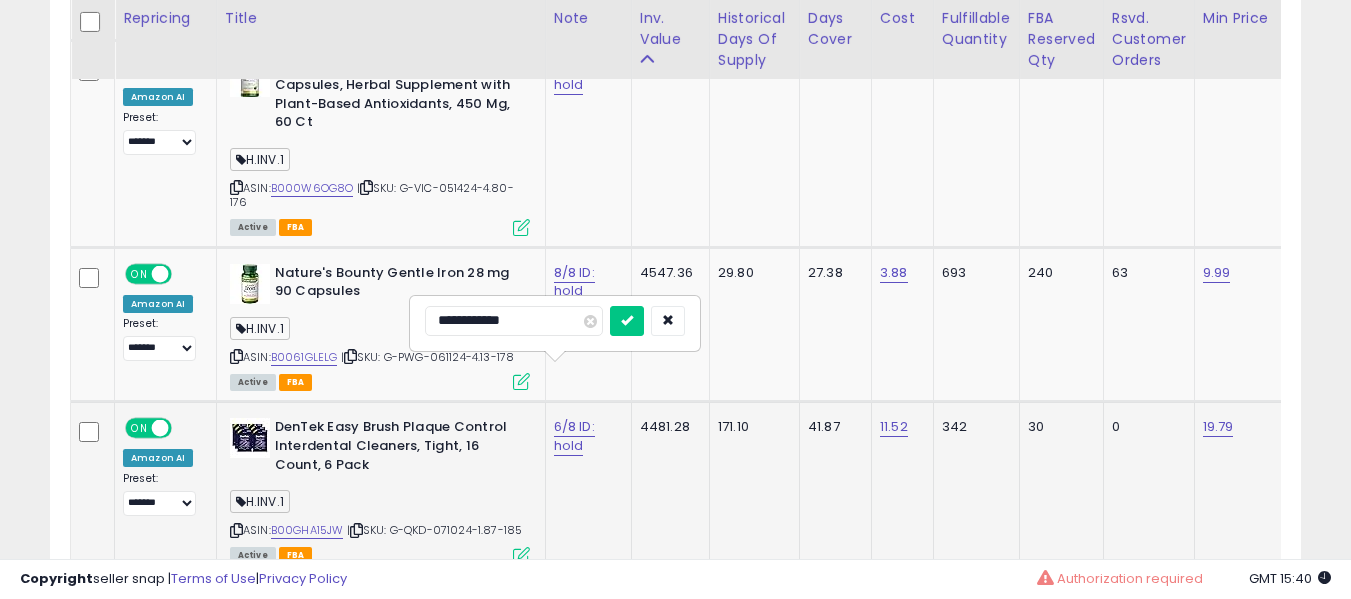 scroll, scrollTop: 3691, scrollLeft: 0, axis: vertical 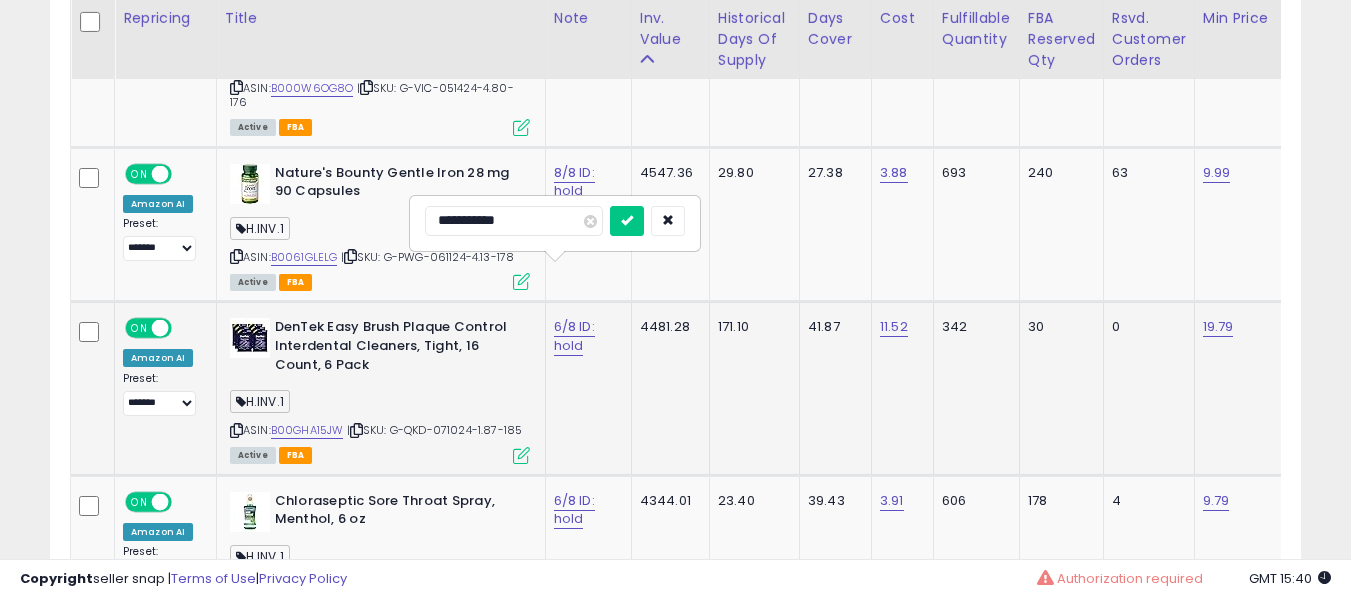 type on "**********" 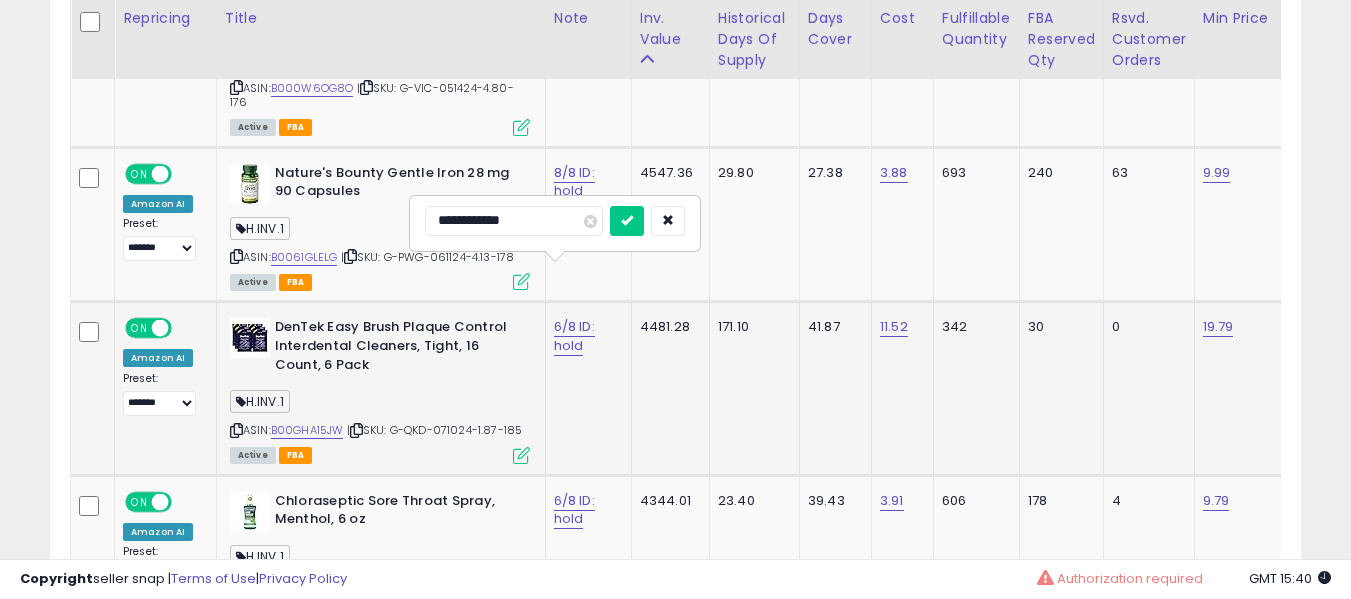 click at bounding box center (627, 221) 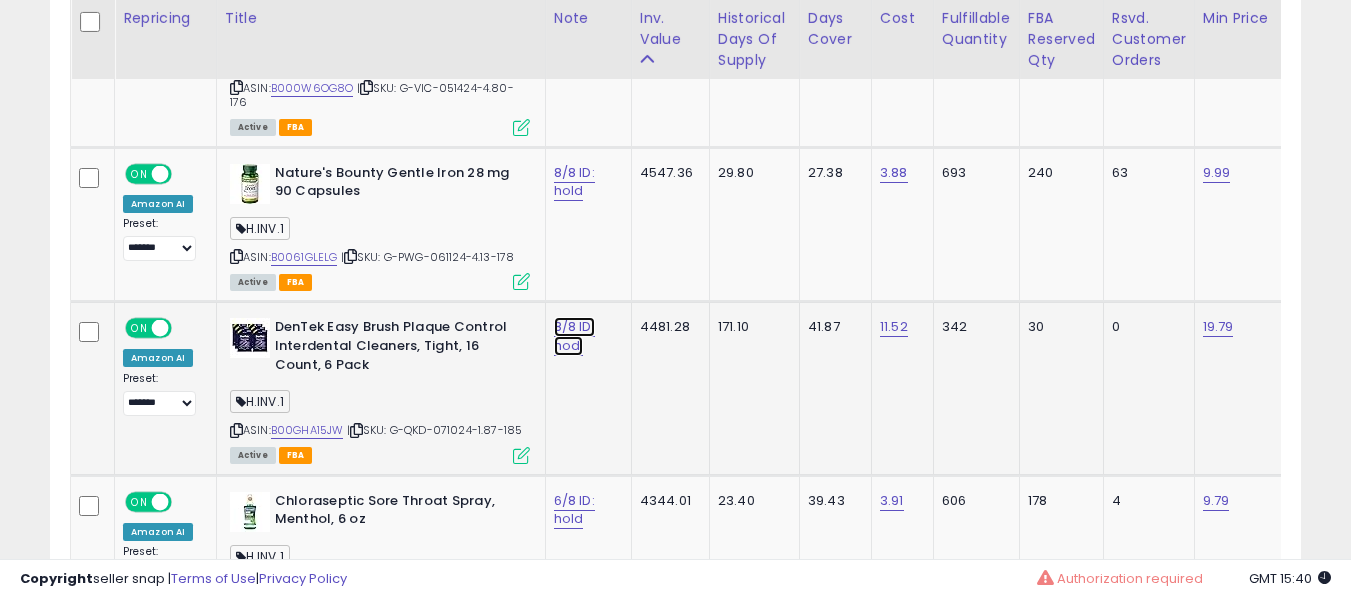 click on "8/8 ID: hodl" at bounding box center [574, 336] 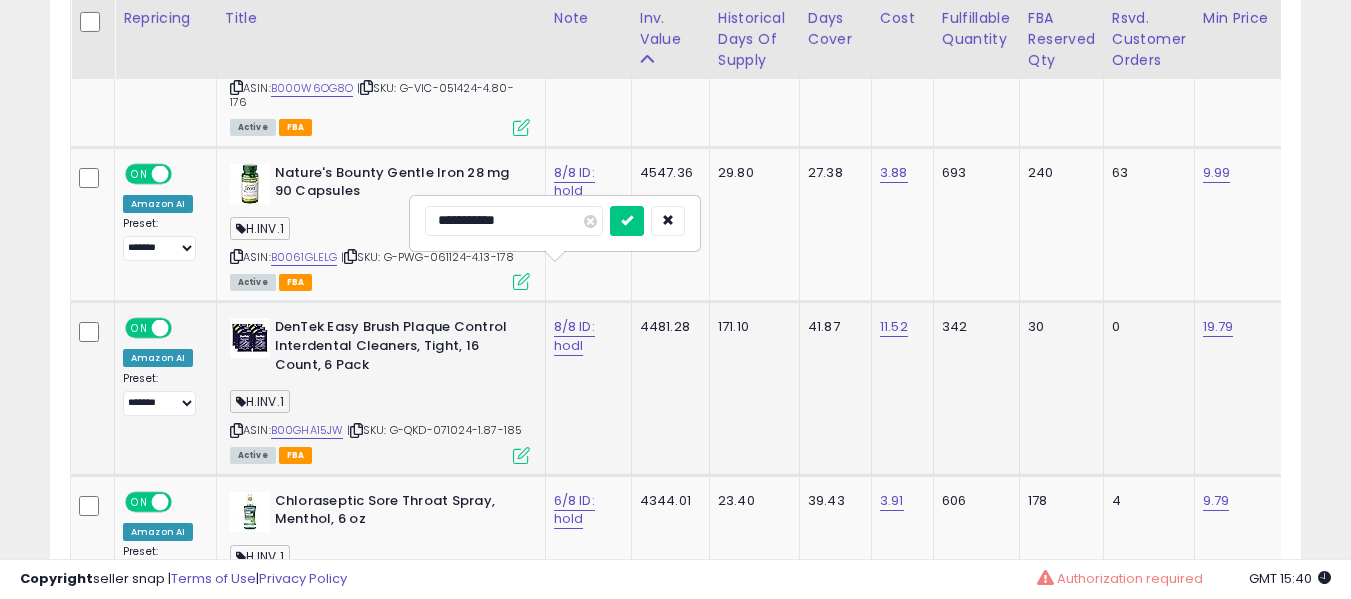 type on "**********" 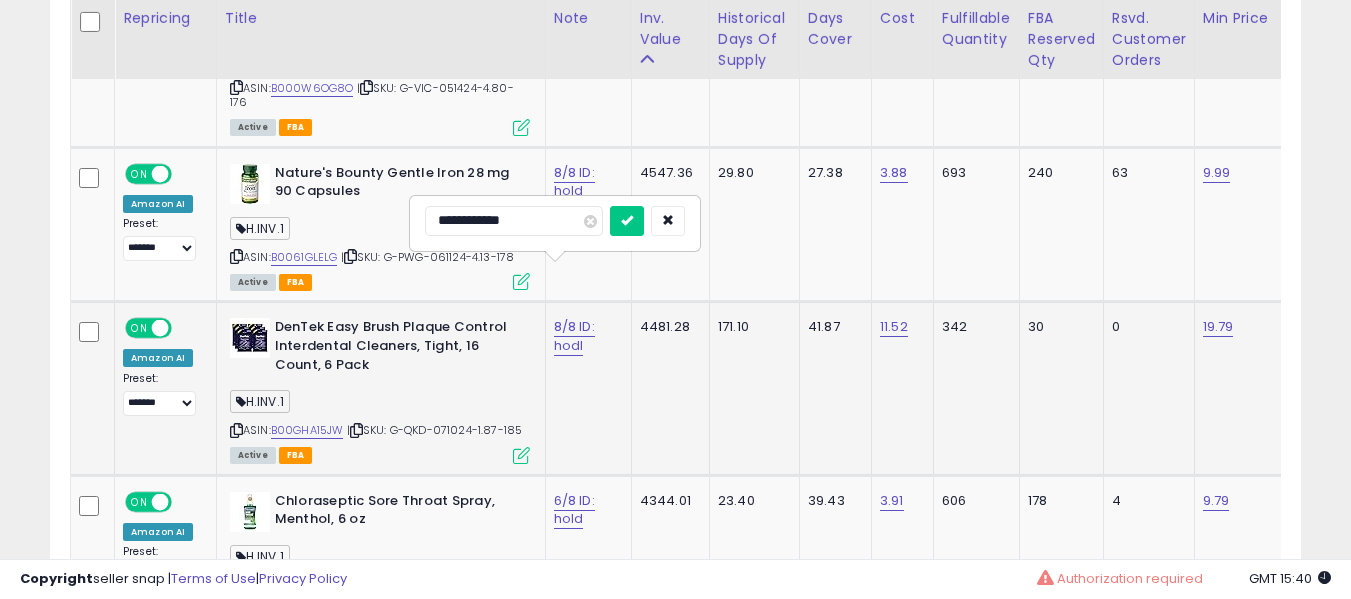 click at bounding box center (627, 221) 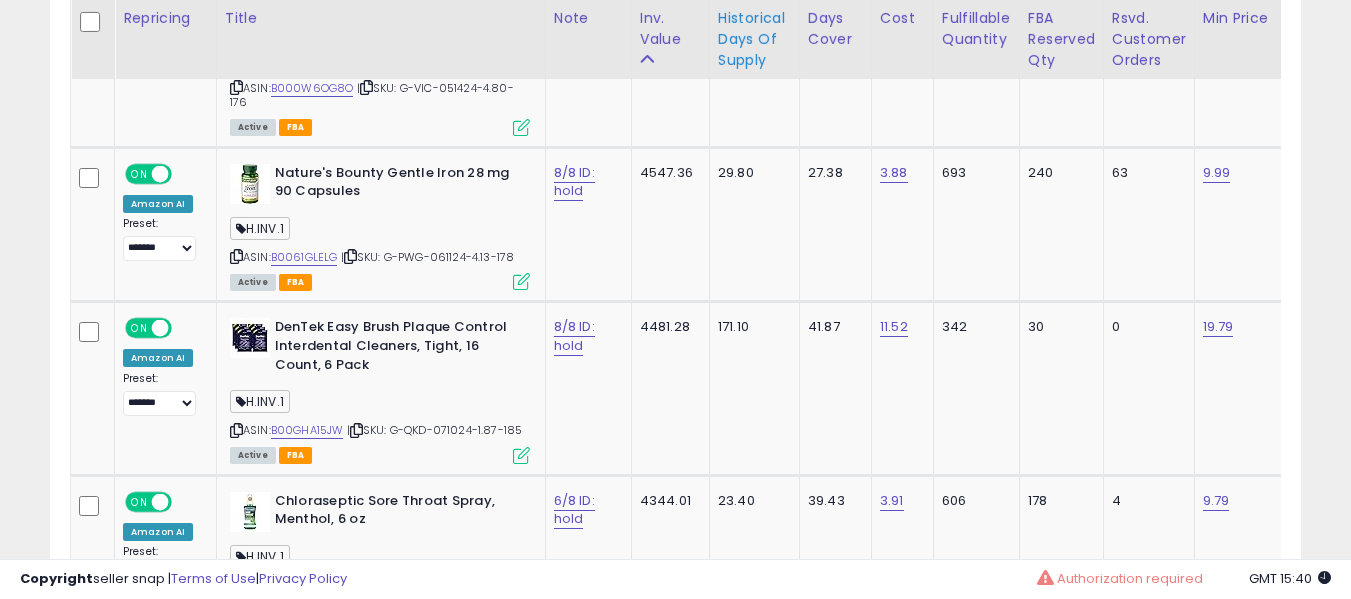 scroll, scrollTop: 1621, scrollLeft: 0, axis: vertical 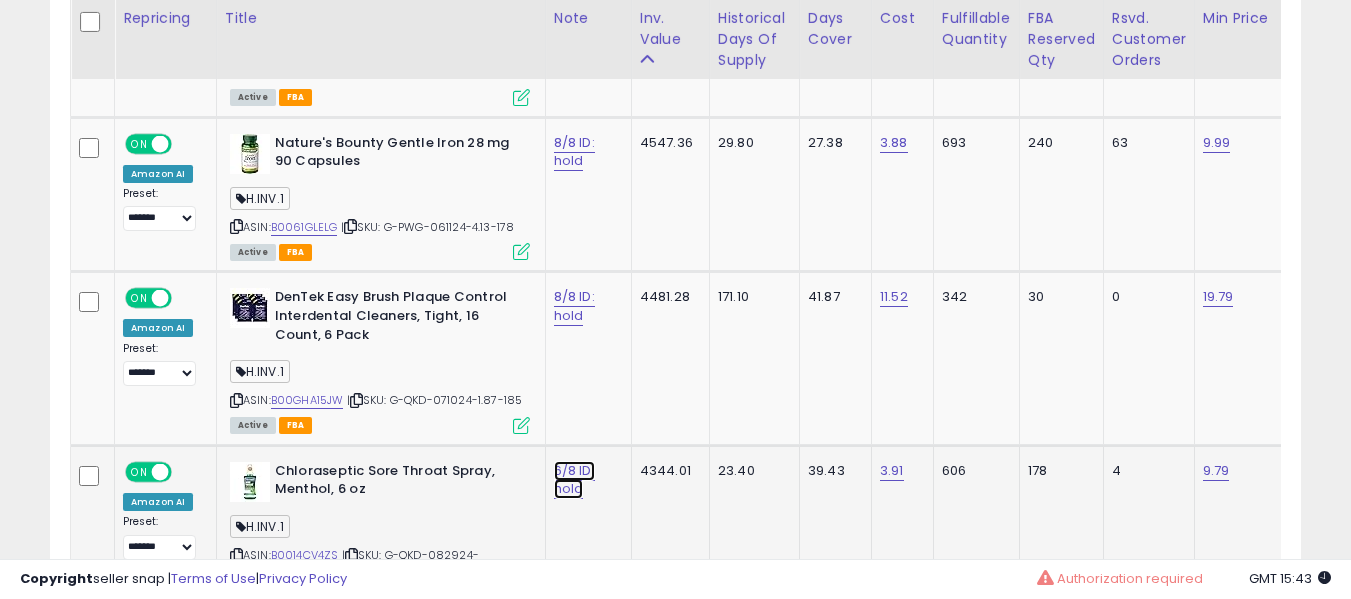 click on "6/8 ID: hold" at bounding box center (574, -2588) 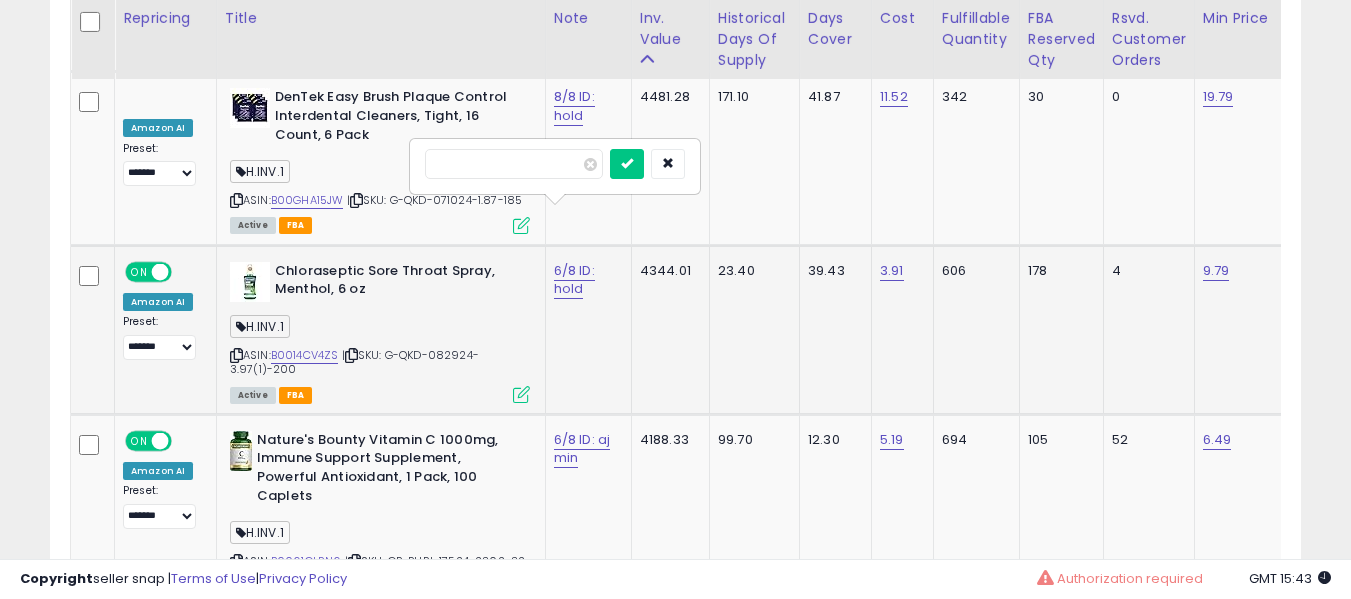type on "*" 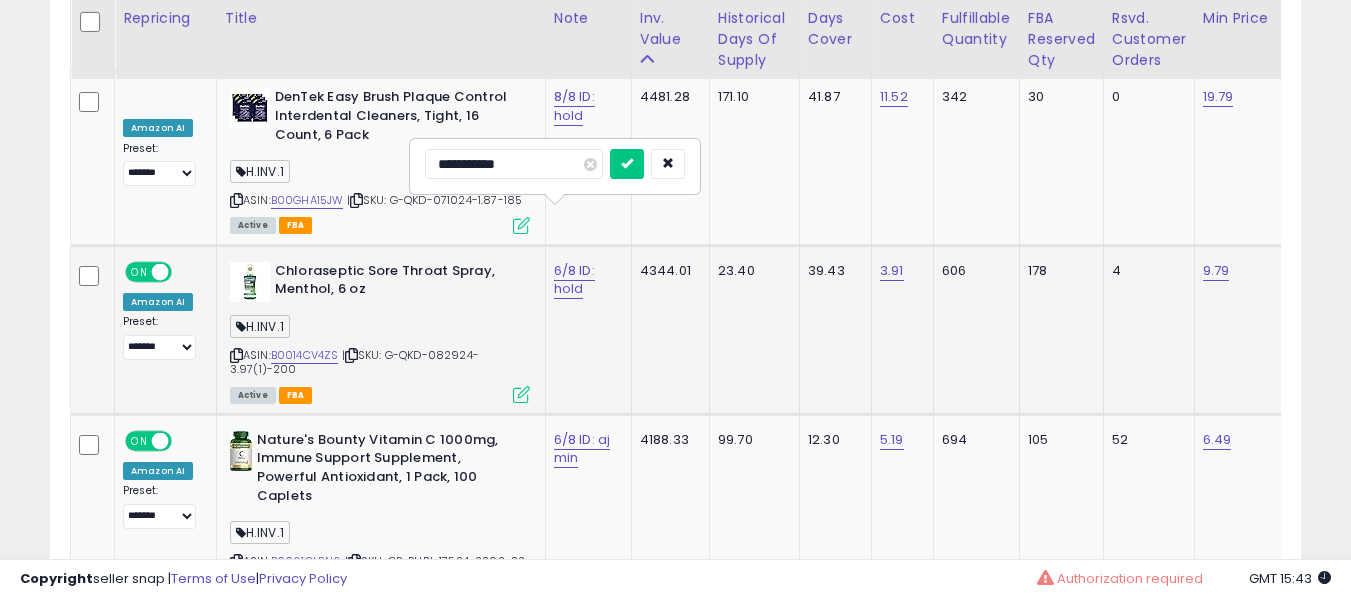 type on "**********" 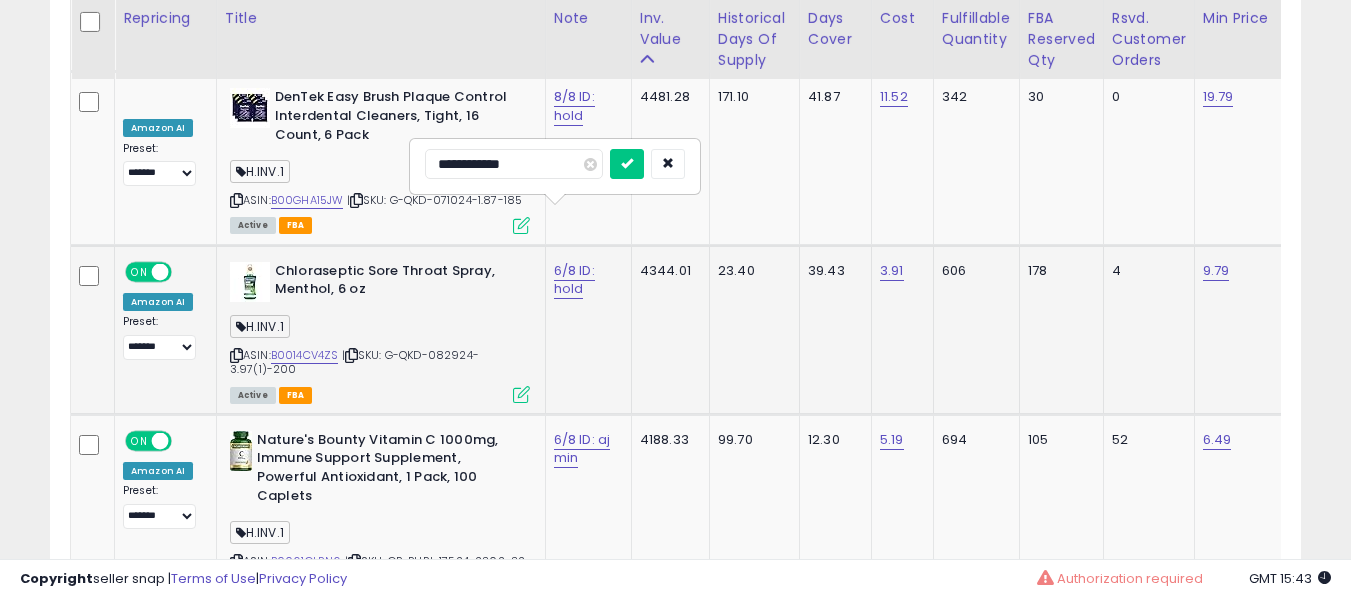 click at bounding box center [627, 164] 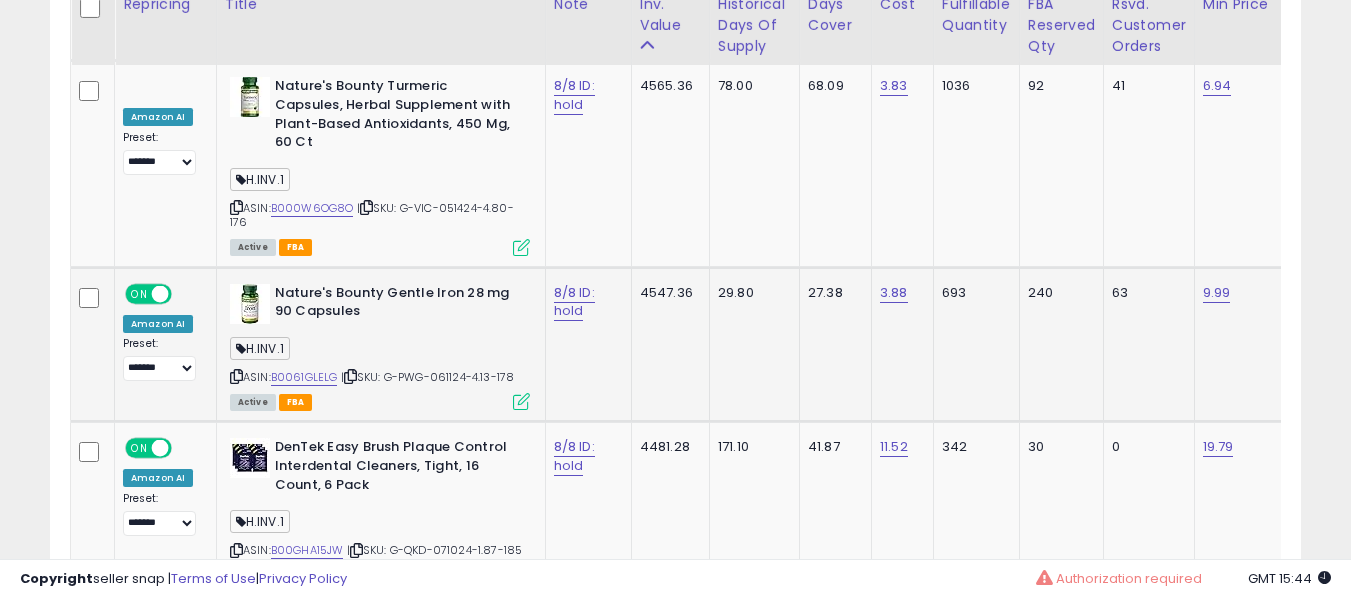 scroll, scrollTop: 3621, scrollLeft: 0, axis: vertical 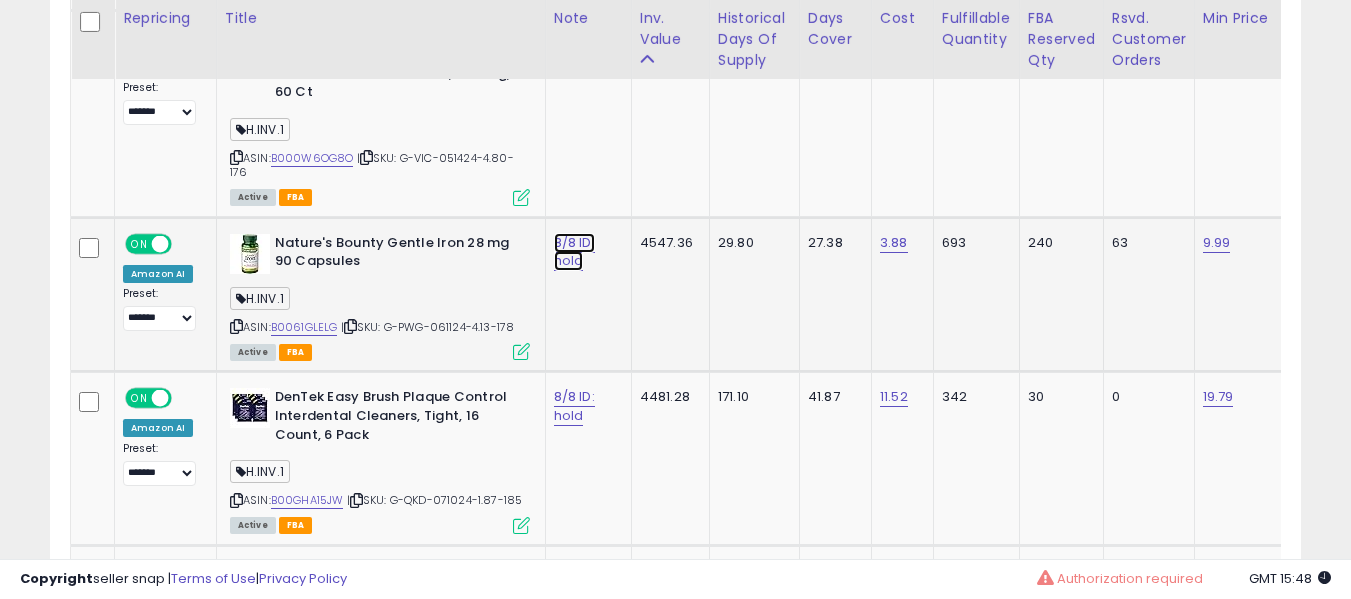 click on "8/8 ID: hold" at bounding box center (574, -2488) 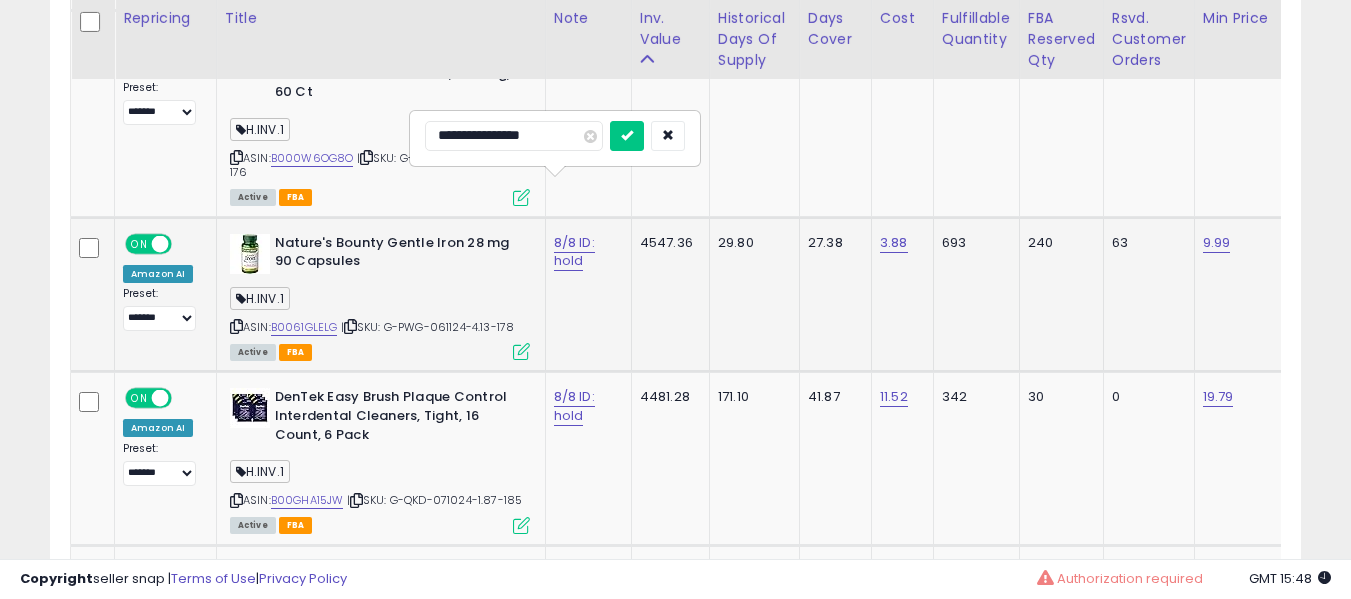 type on "**********" 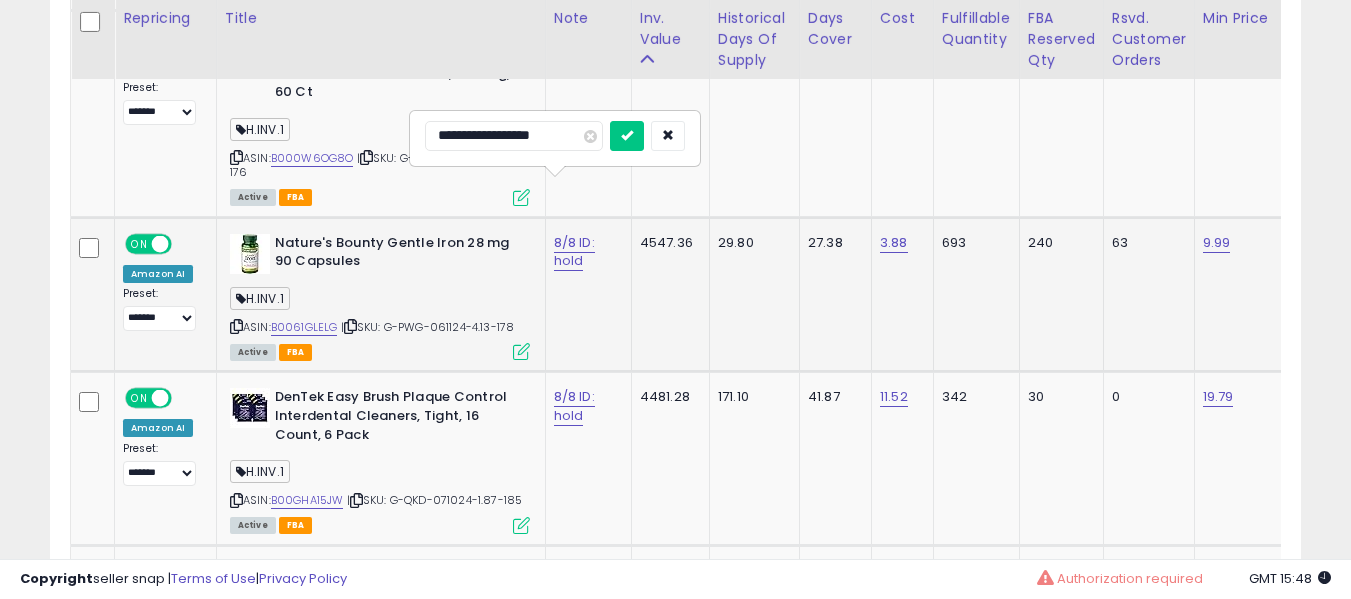 click at bounding box center (627, 136) 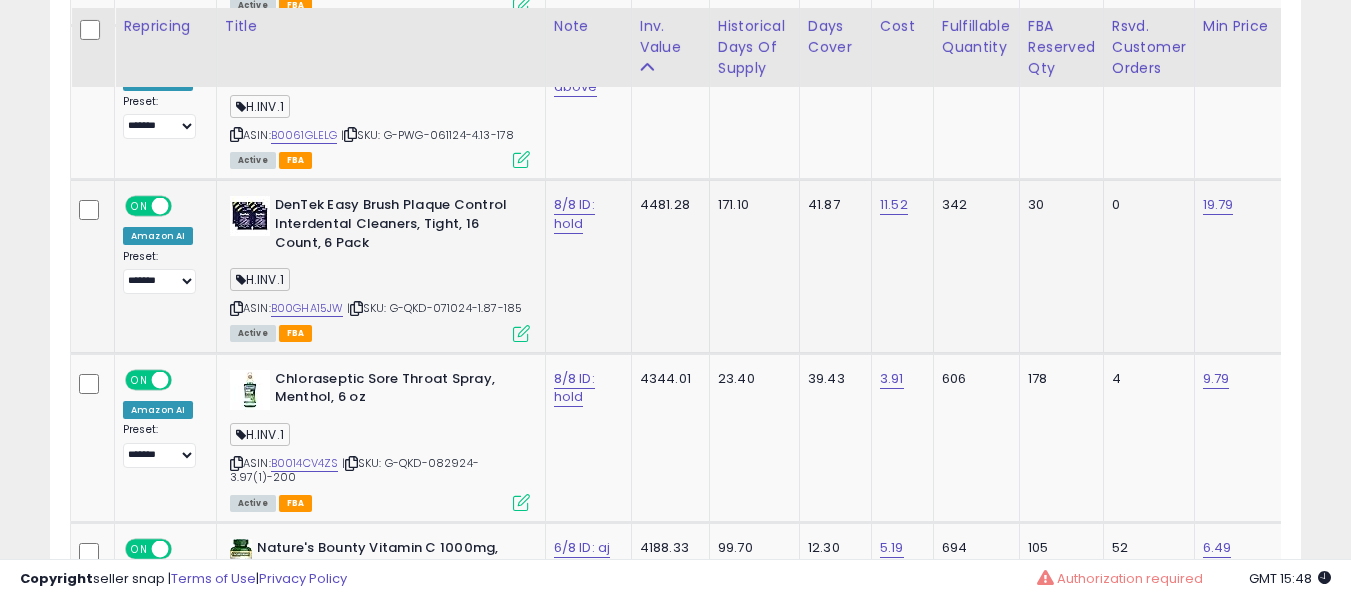 scroll, scrollTop: 3821, scrollLeft: 0, axis: vertical 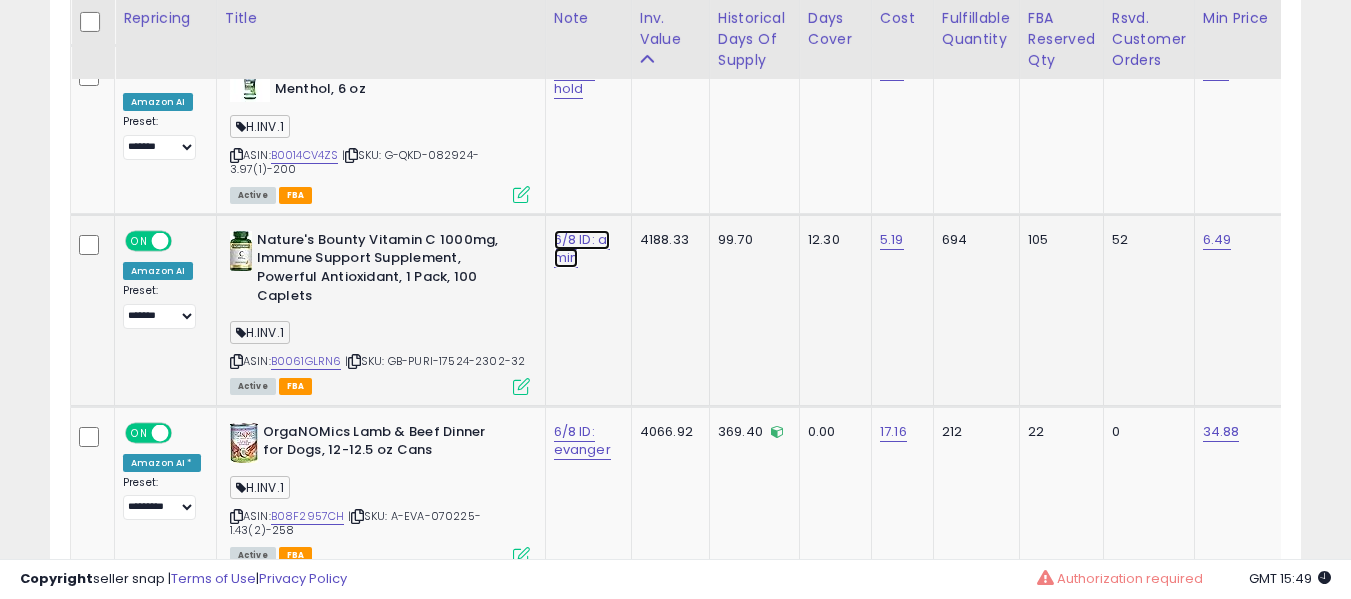 click on "6/8 ID: aj min" at bounding box center [574, -2988] 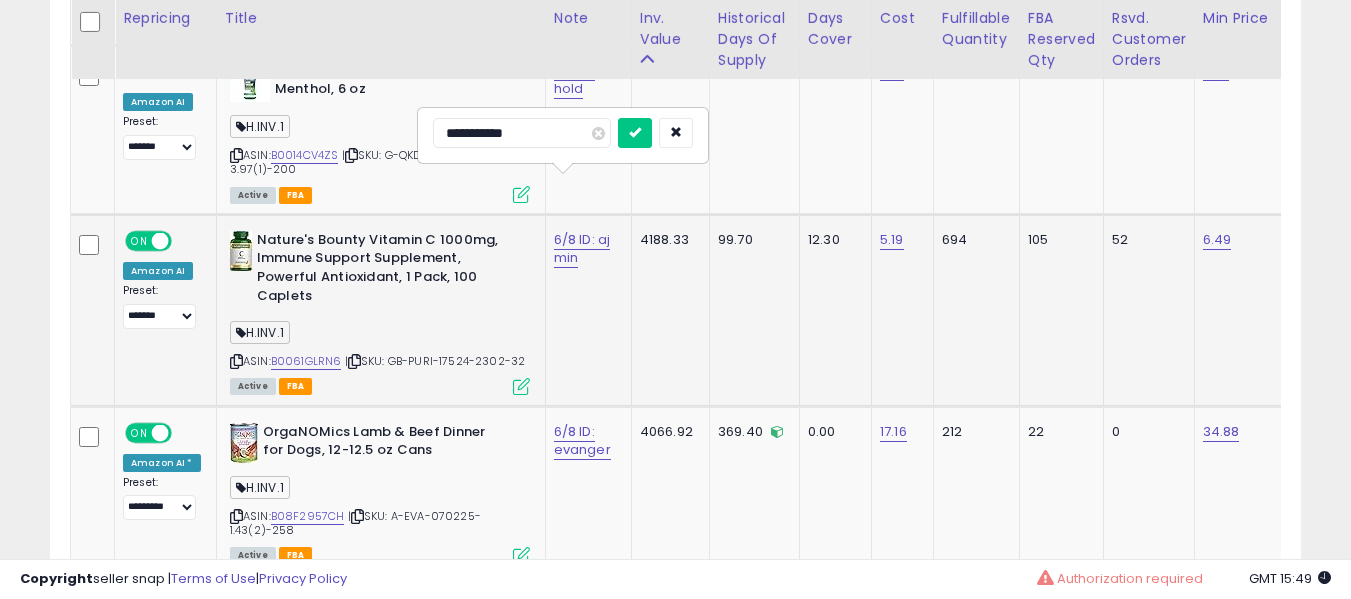 type on "**********" 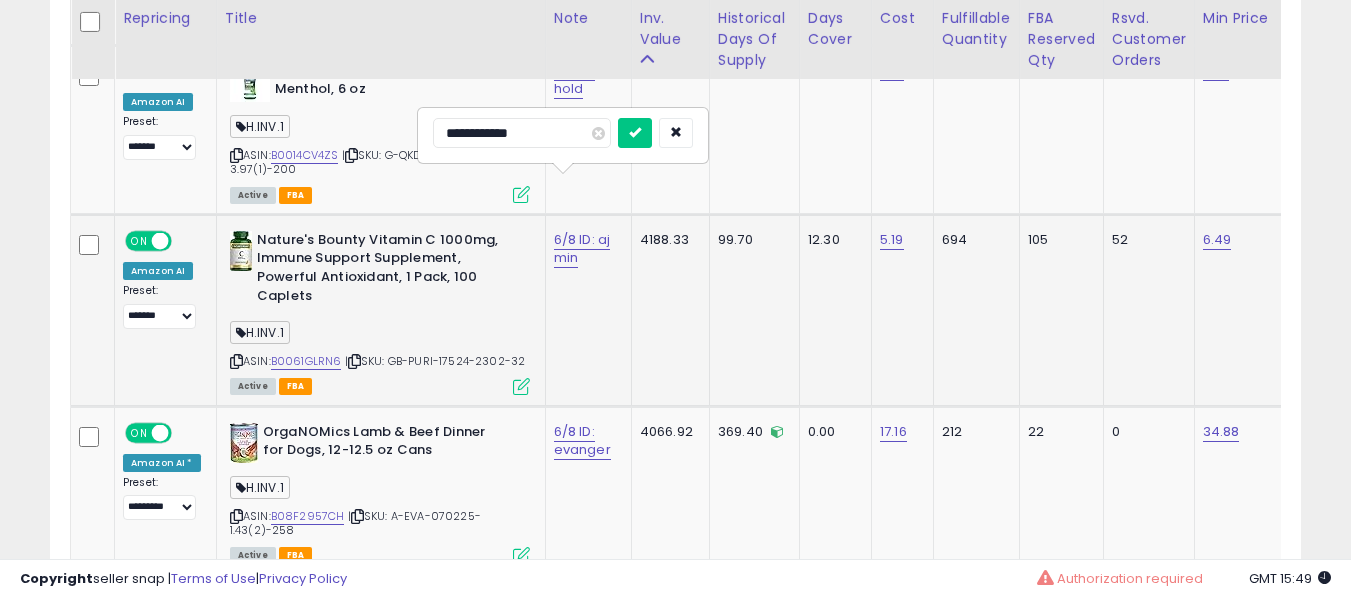 click at bounding box center [635, 133] 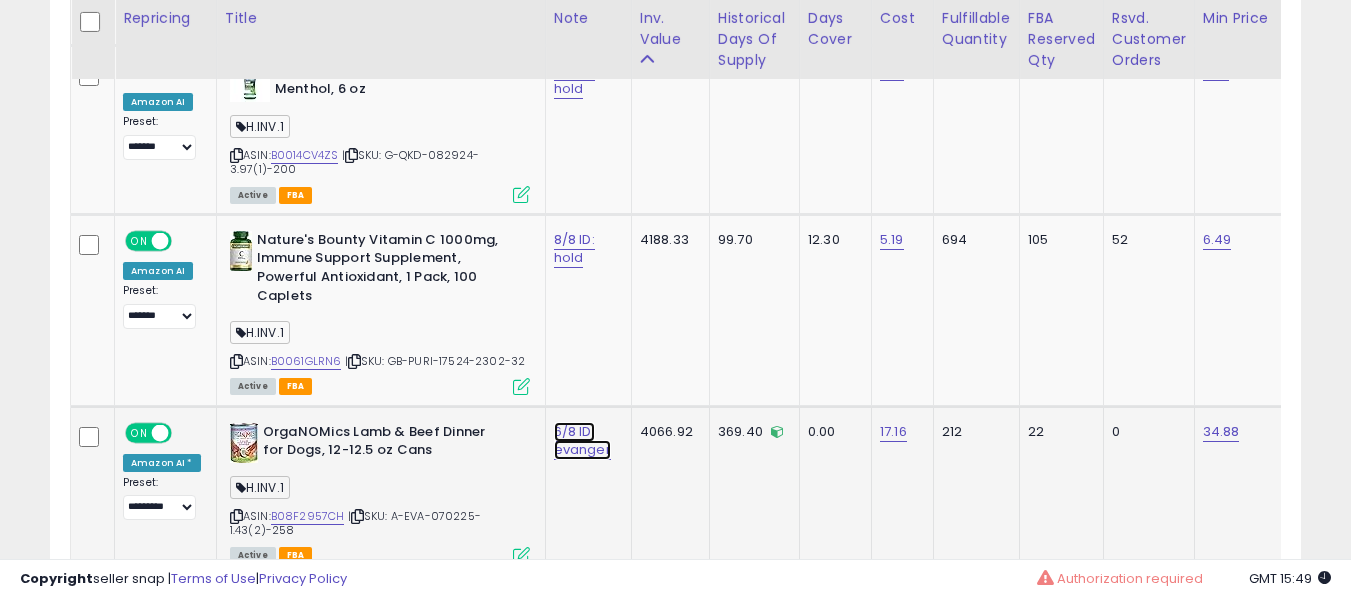 click on "6/8 ID: evanger" at bounding box center [574, -2988] 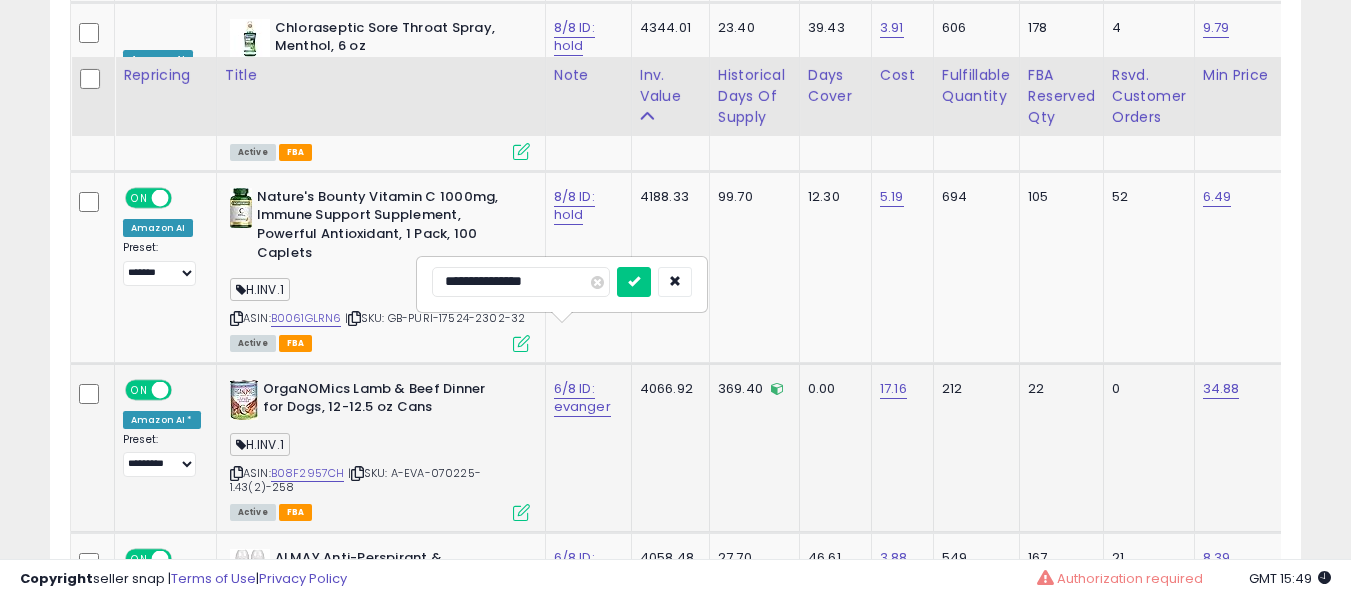 scroll, scrollTop: 4221, scrollLeft: 0, axis: vertical 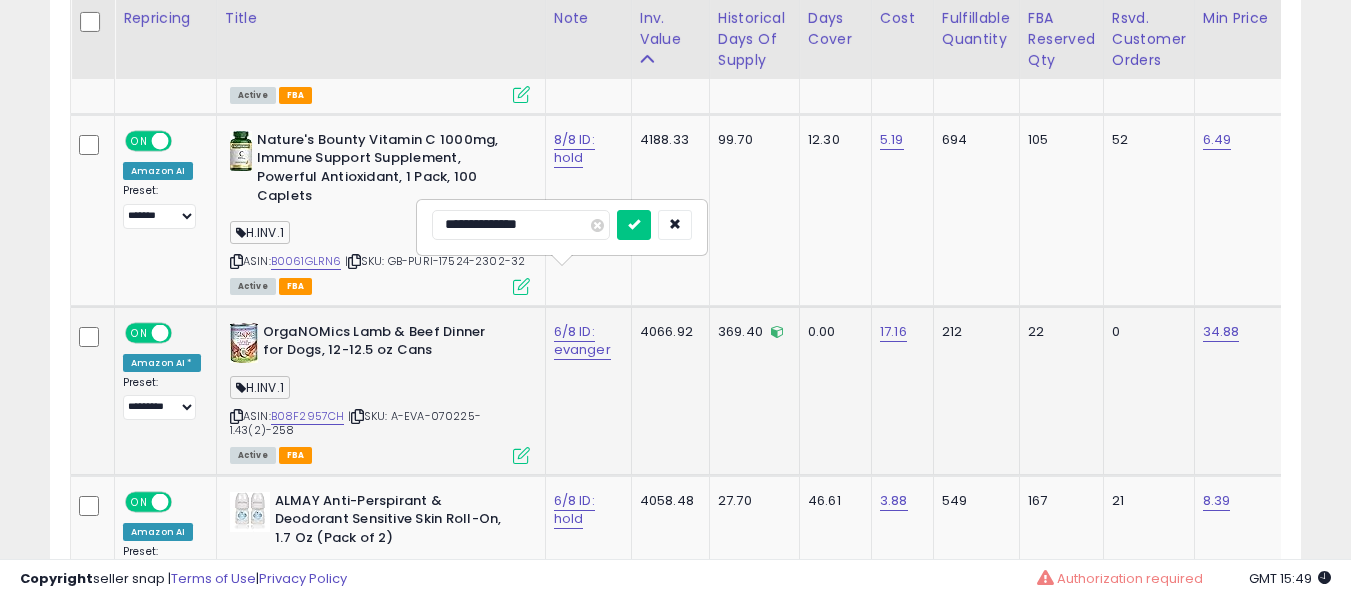type on "**********" 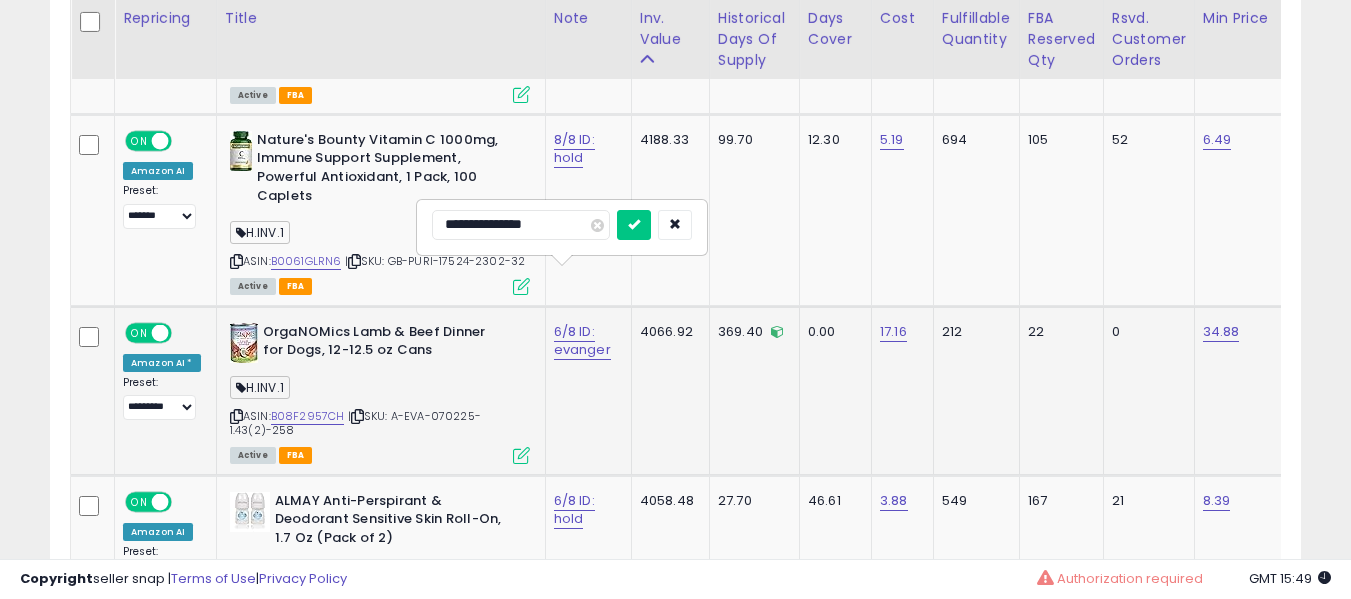 click at bounding box center (634, 225) 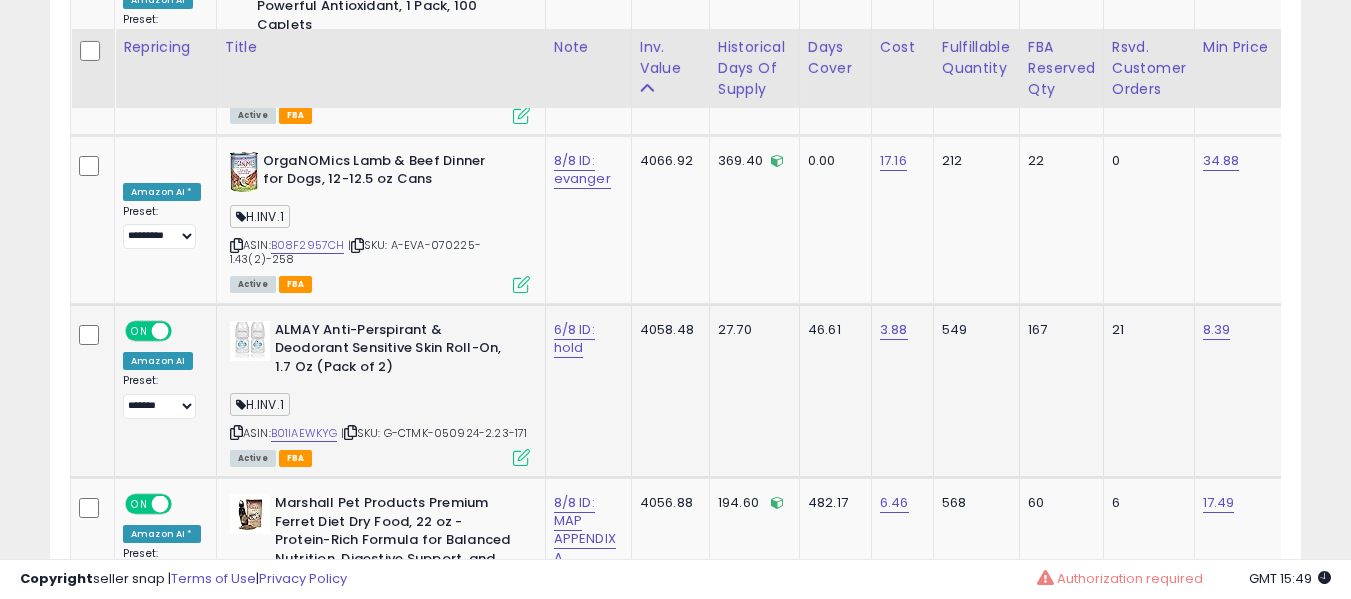 scroll, scrollTop: 4421, scrollLeft: 0, axis: vertical 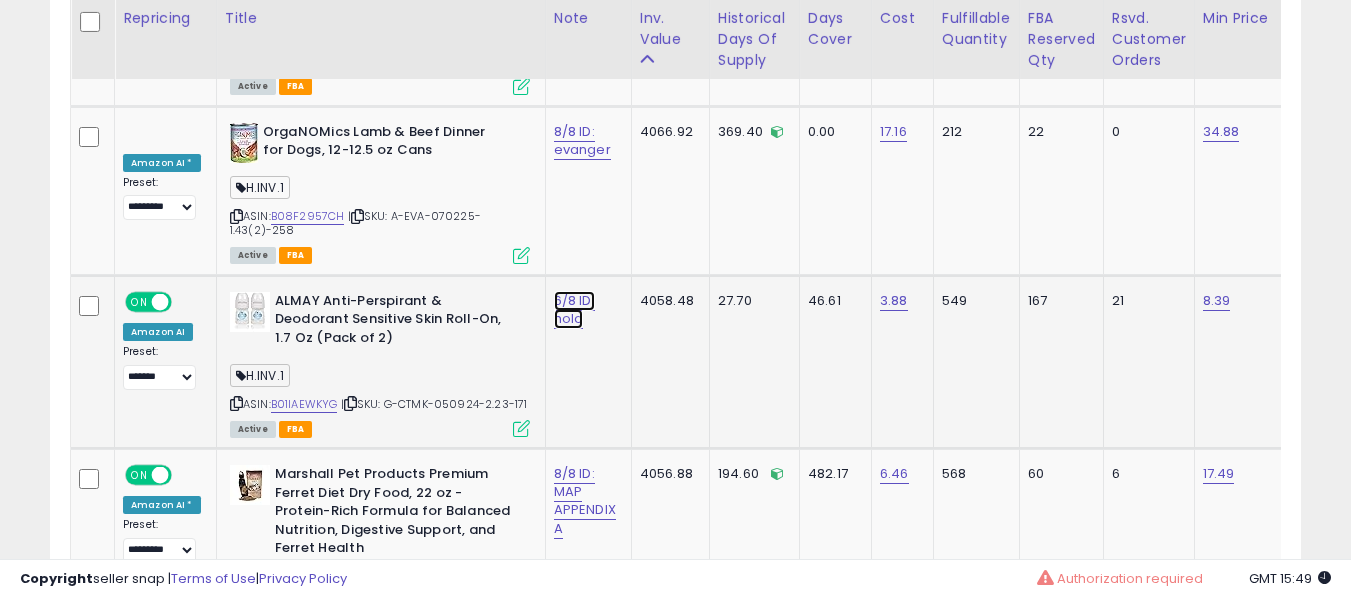 click on "6/8 ID: hold" at bounding box center (574, -3288) 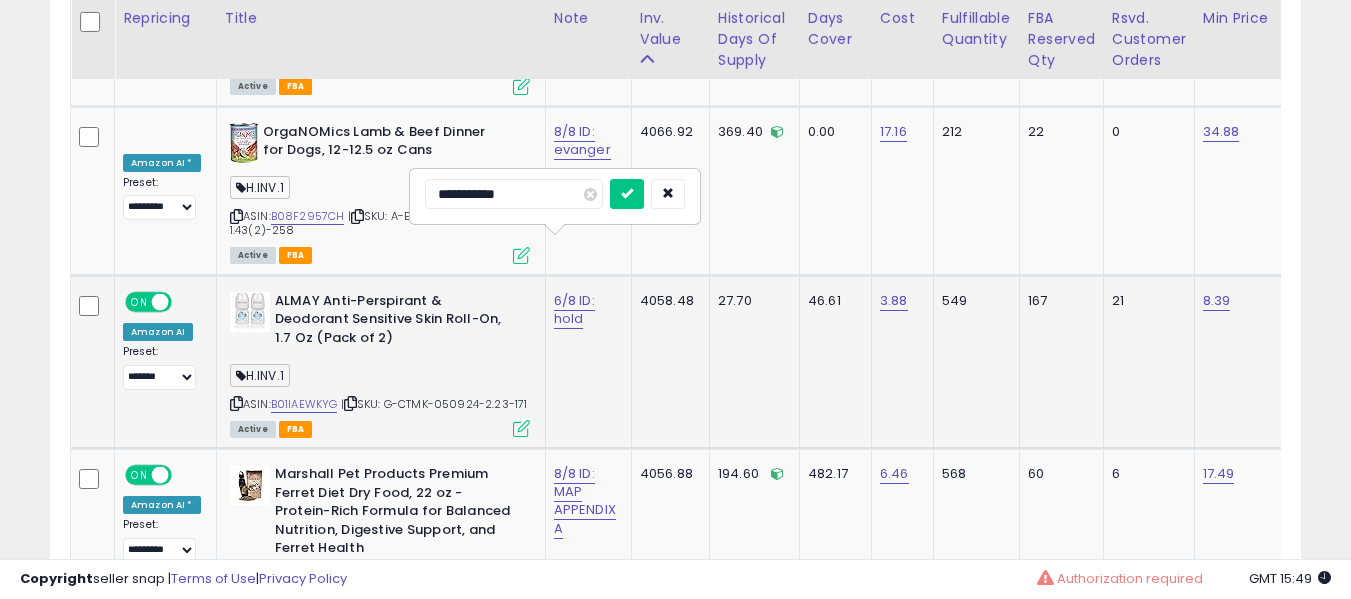 type on "**********" 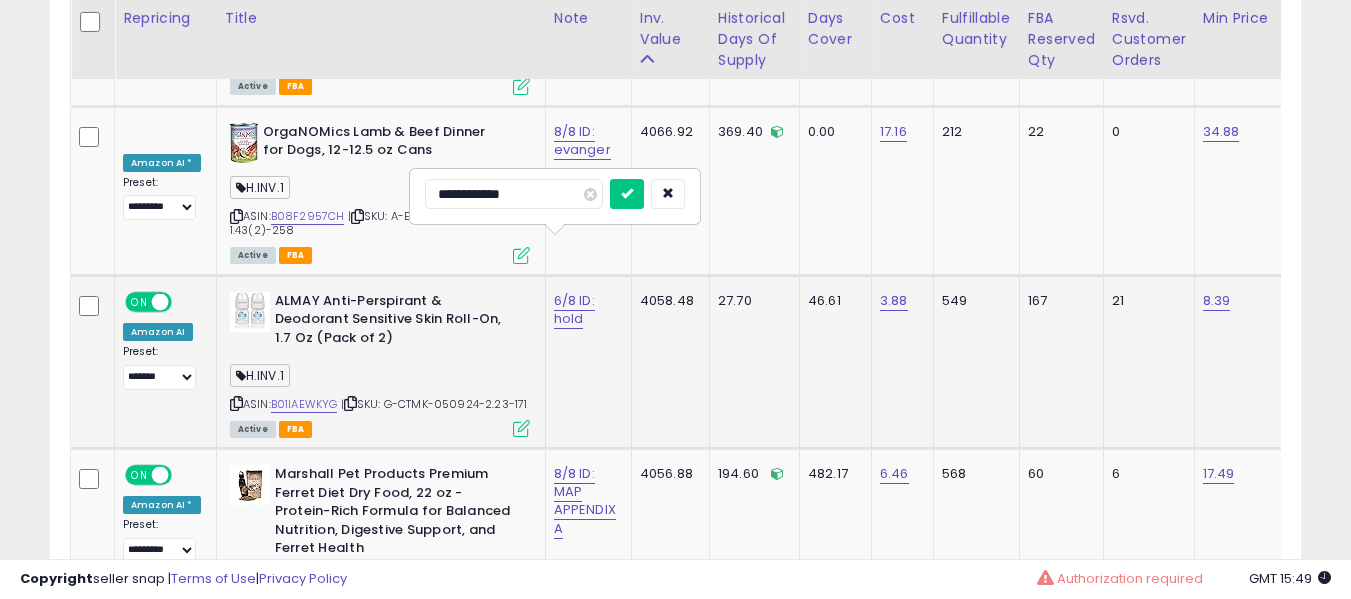 click at bounding box center (627, 194) 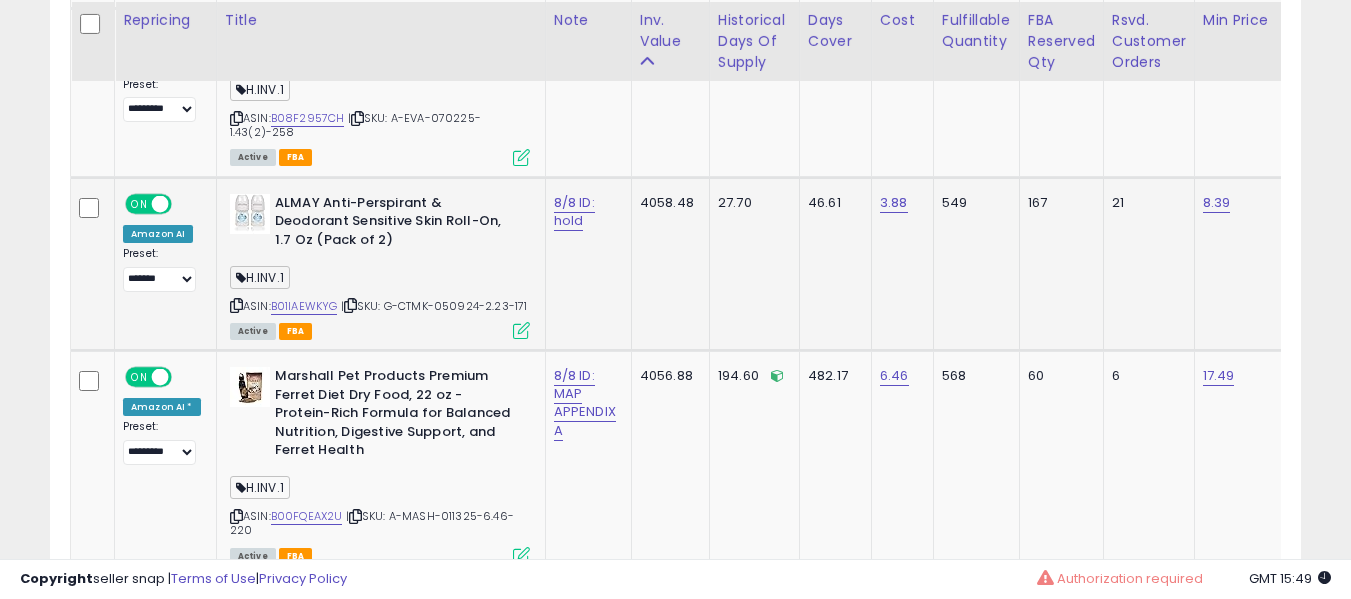 scroll, scrollTop: 4521, scrollLeft: 0, axis: vertical 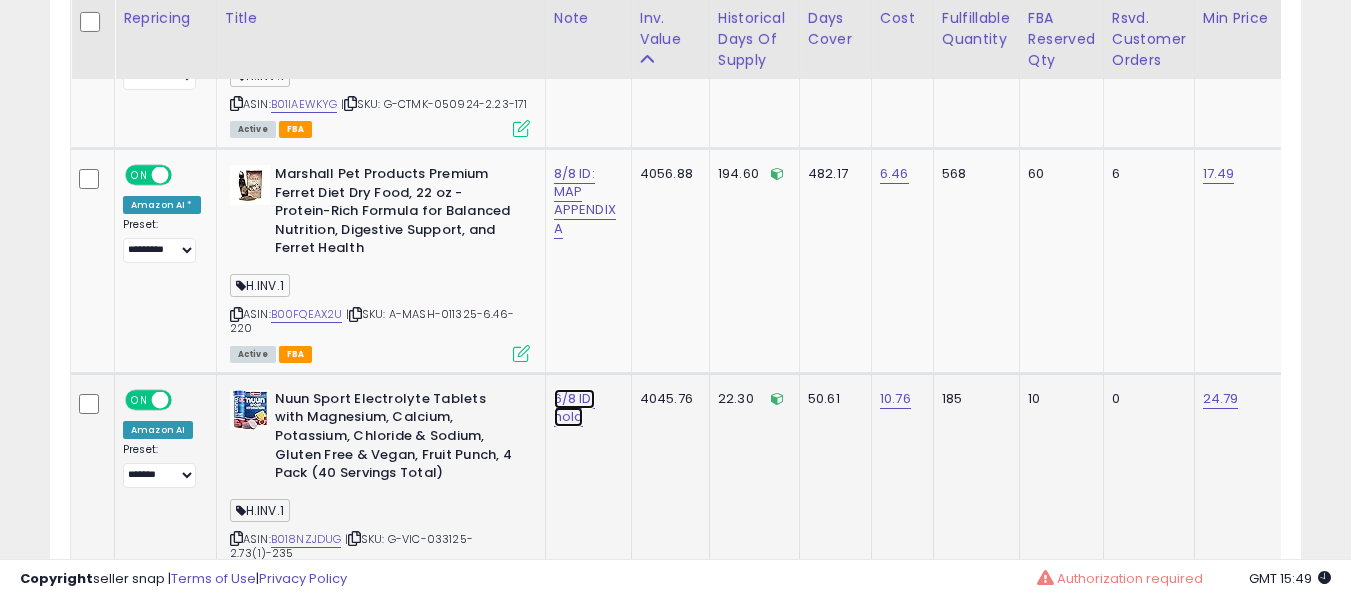 click on "6/8 ID: hold" at bounding box center [574, -3588] 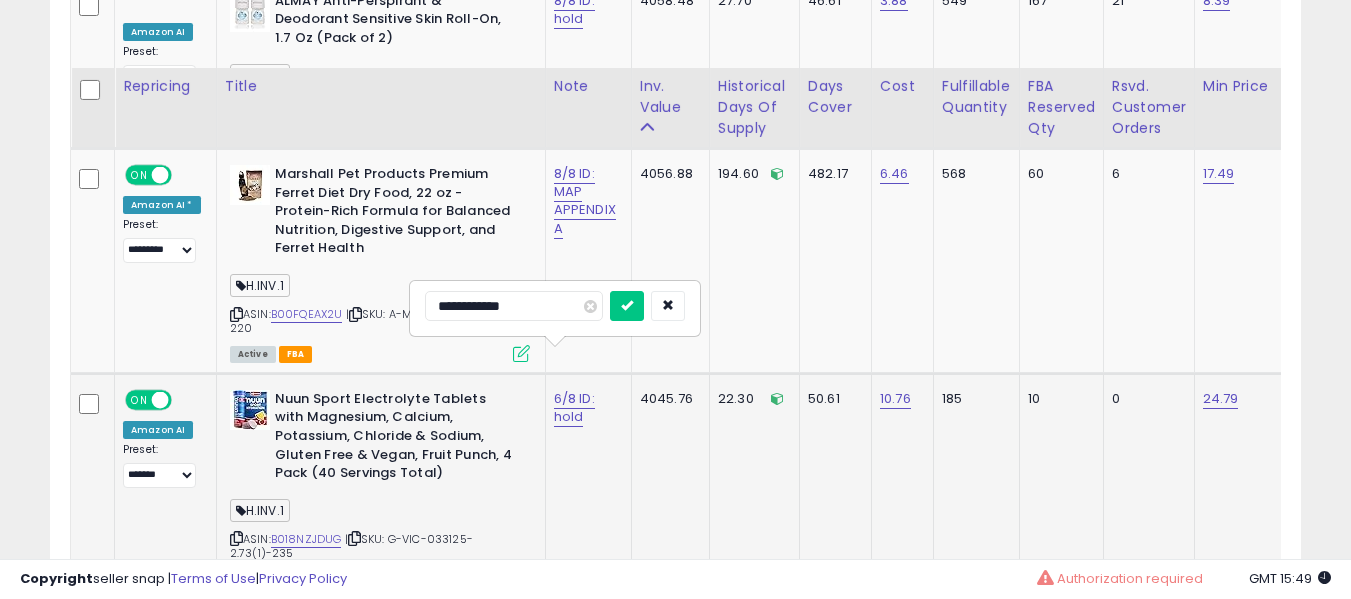 scroll, scrollTop: 4821, scrollLeft: 0, axis: vertical 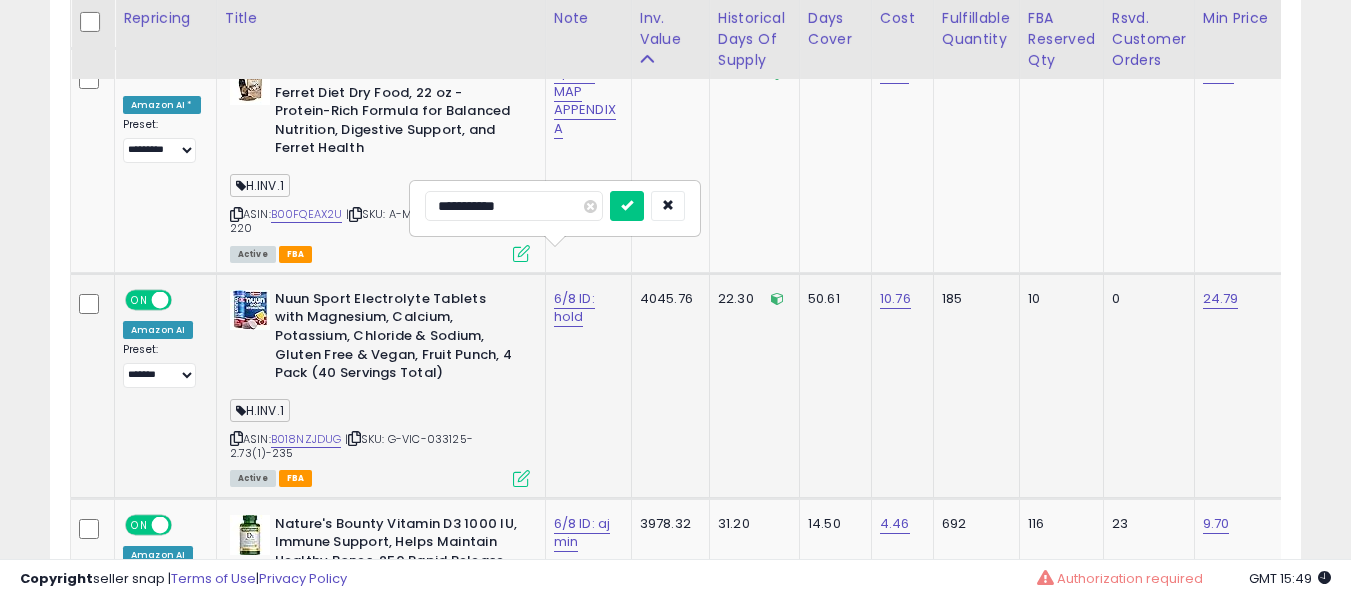 type on "**********" 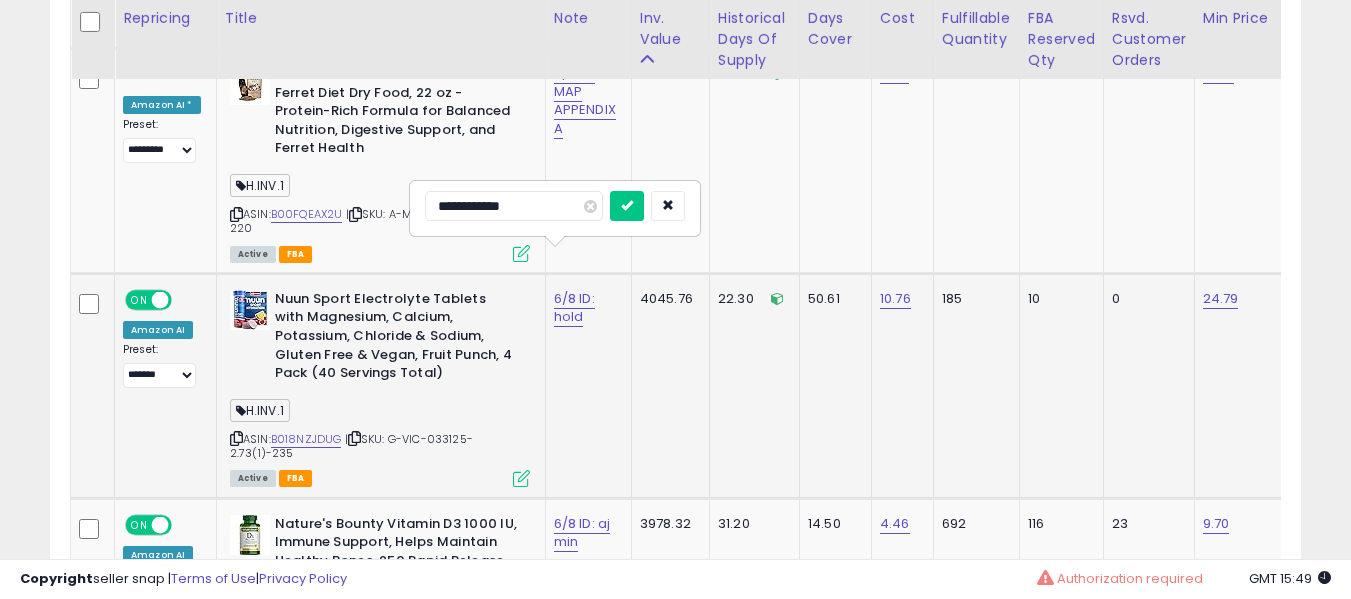 click at bounding box center [627, 206] 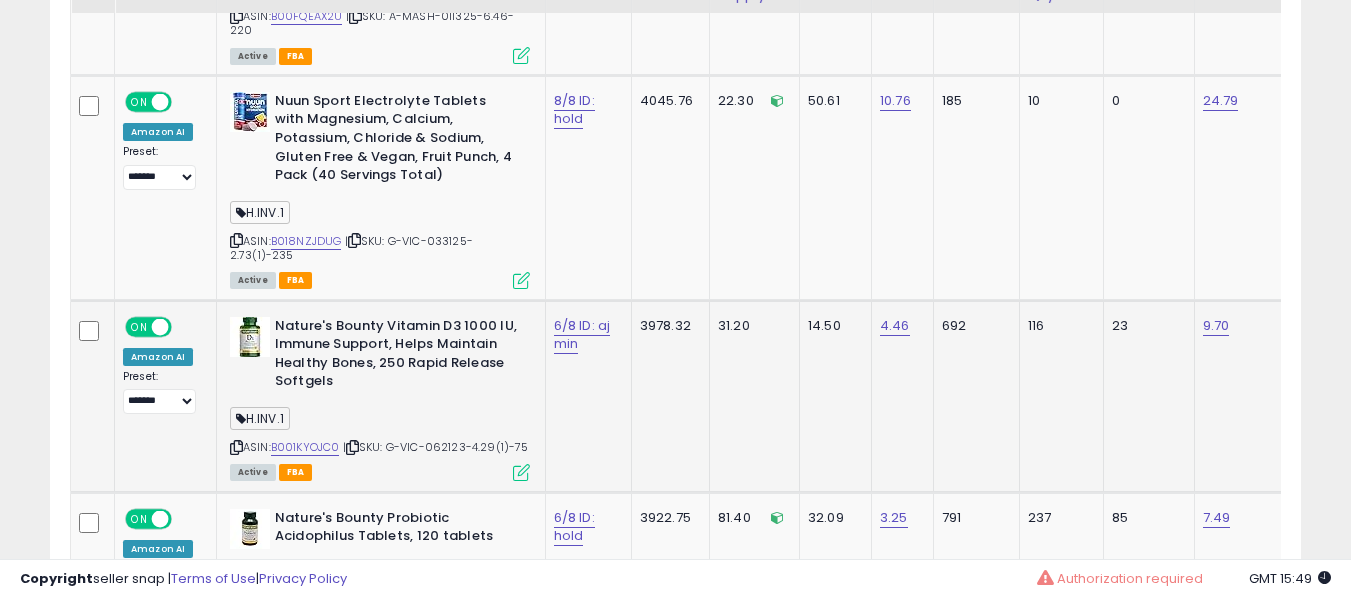 scroll, scrollTop: 5021, scrollLeft: 0, axis: vertical 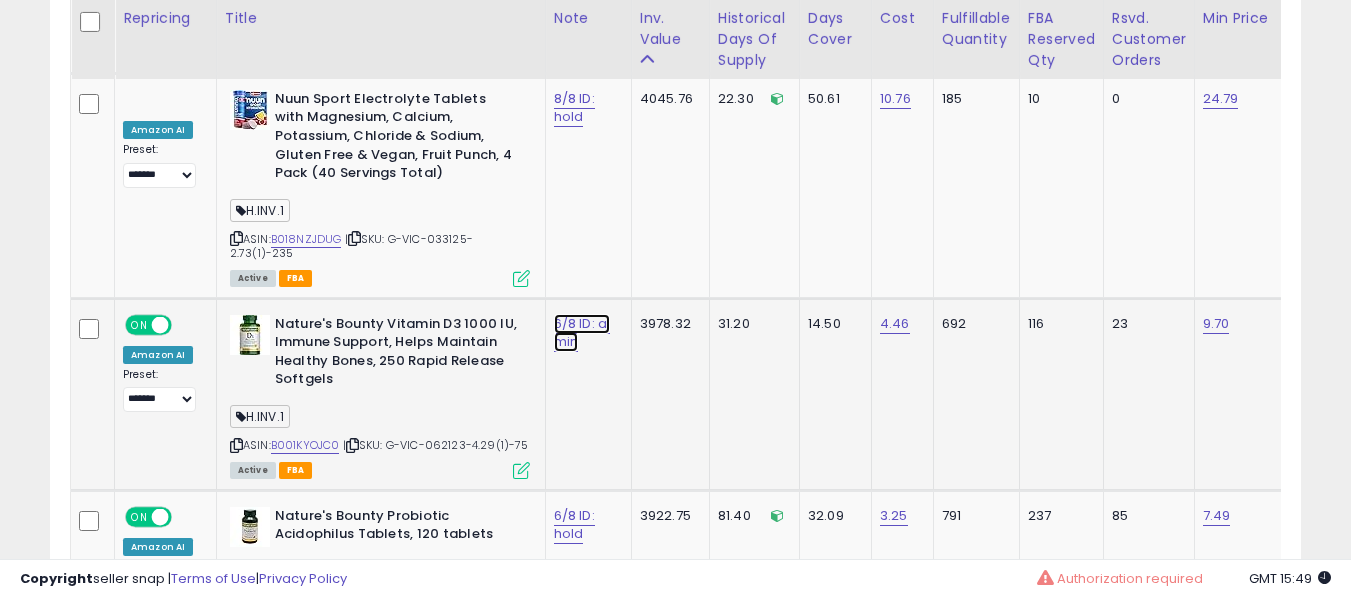 click on "6/8 ID: aj min" at bounding box center [574, -3888] 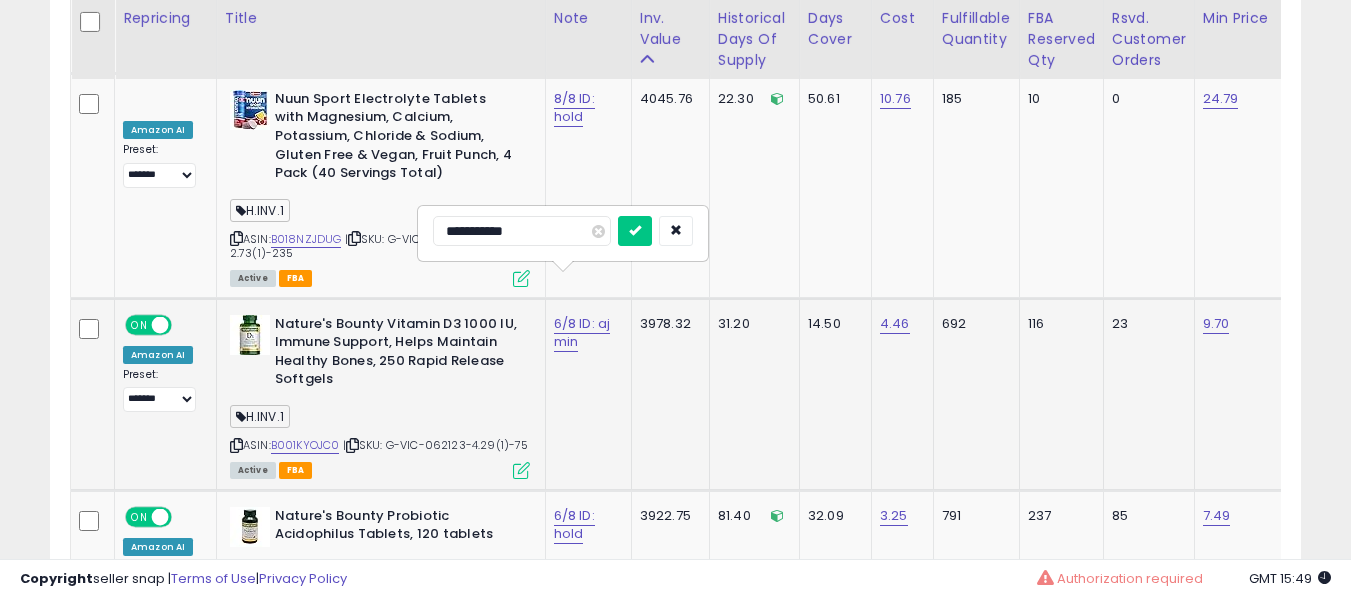 type on "**********" 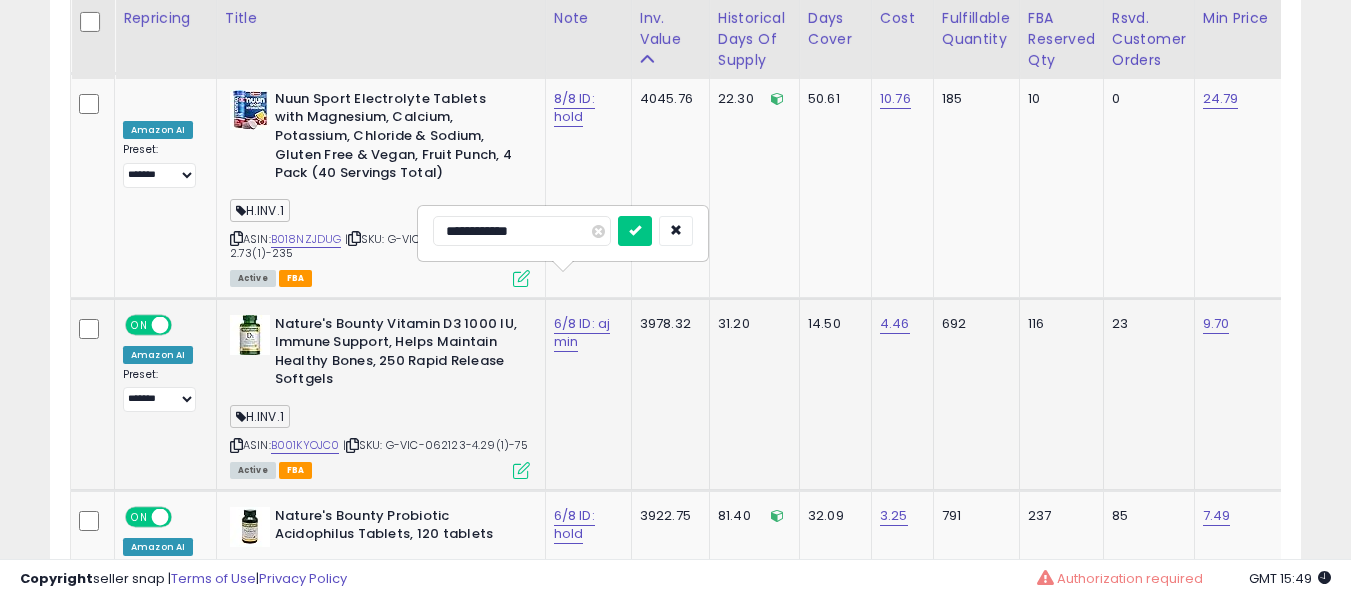 click at bounding box center (635, 231) 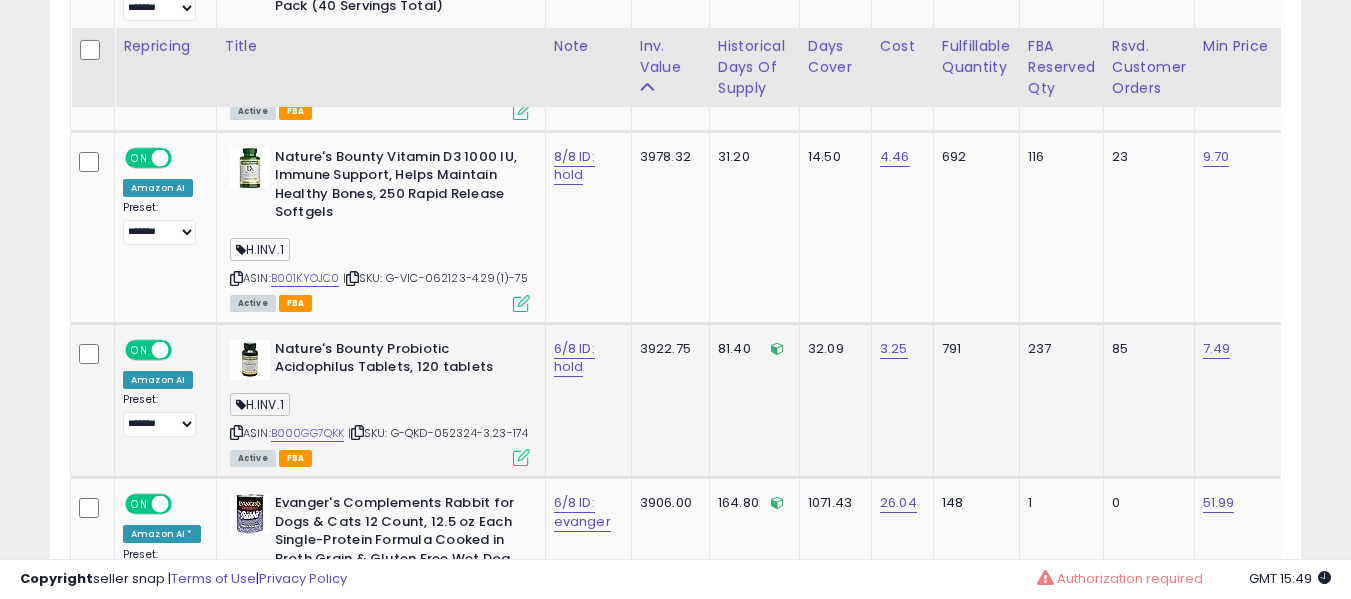 scroll, scrollTop: 5221, scrollLeft: 0, axis: vertical 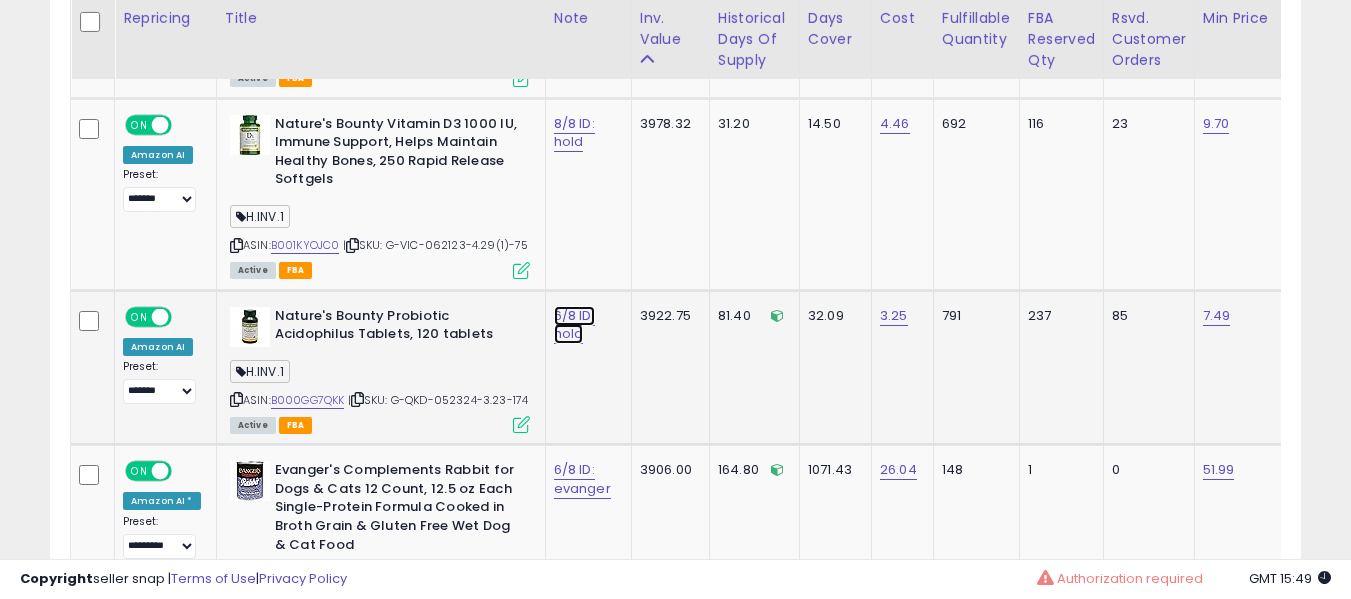 click on "6/8 ID: hold" at bounding box center [574, -4088] 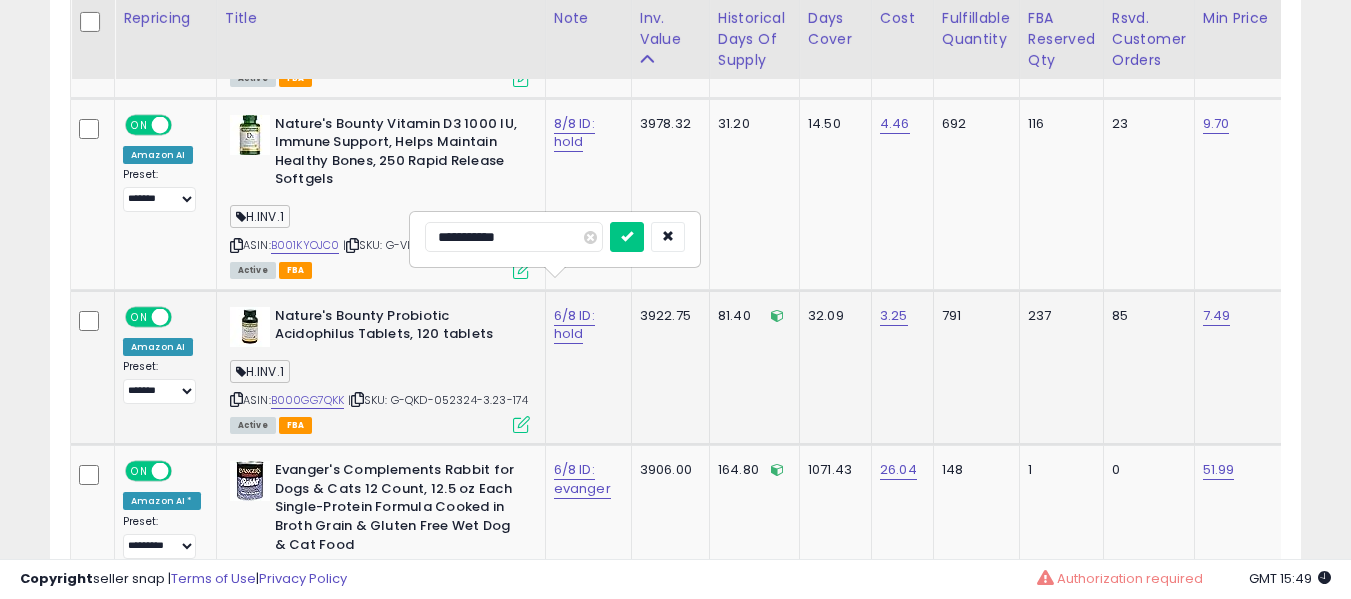 type on "**********" 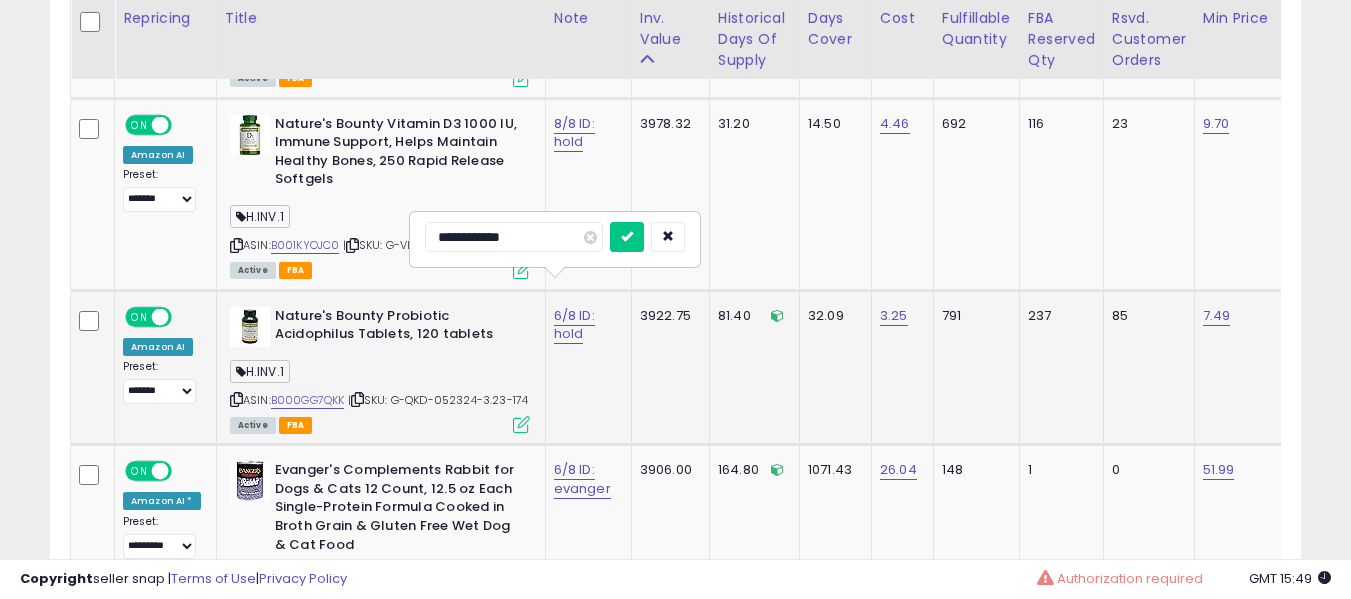 click at bounding box center [627, 237] 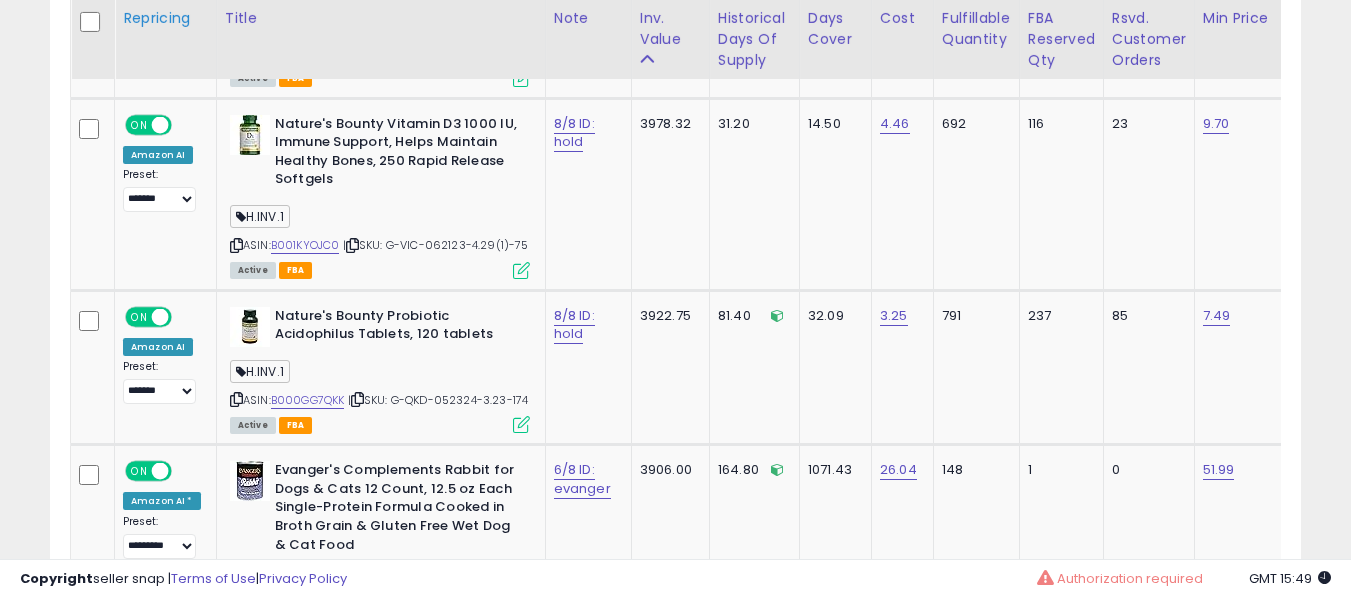scroll, scrollTop: 4127, scrollLeft: 0, axis: vertical 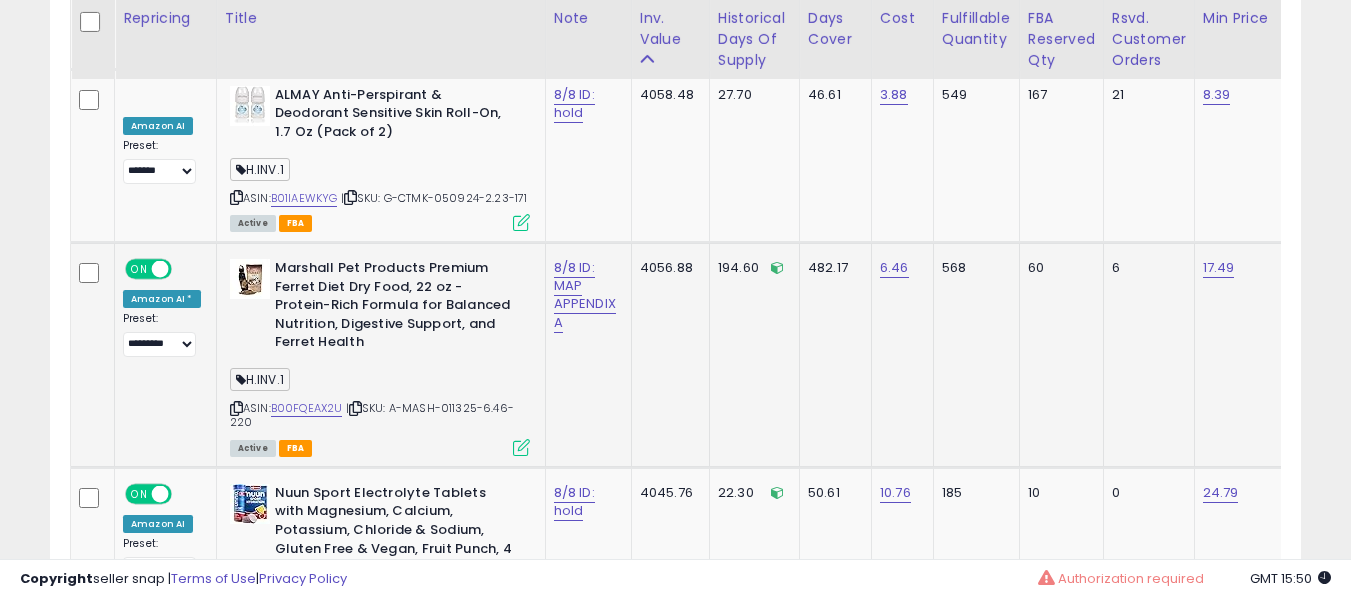 drag, startPoint x: 296, startPoint y: 355, endPoint x: 307, endPoint y: 362, distance: 13.038404 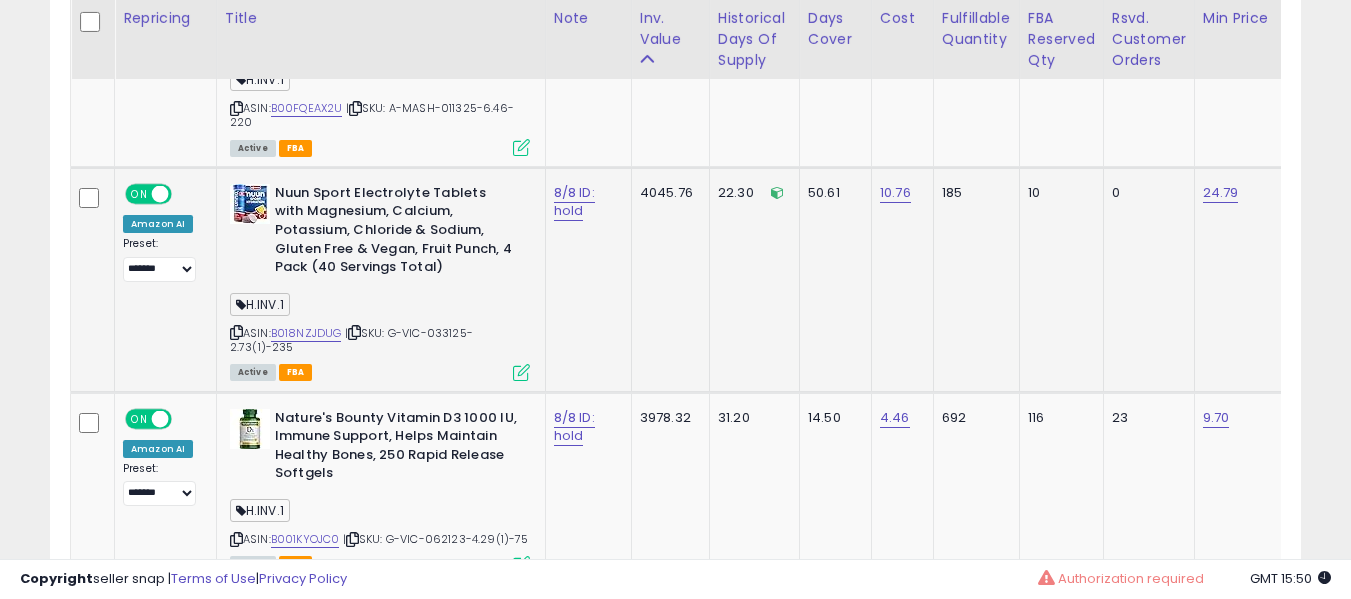 click on "24.79" 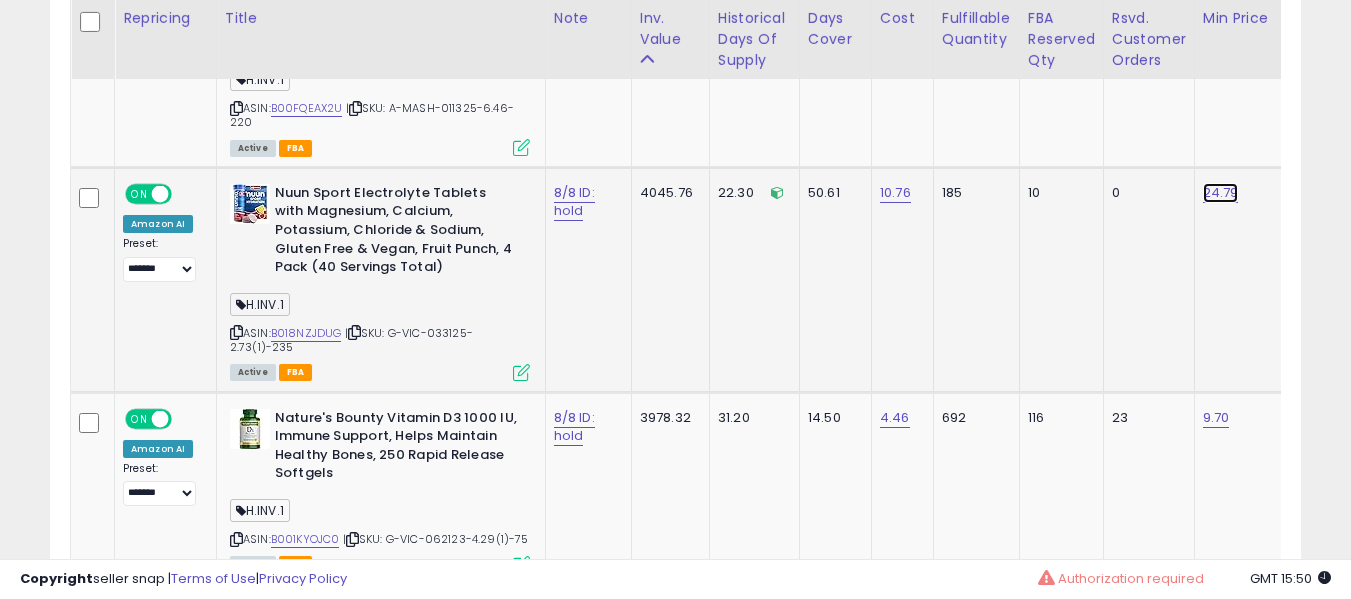 click on "24.79" at bounding box center [1219, -3803] 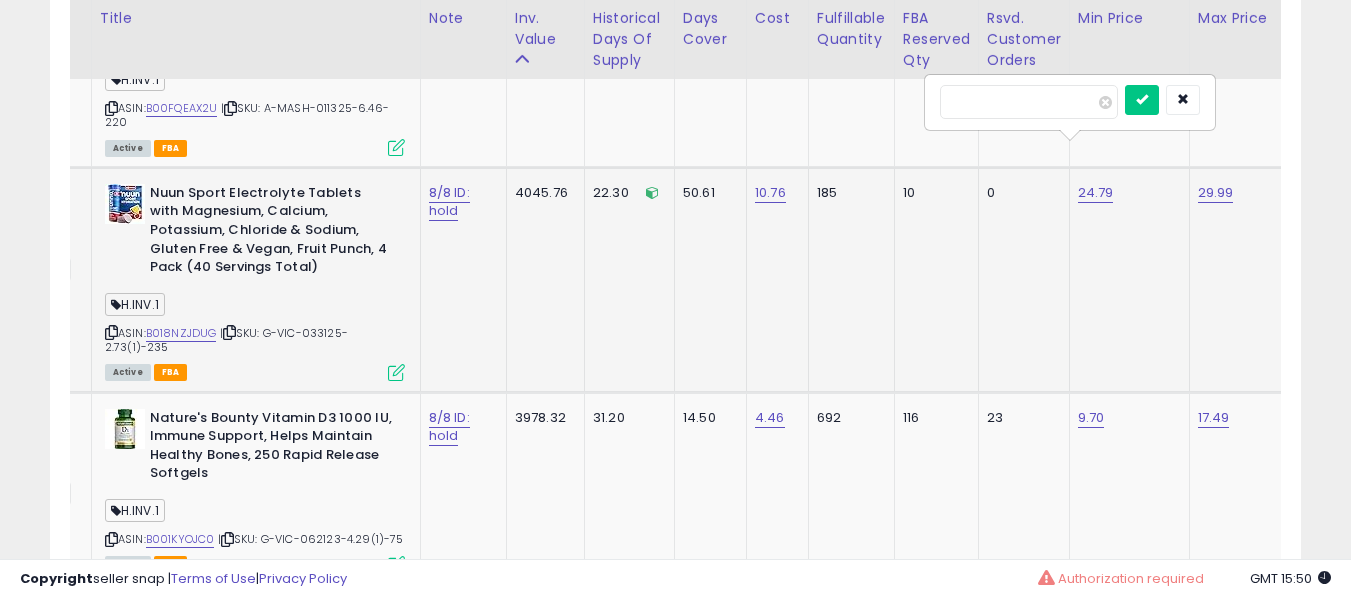 type on "****" 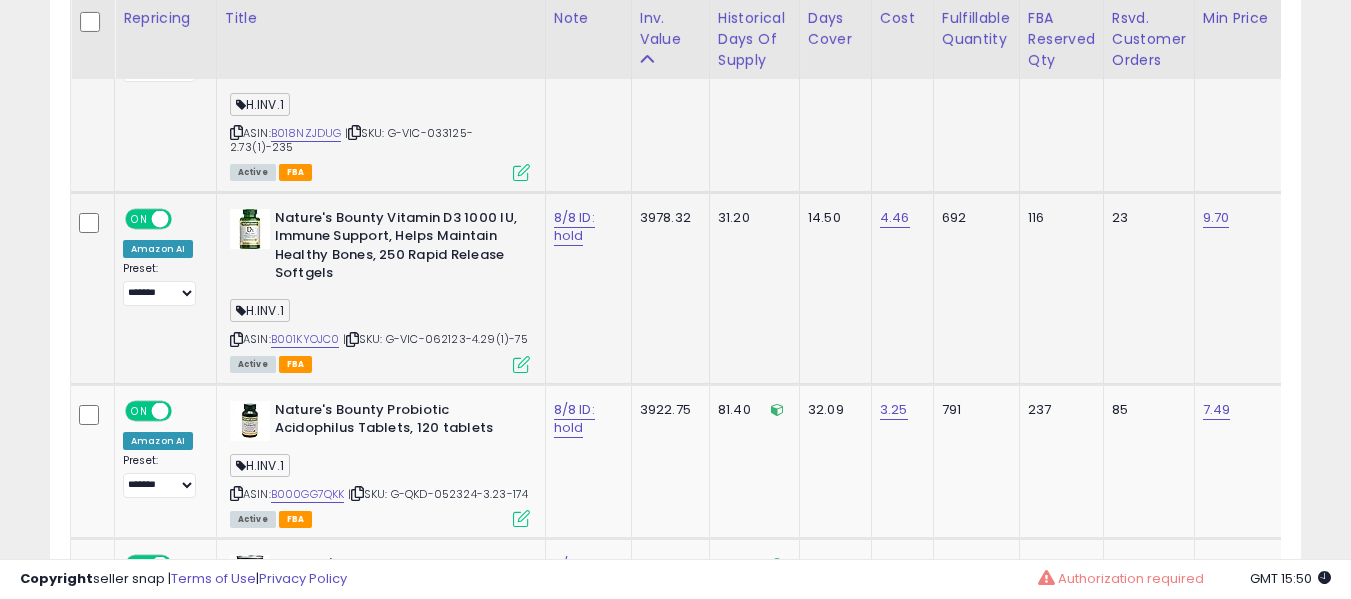 drag, startPoint x: 286, startPoint y: 288, endPoint x: 302, endPoint y: 294, distance: 17.088007 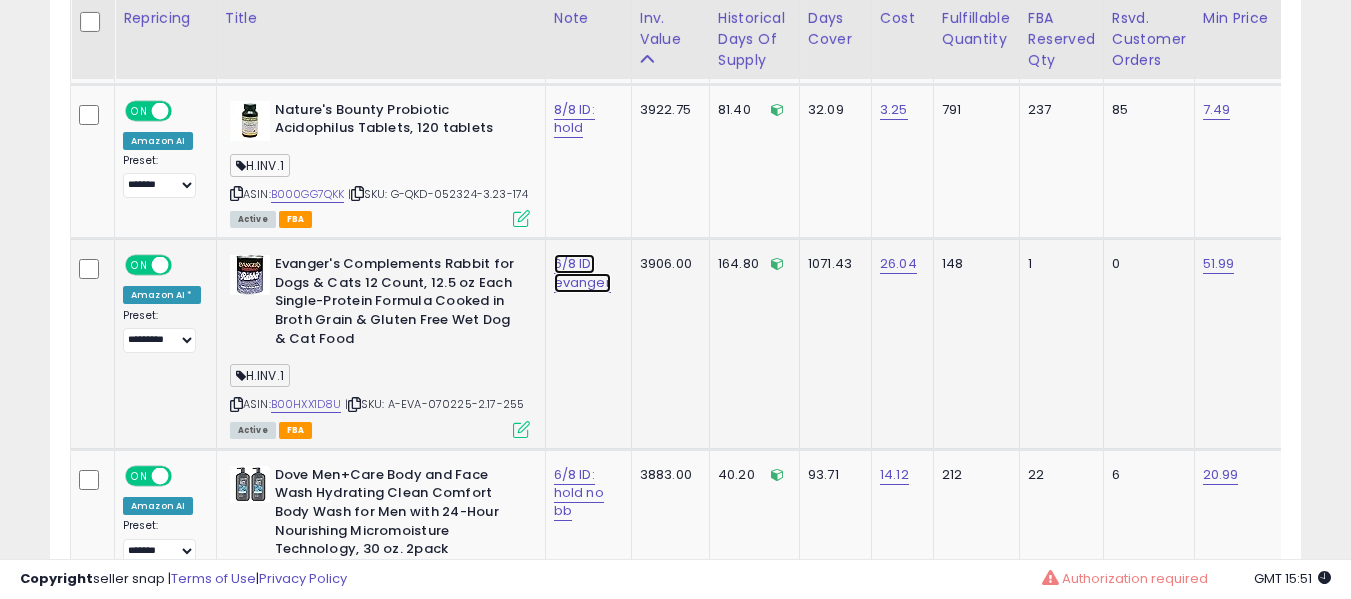 click on "6/8 ID: evanger" at bounding box center (574, -4294) 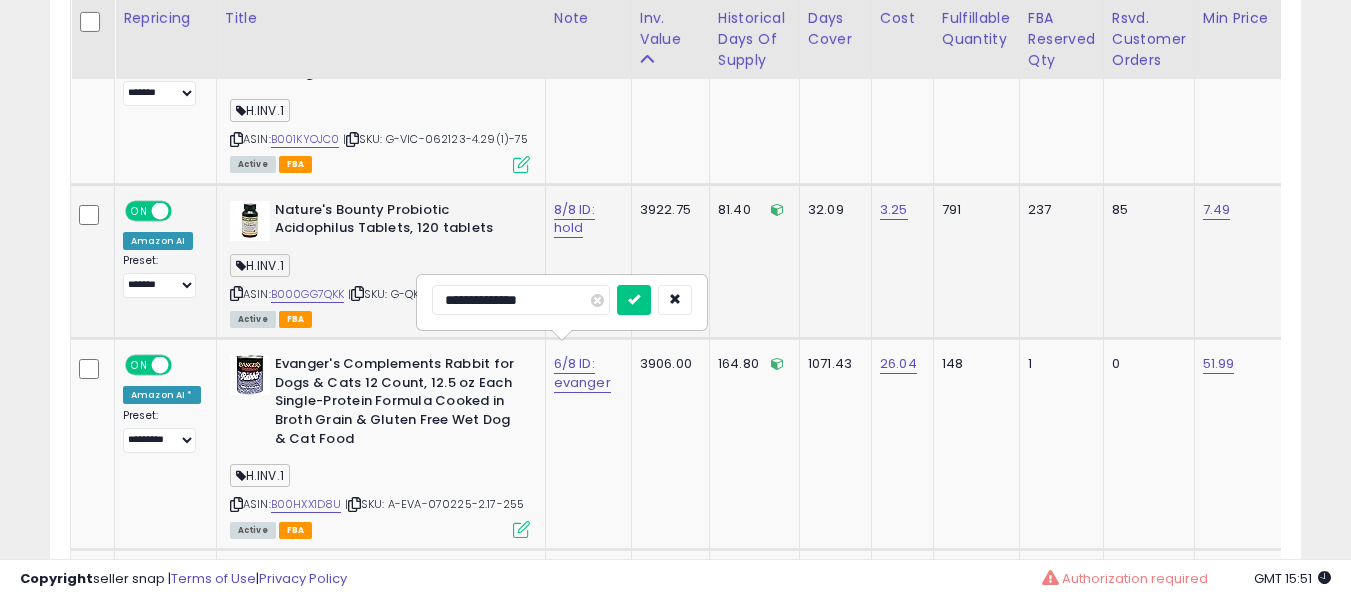 type on "**********" 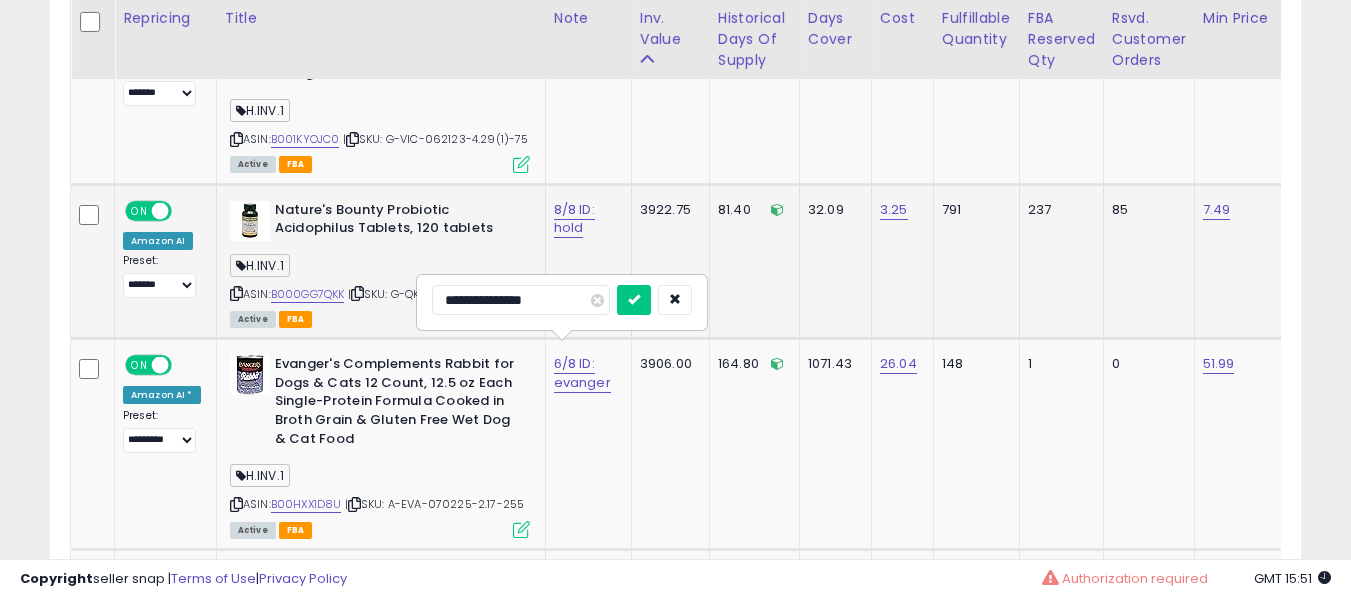 click at bounding box center (634, 300) 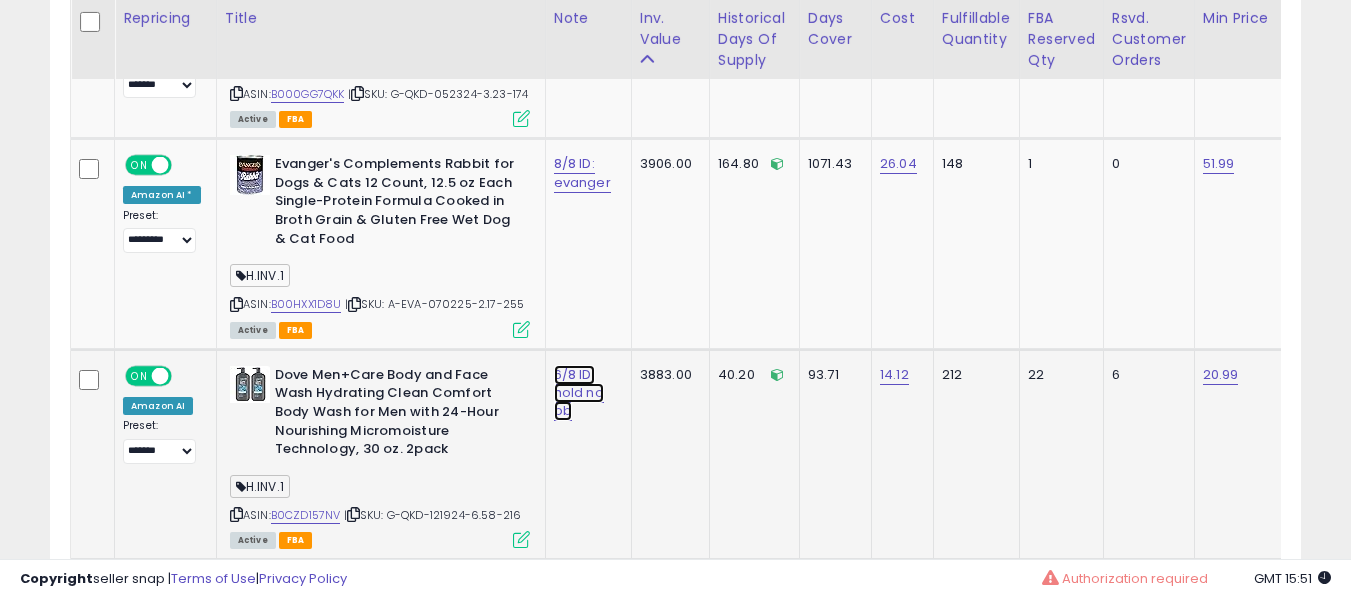 click on "6/8 ID: hold no bb" at bounding box center [574, -4394] 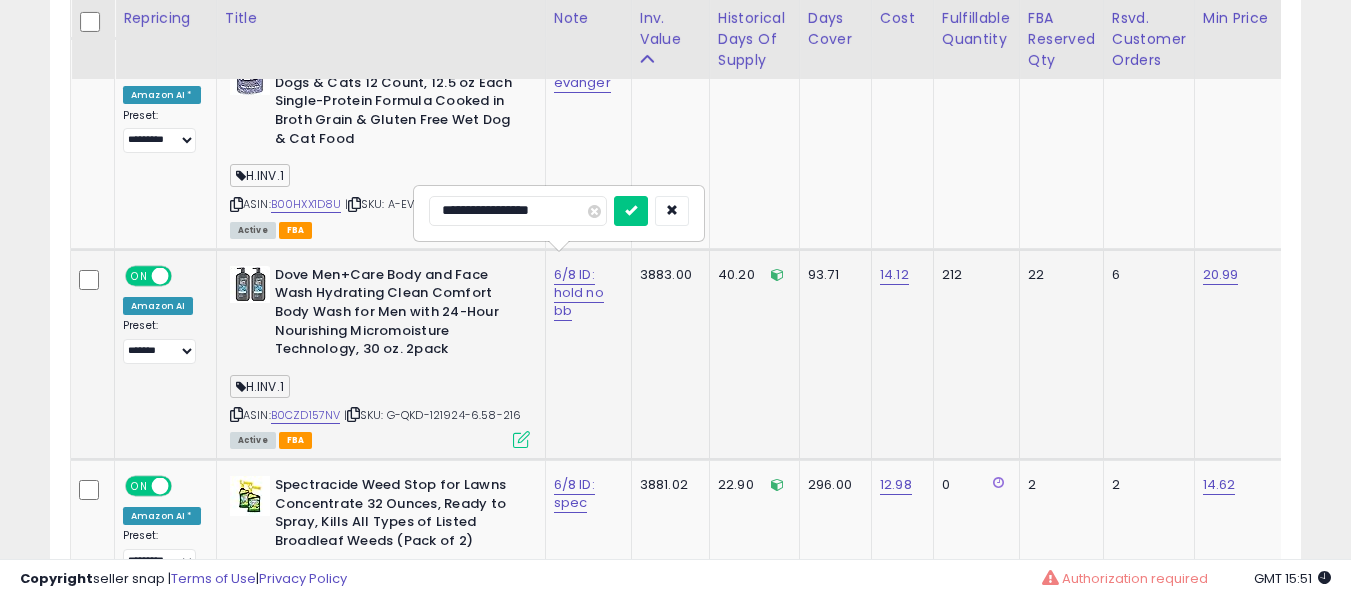 type on "**********" 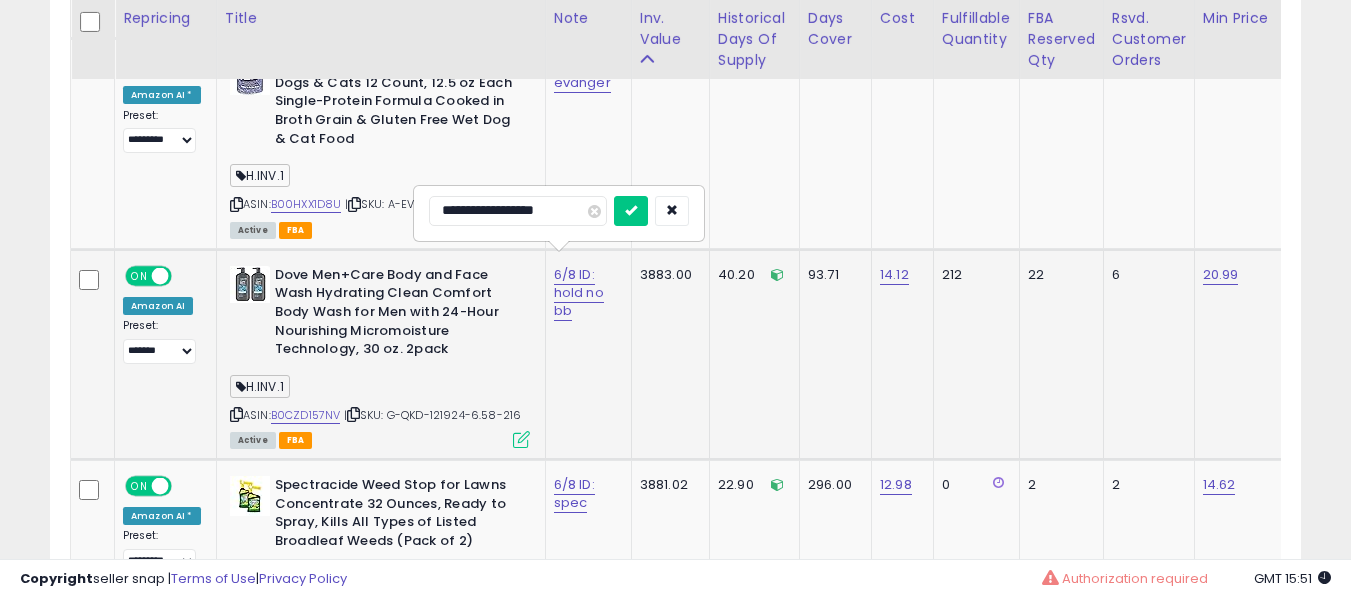 click at bounding box center [631, 211] 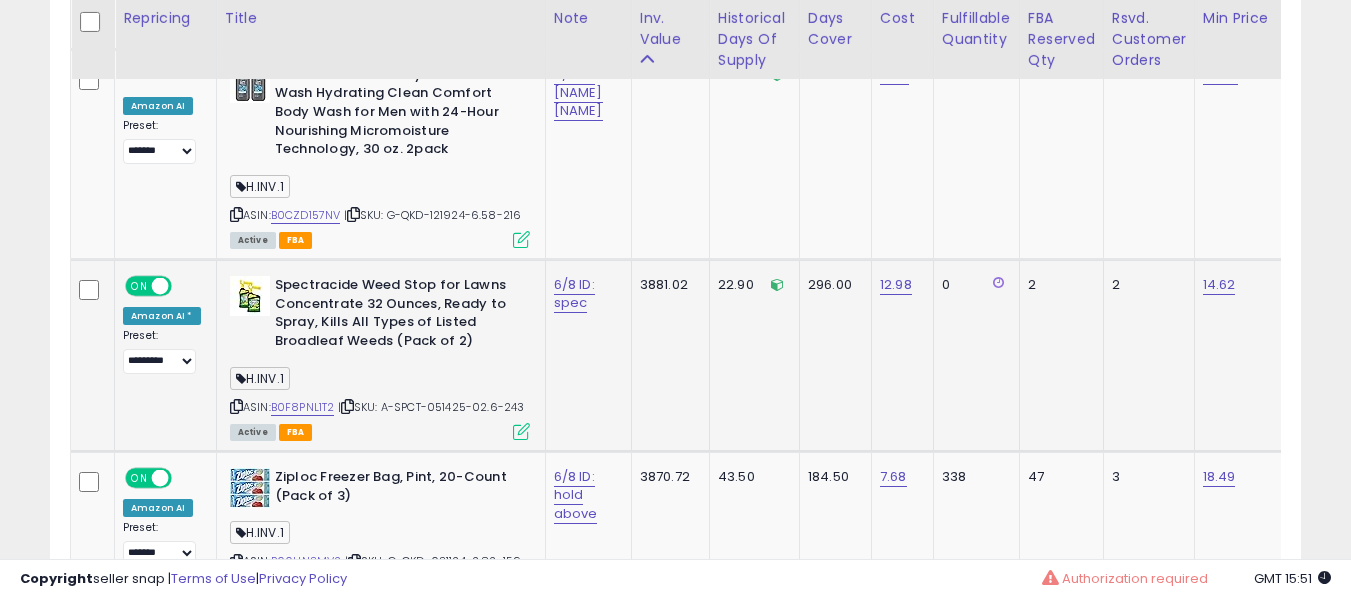 drag, startPoint x: 571, startPoint y: 232, endPoint x: 561, endPoint y: 262, distance: 31.622776 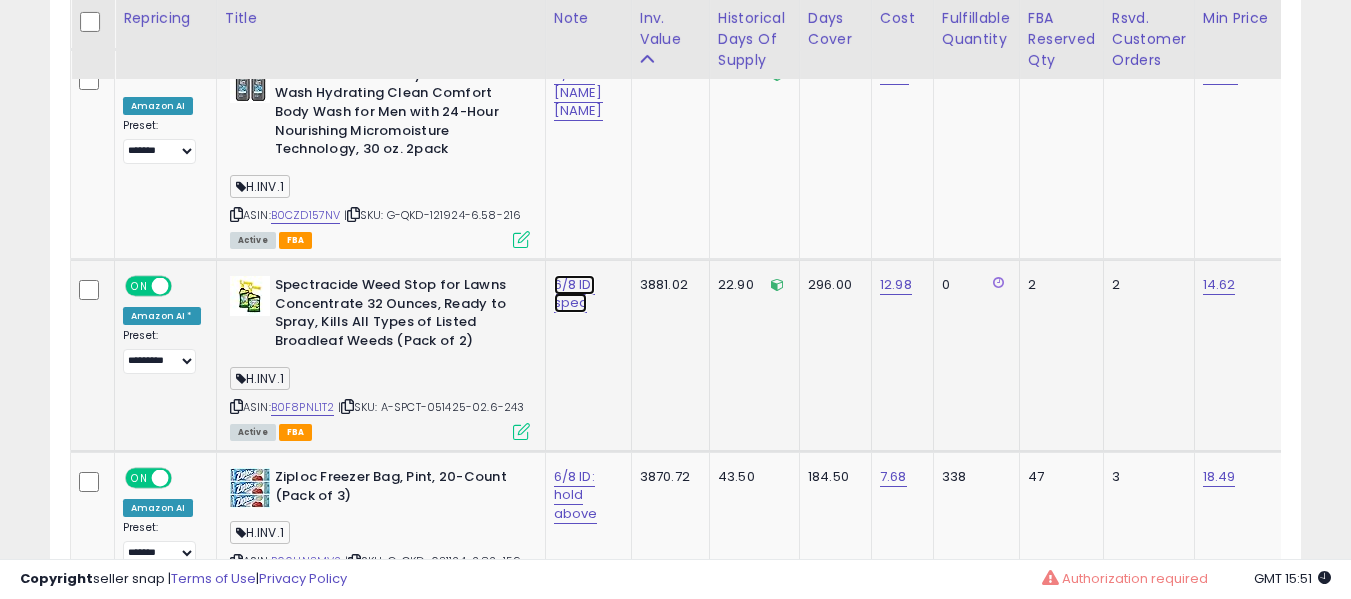 click on "6/8 ID: spec" at bounding box center (574, -4694) 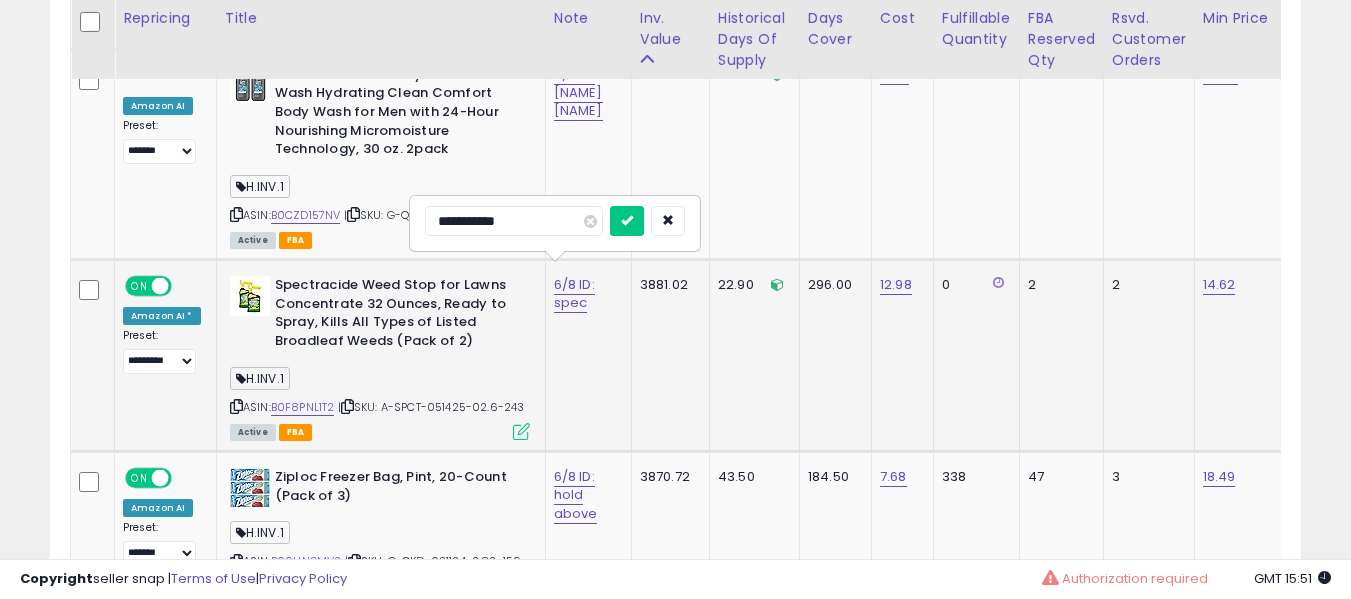 type on "**********" 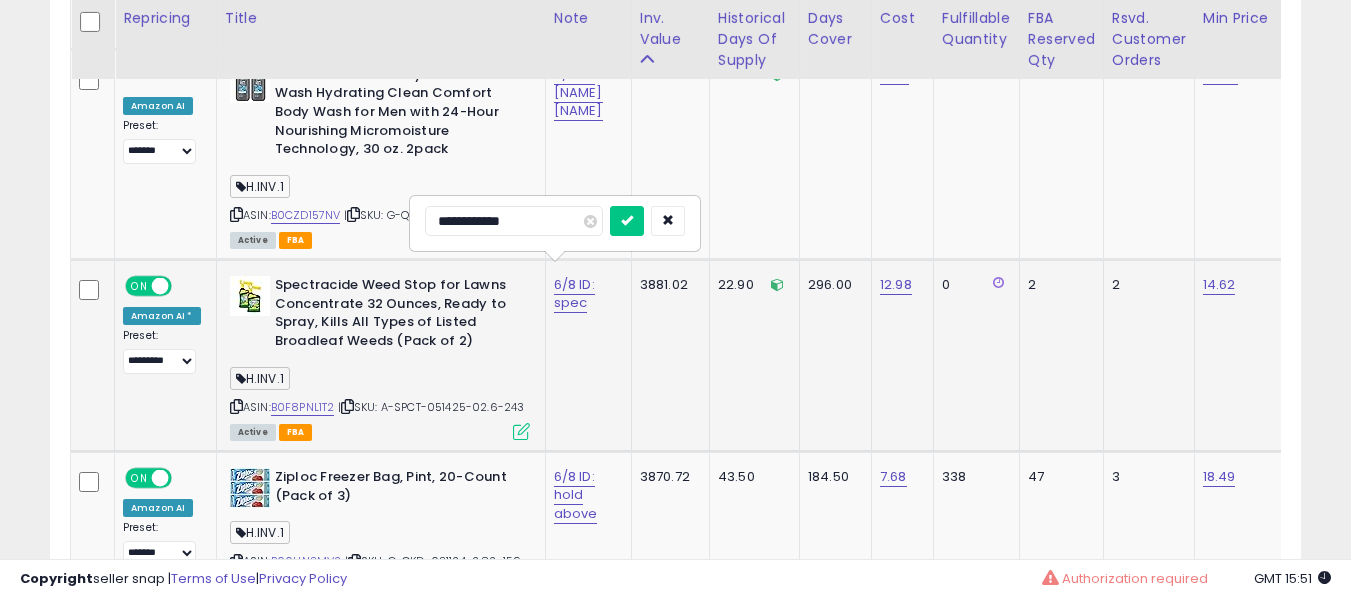 click at bounding box center [627, 221] 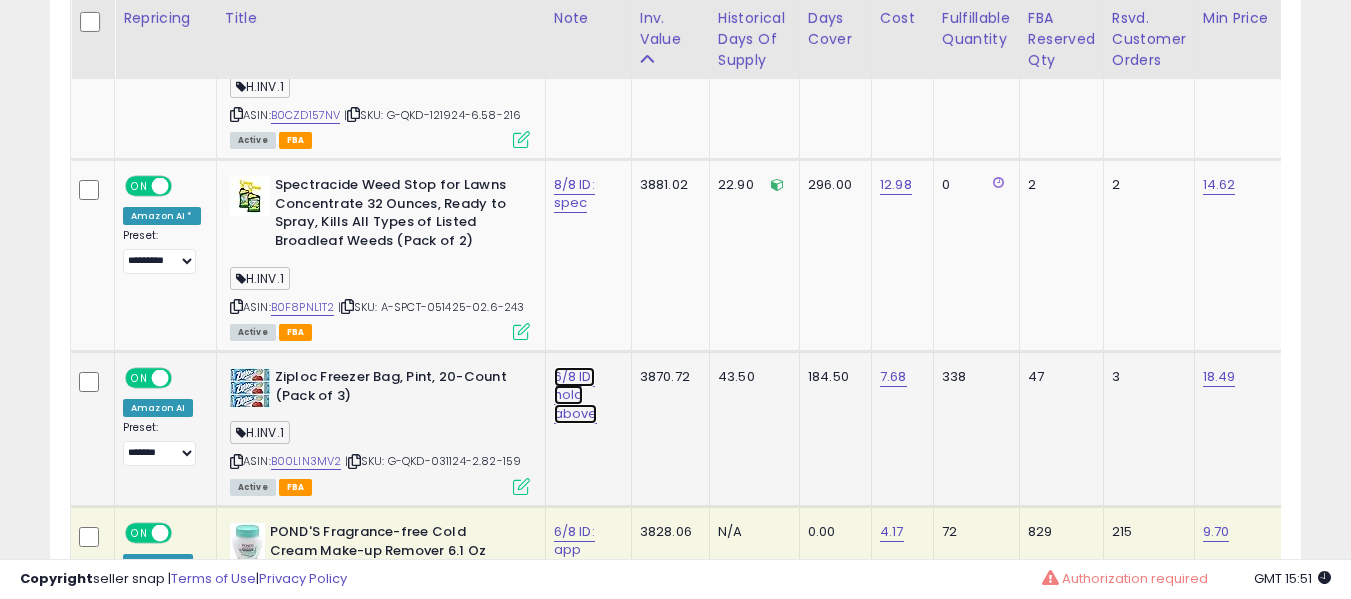 click on "6/8 ID: hold above" at bounding box center [574, -4794] 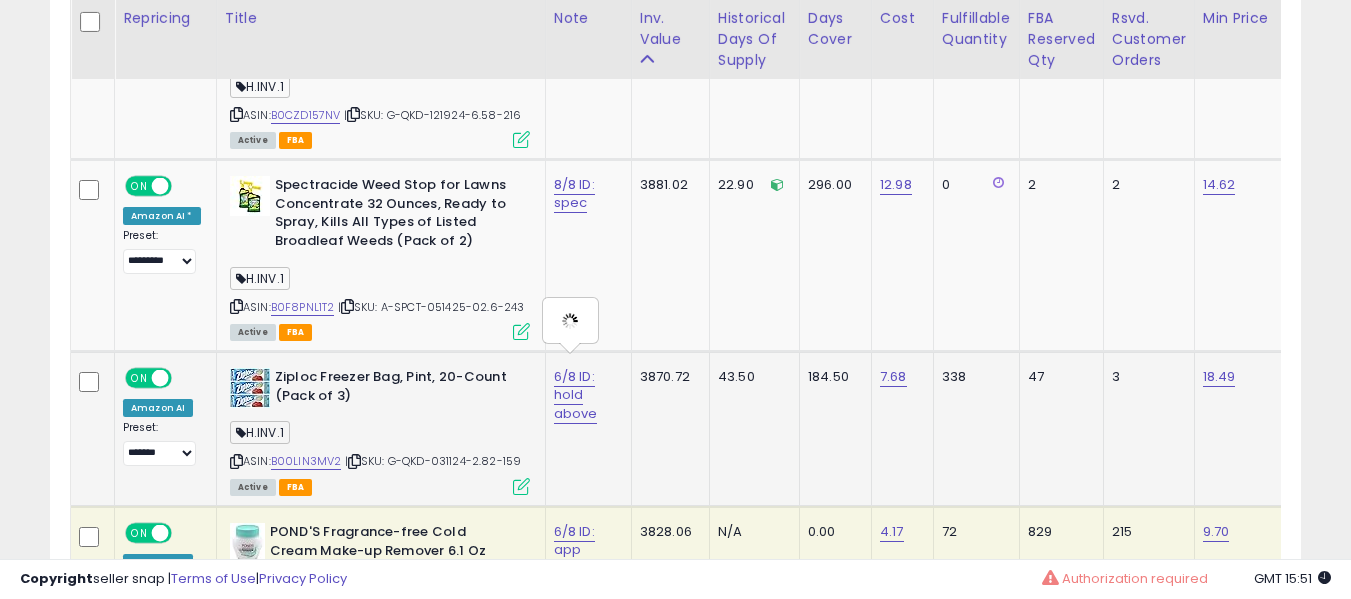 type on "**********" 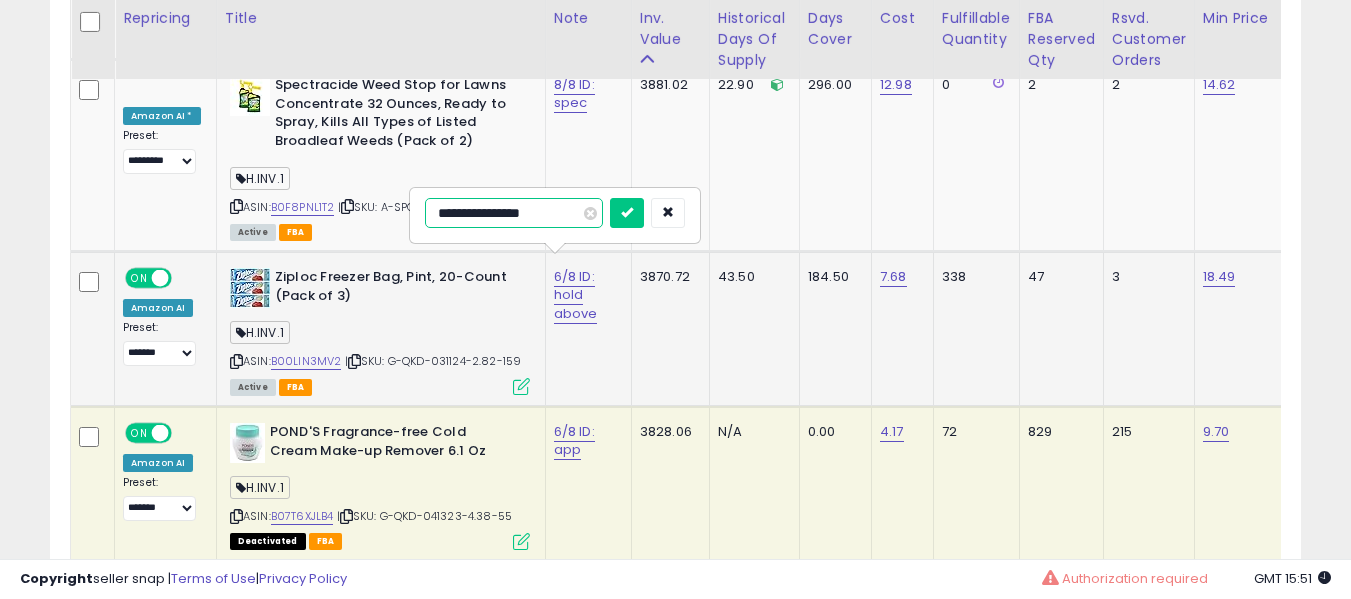 type on "**********" 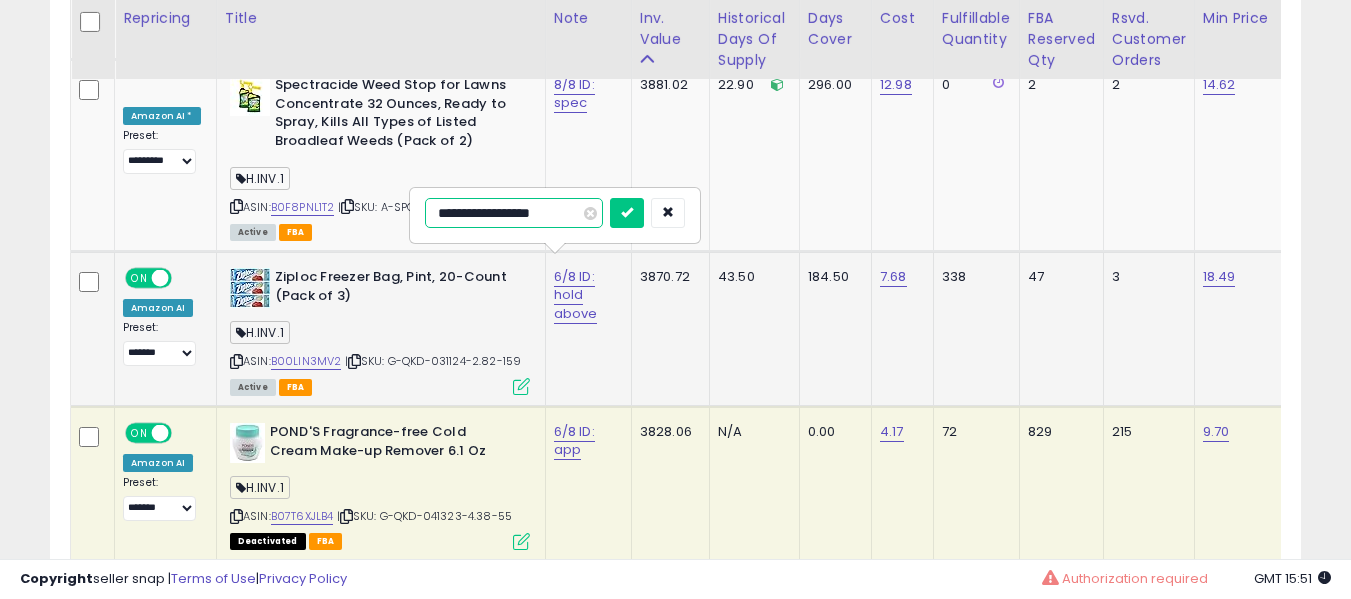click at bounding box center [627, 213] 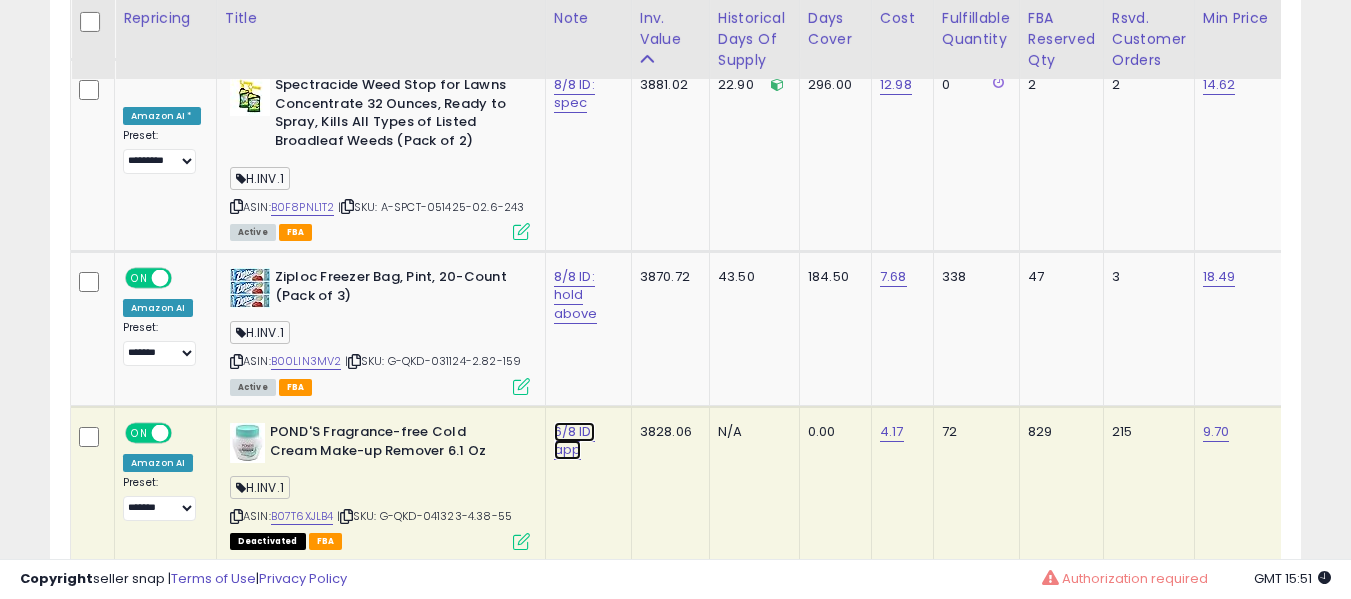 click on "6/8 ID: app" at bounding box center [574, 441] 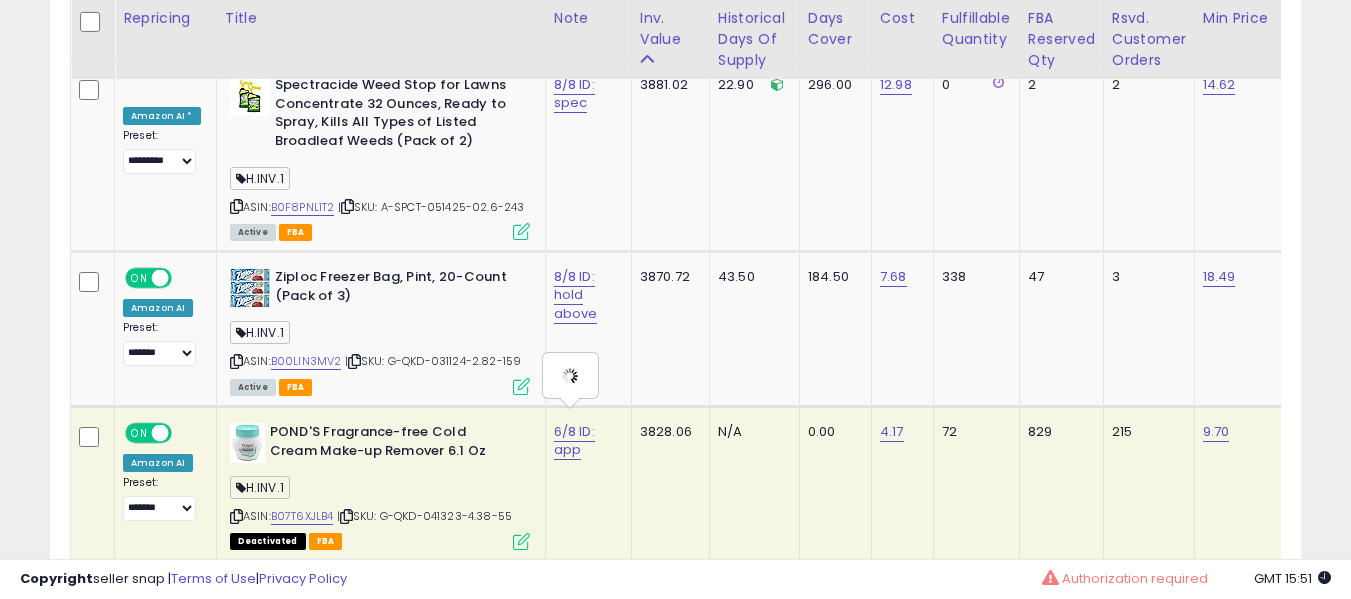 type on "**********" 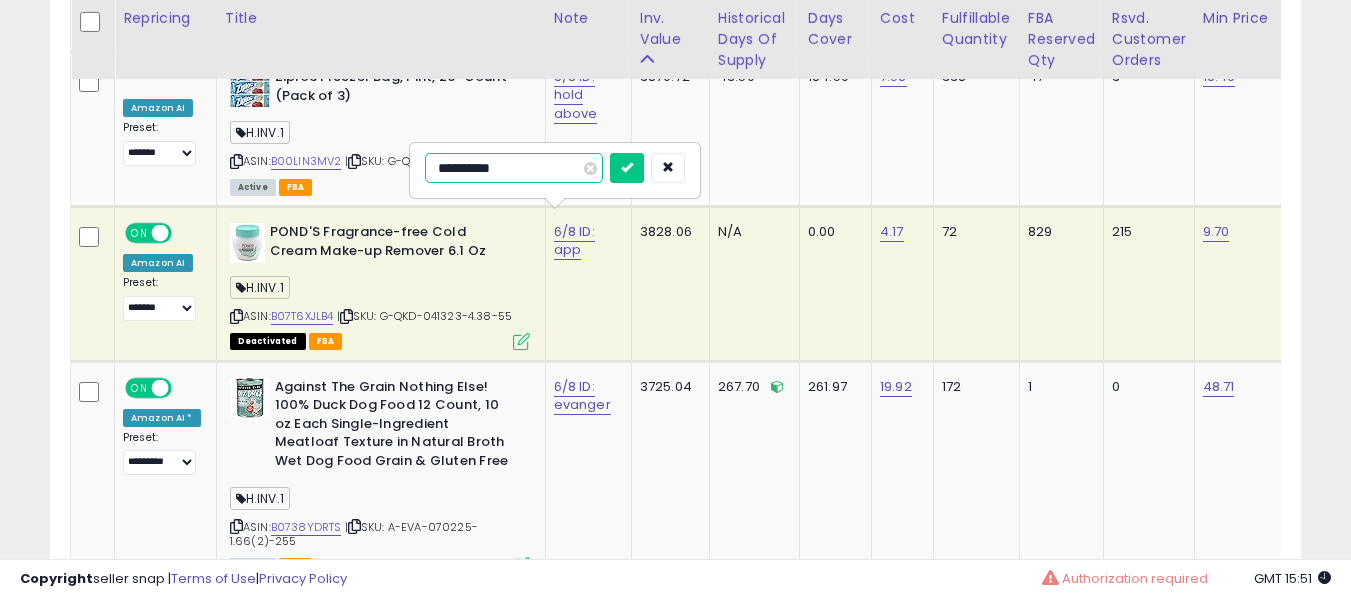 type on "**********" 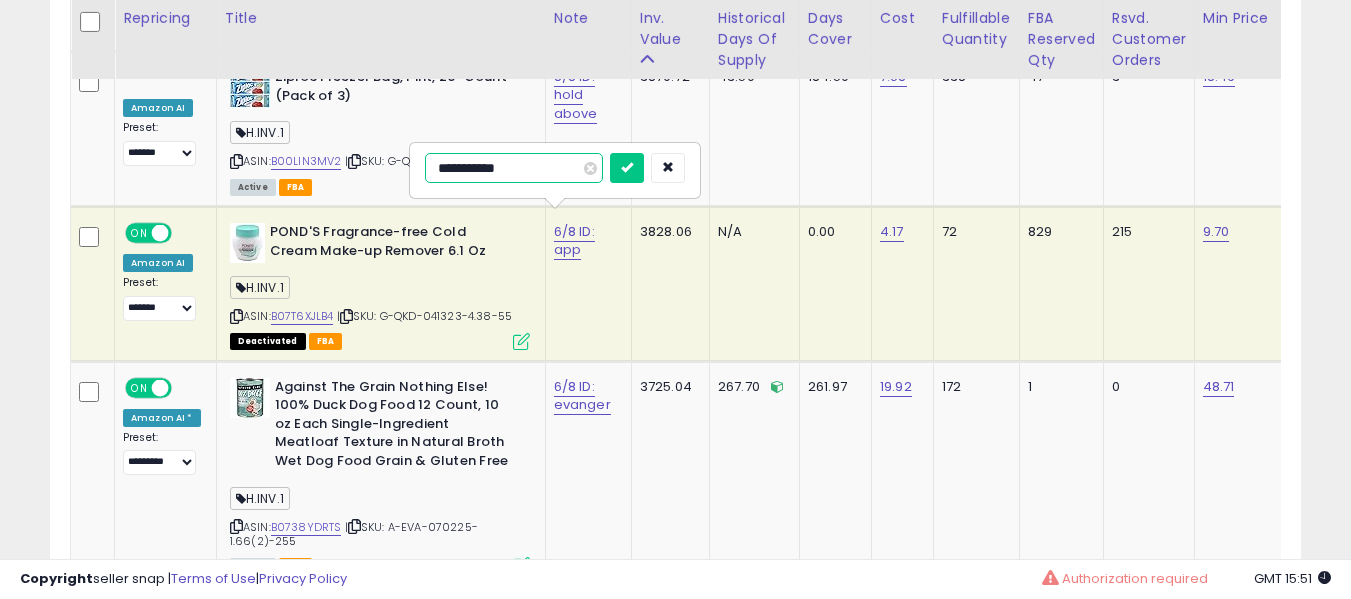 click at bounding box center [627, 168] 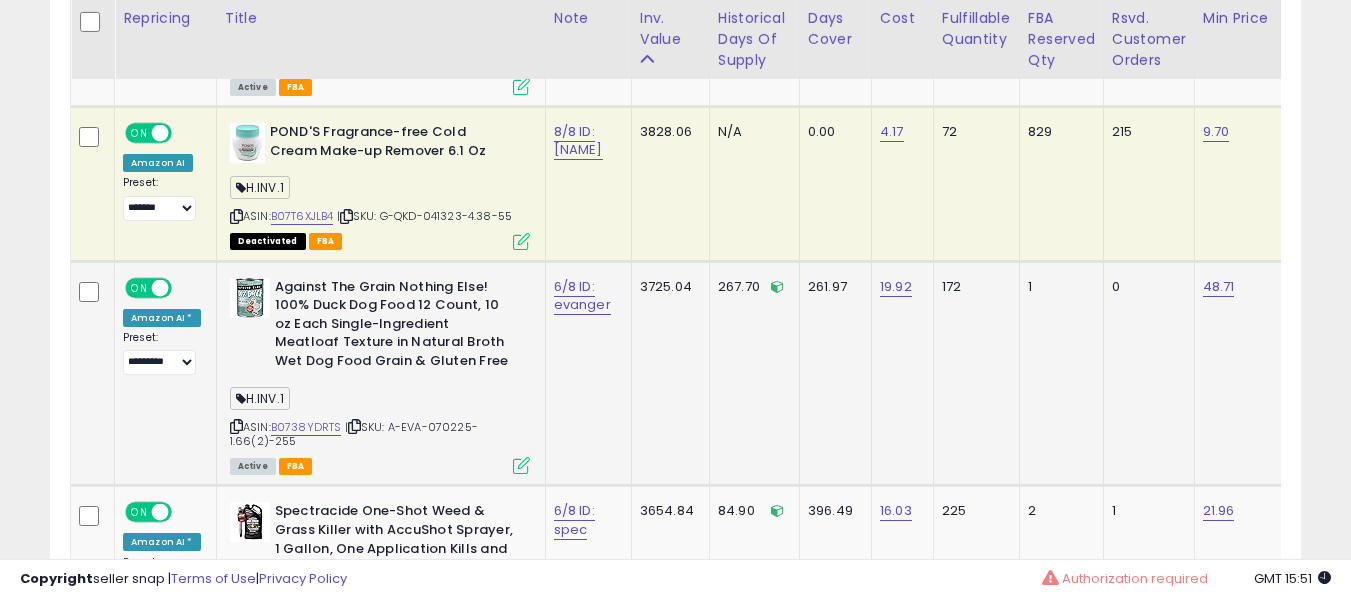 click on "6/8 ID: evanger" 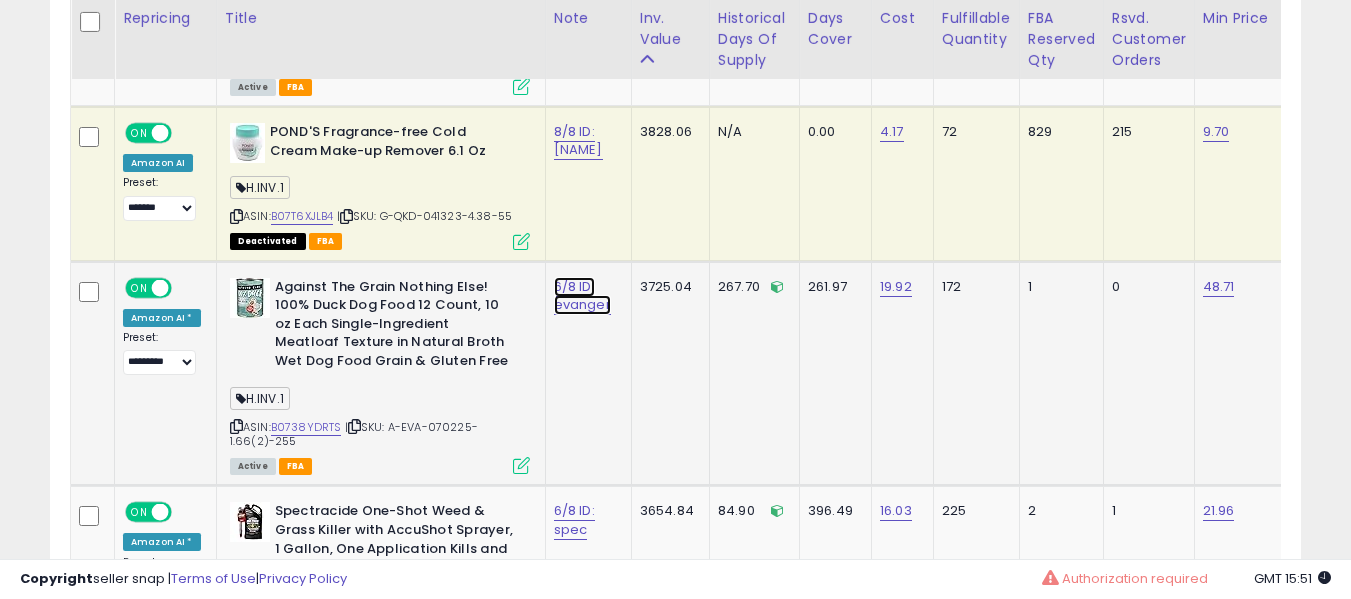 click on "6/8 ID: evanger" at bounding box center (574, -5194) 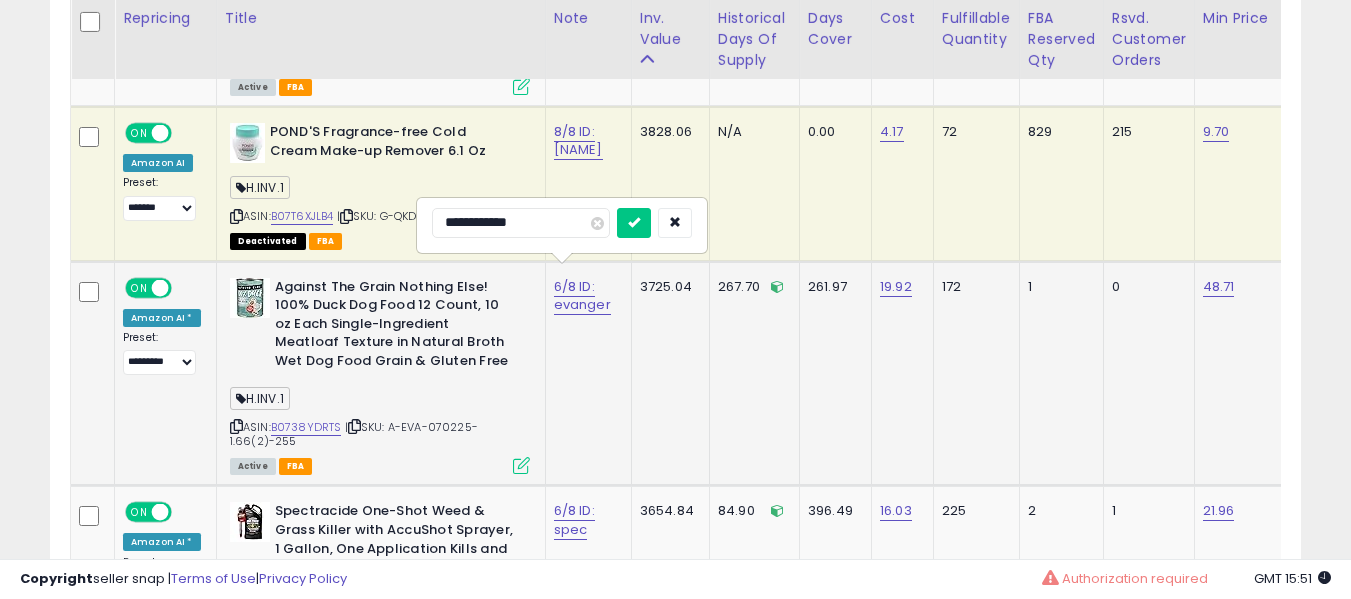 type on "**********" 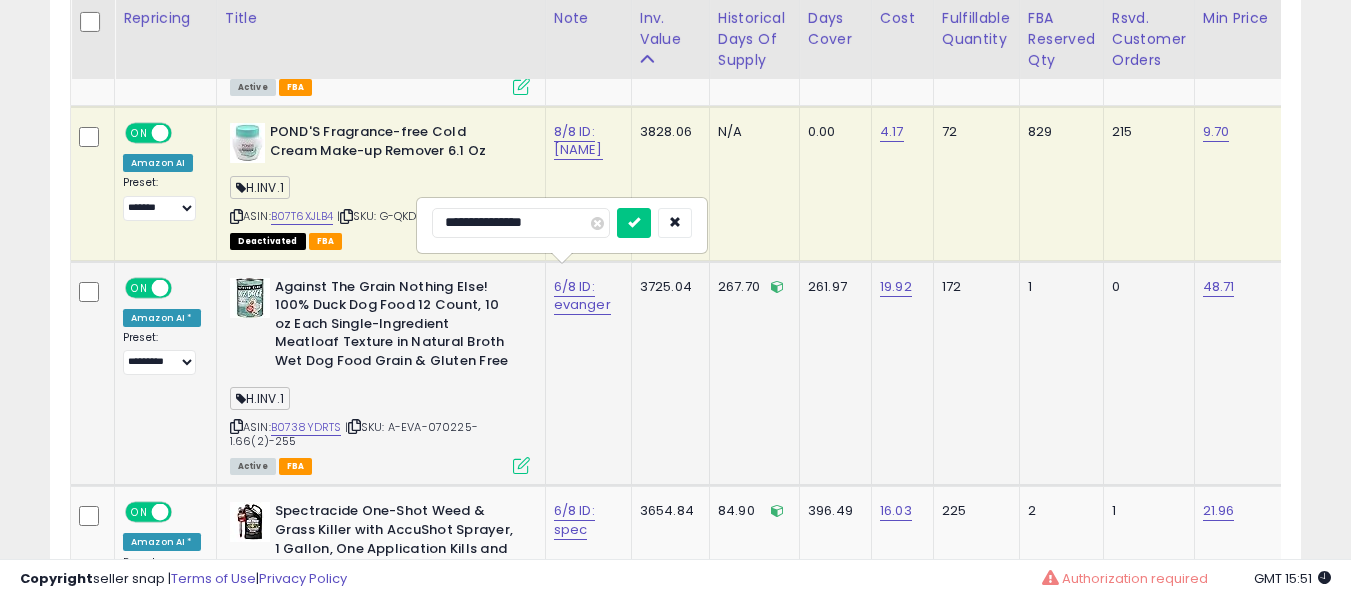 click at bounding box center [634, 223] 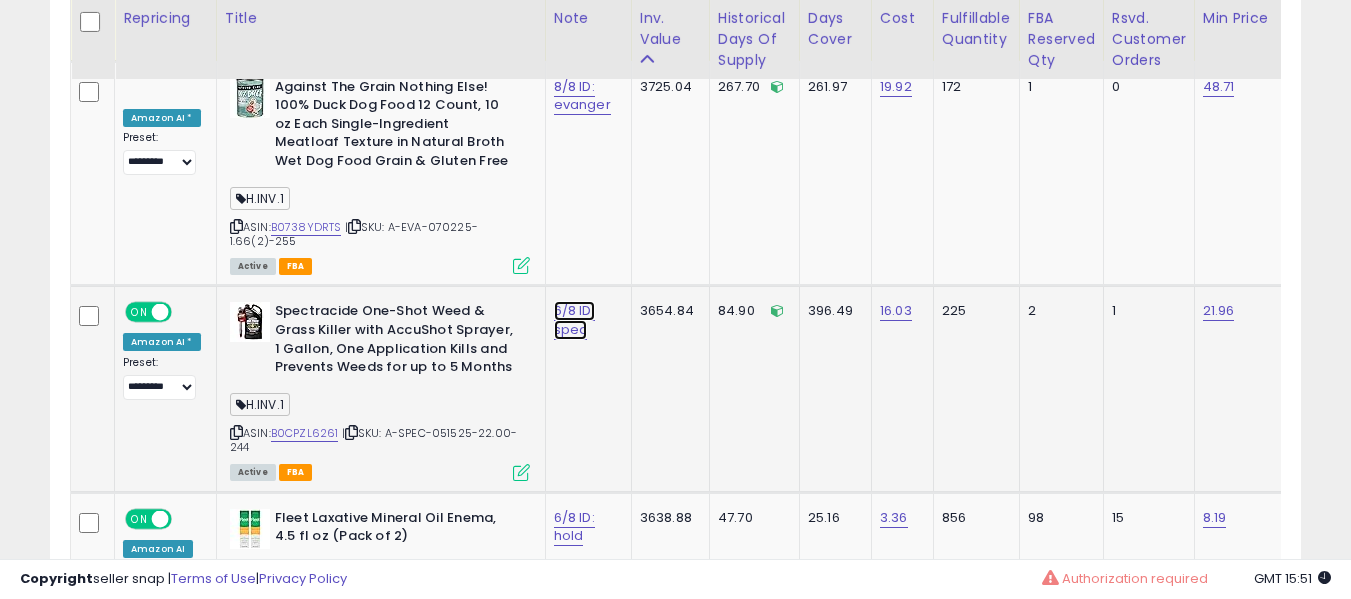 click on "6/8 ID: spec" at bounding box center (574, -5394) 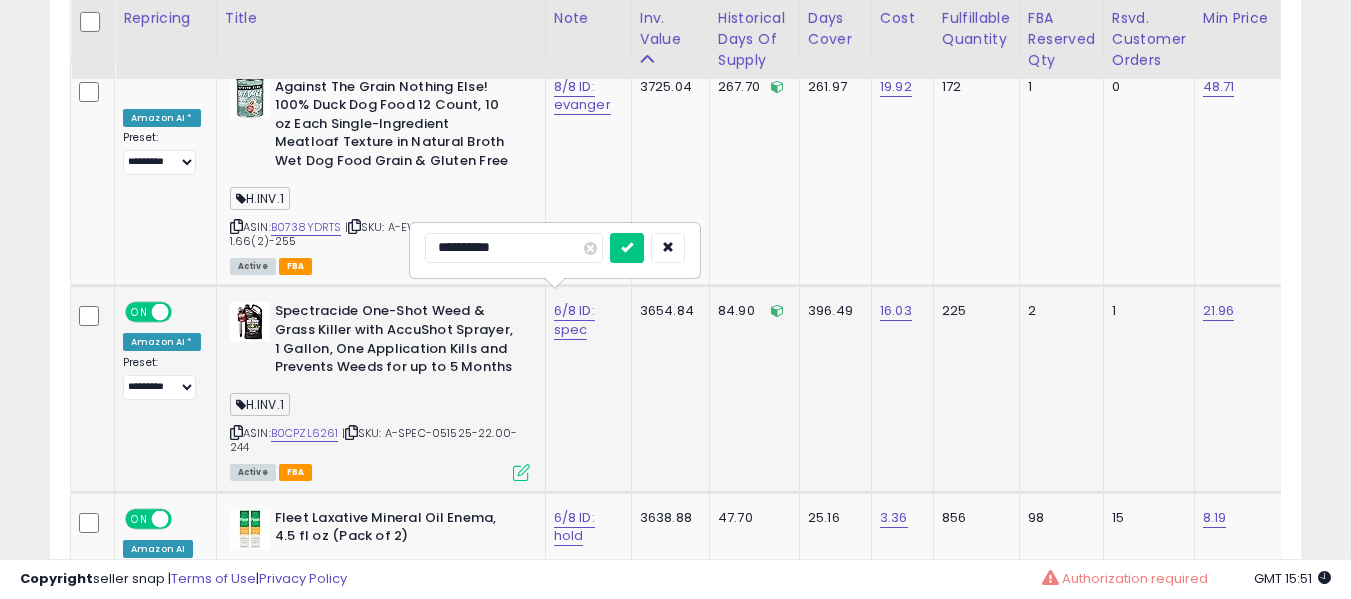 type on "**********" 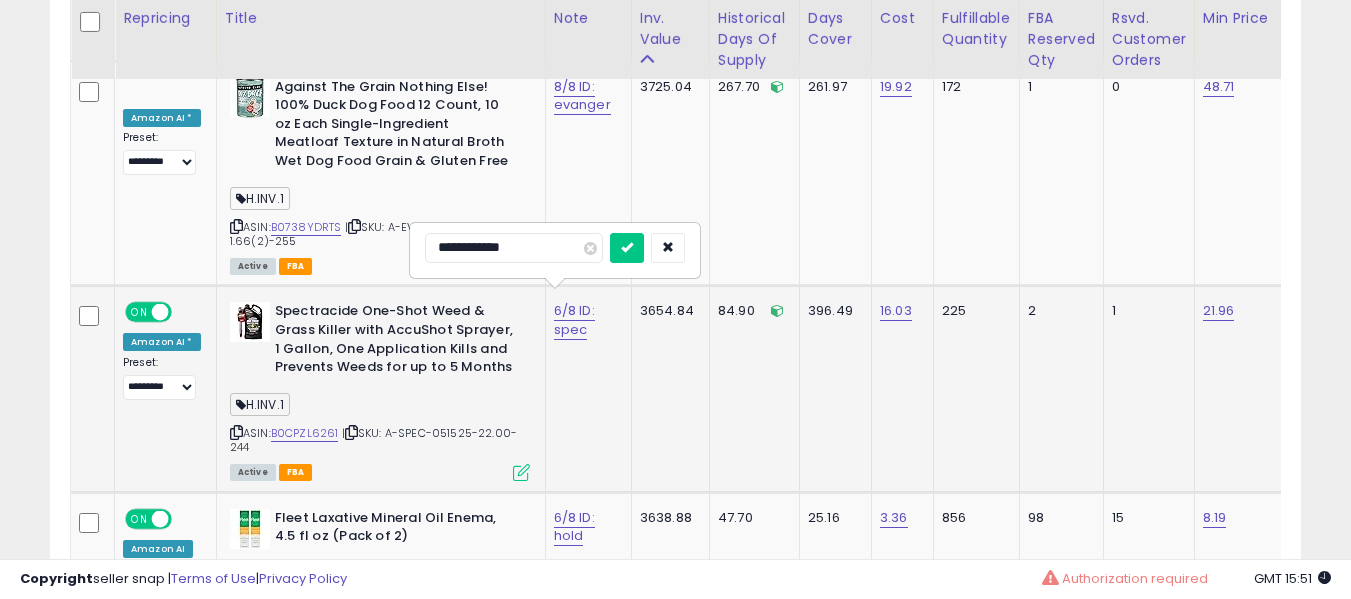 click at bounding box center [627, 248] 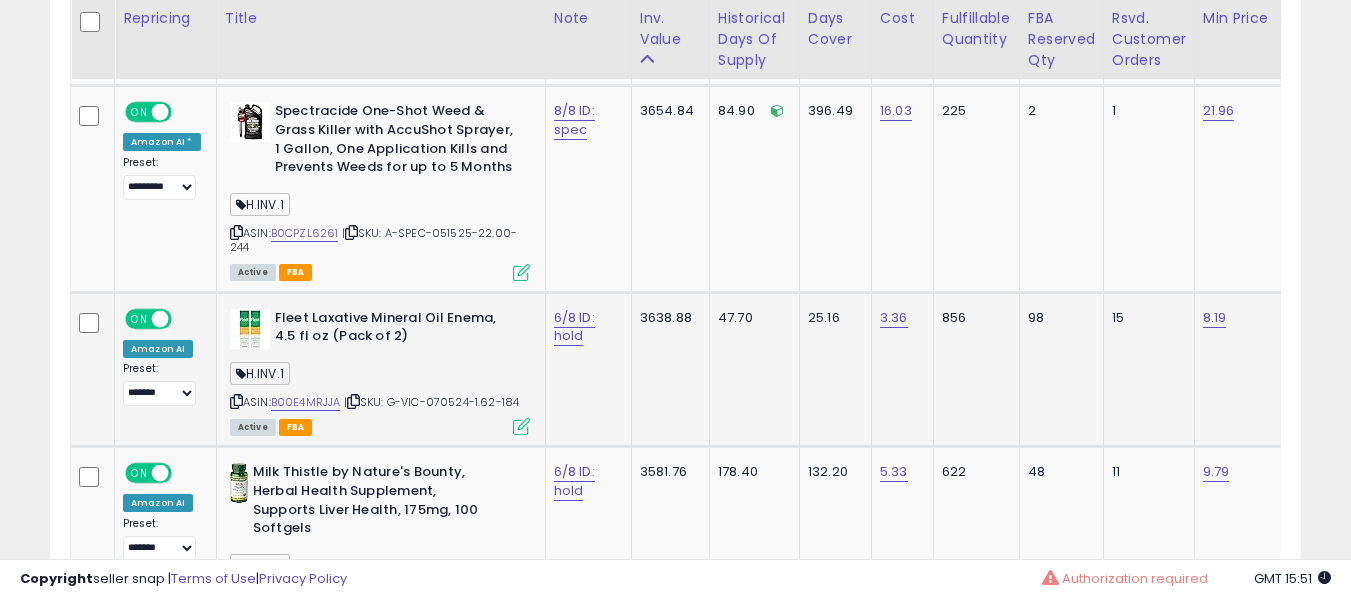 click on "6/8 ID: hold" at bounding box center (585, 327) 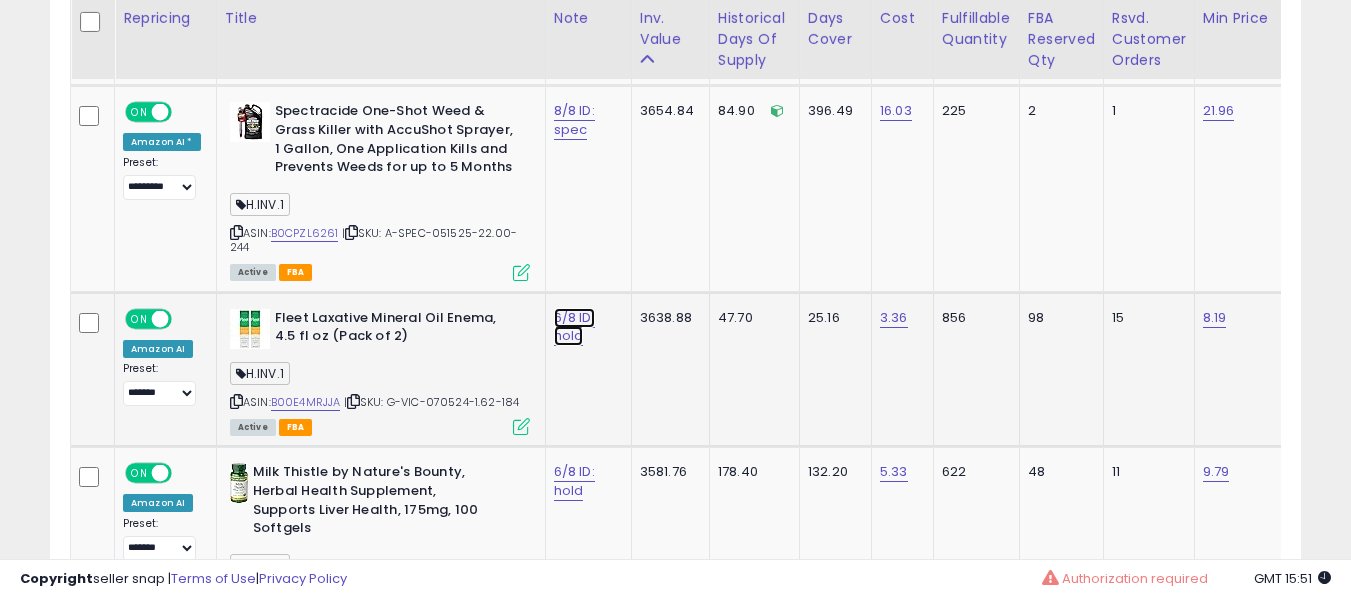 click on "6/8 ID: hold" at bounding box center [574, -5594] 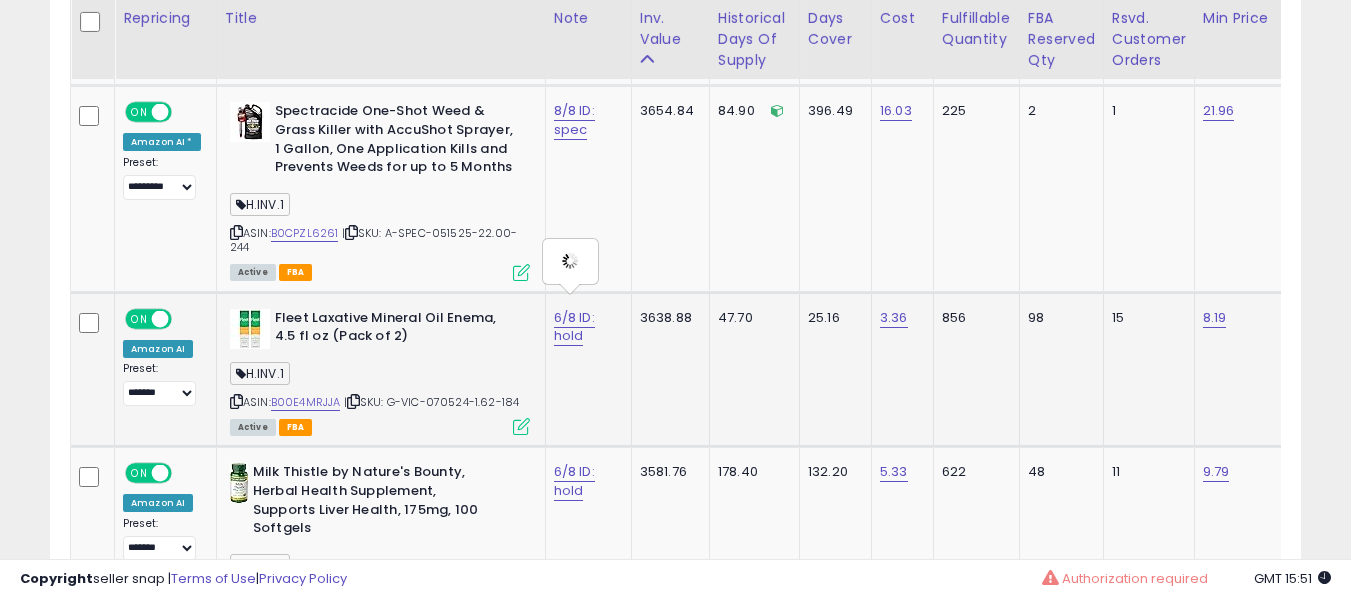 type on "**********" 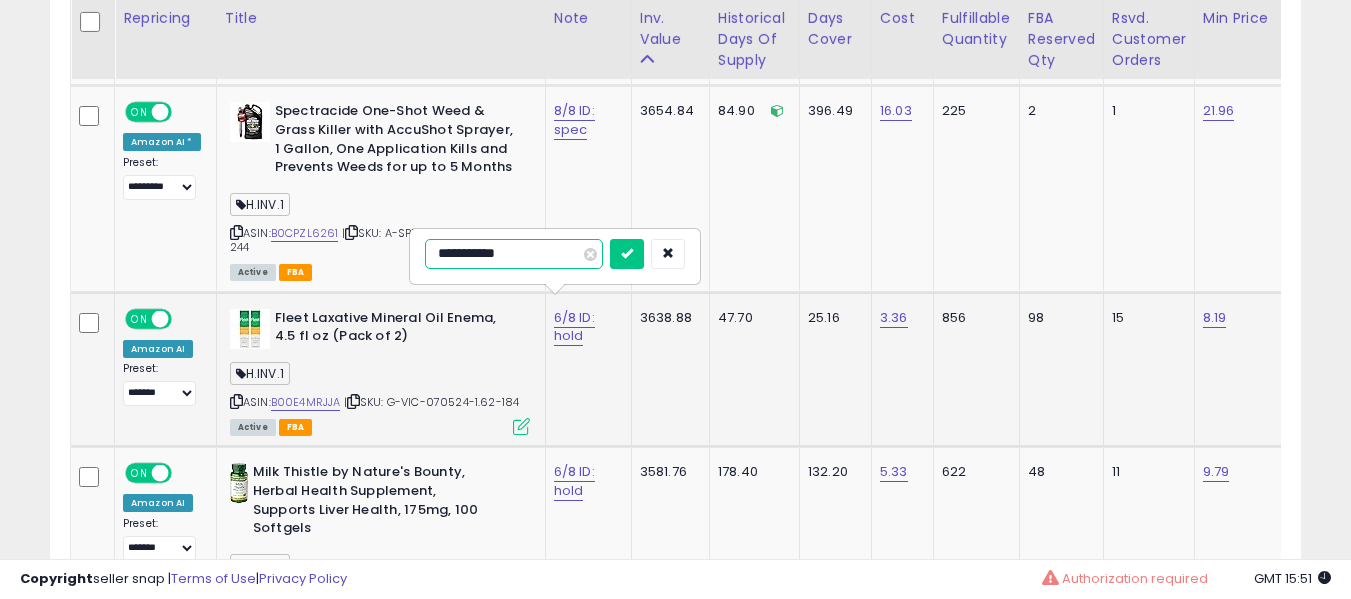type on "**********" 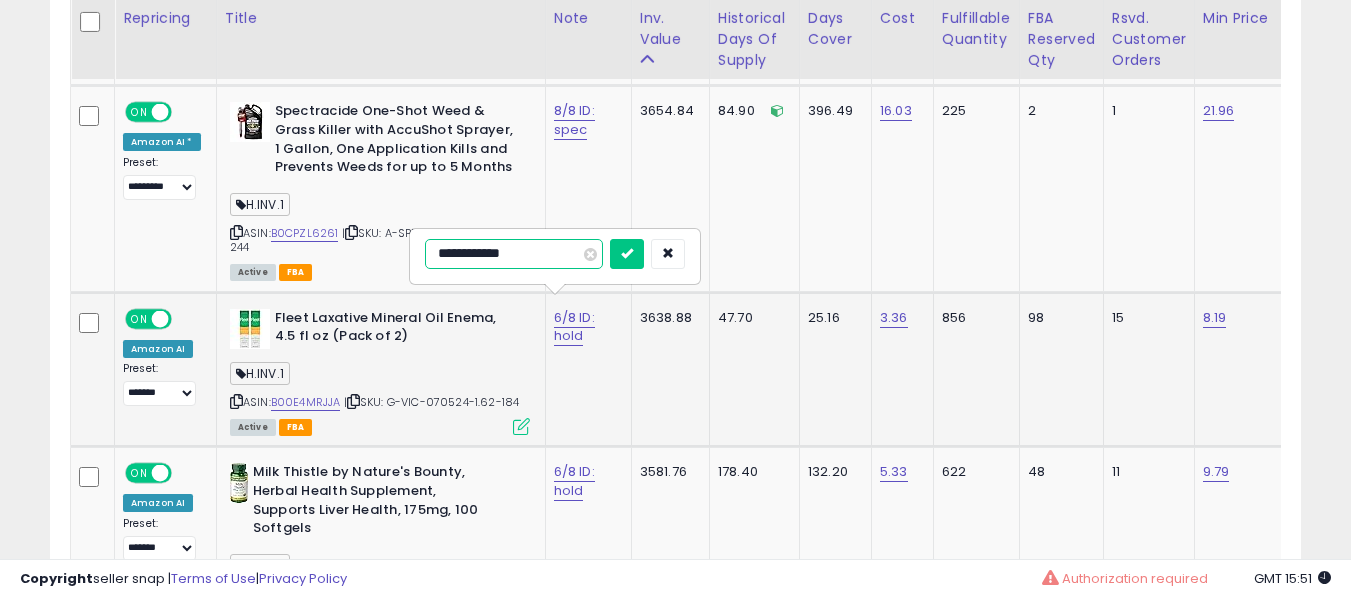 click at bounding box center (627, 254) 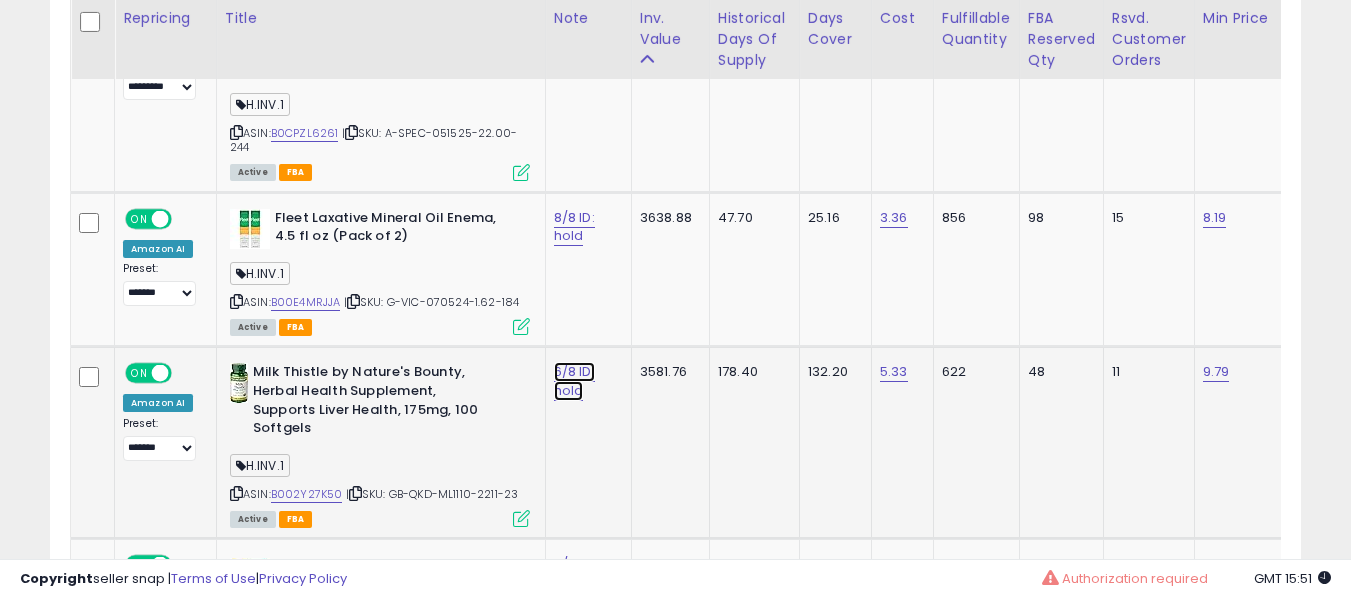 click on "6/8 ID: hold" at bounding box center [574, -5694] 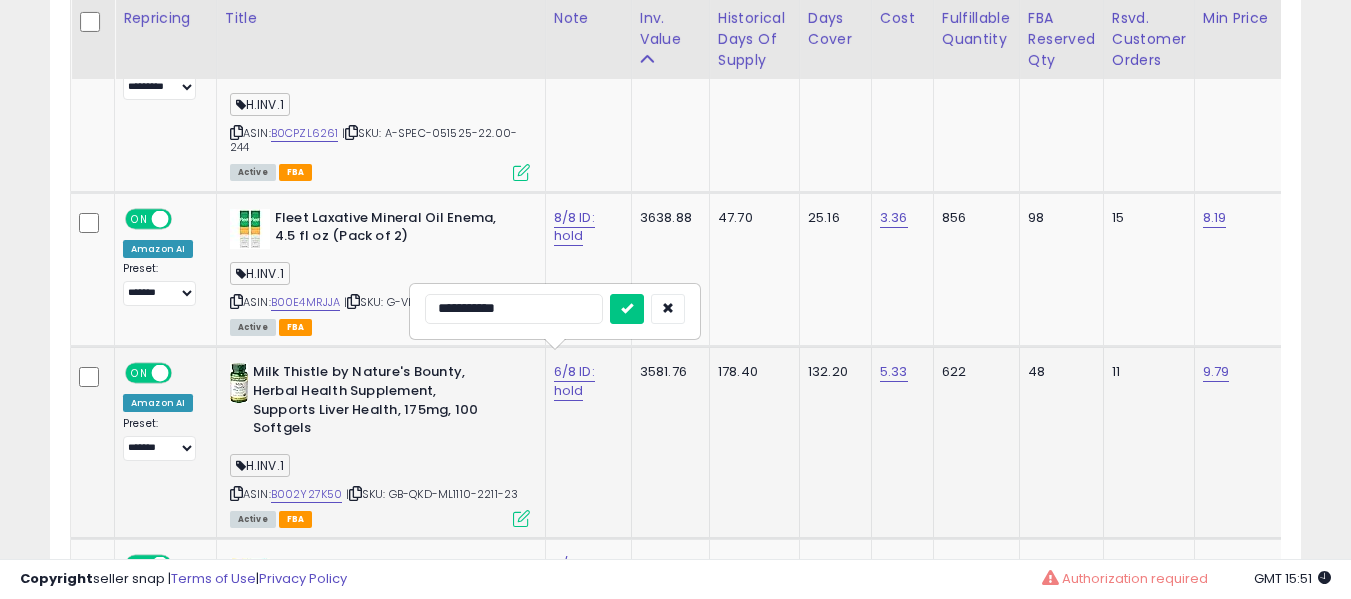 type on "**********" 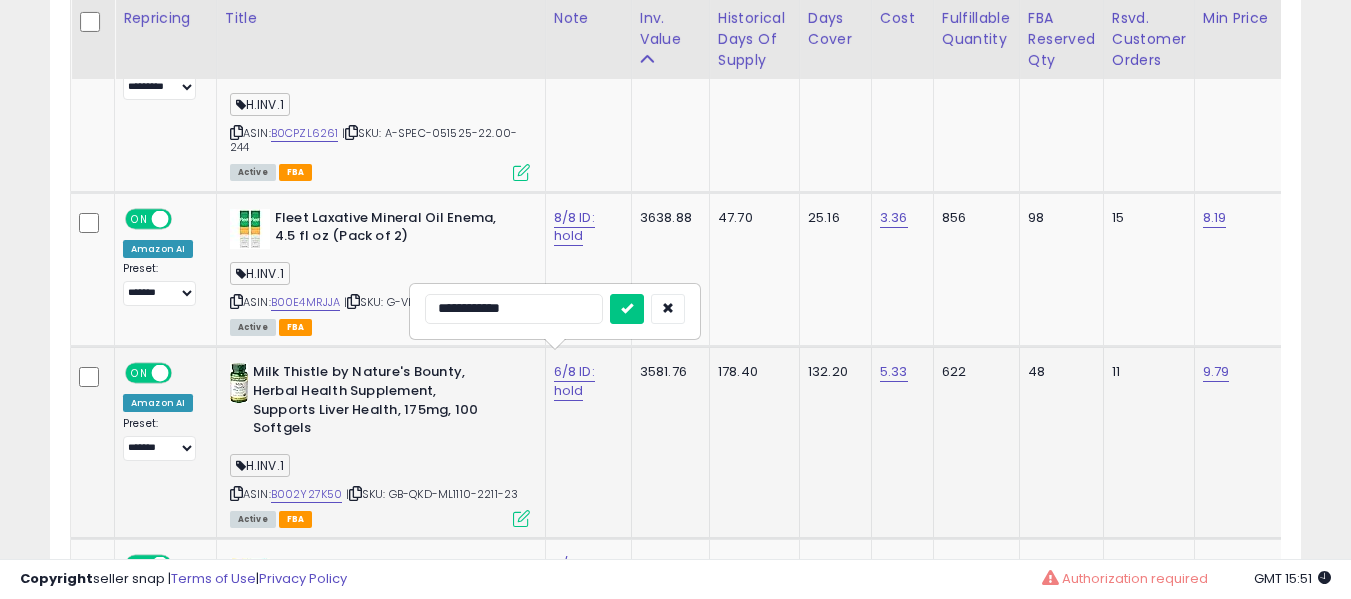 click at bounding box center [627, 309] 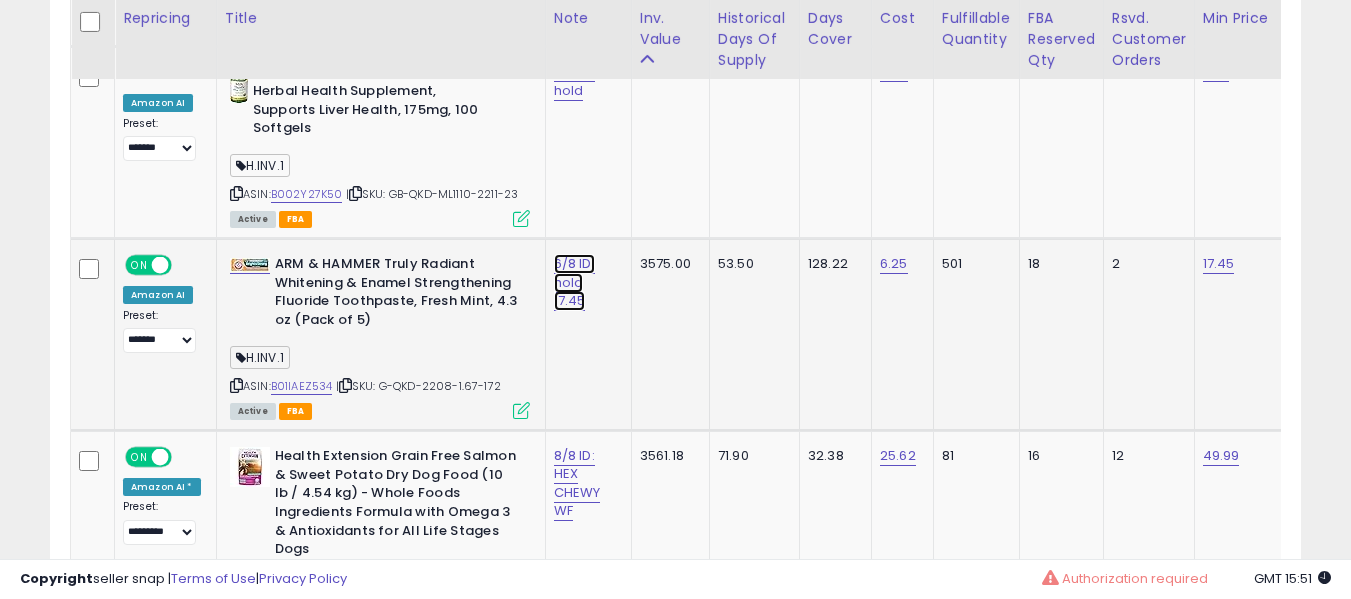 click on "6/8 ID: hold 17.45" at bounding box center [574, -5994] 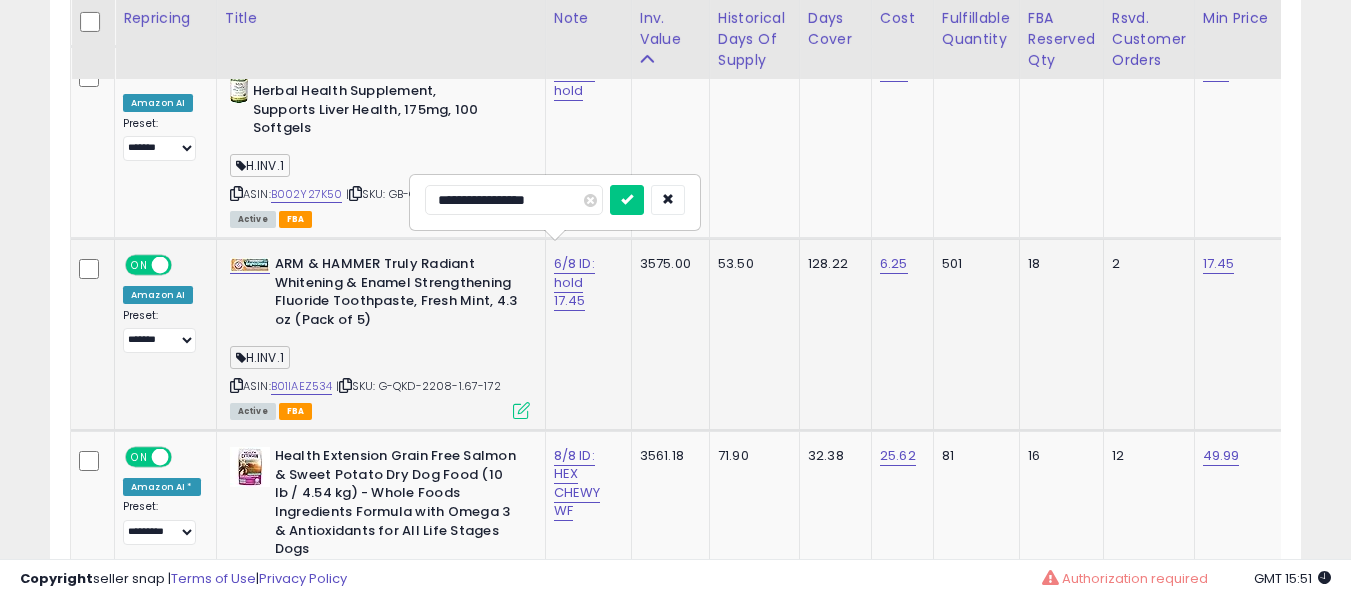type on "**********" 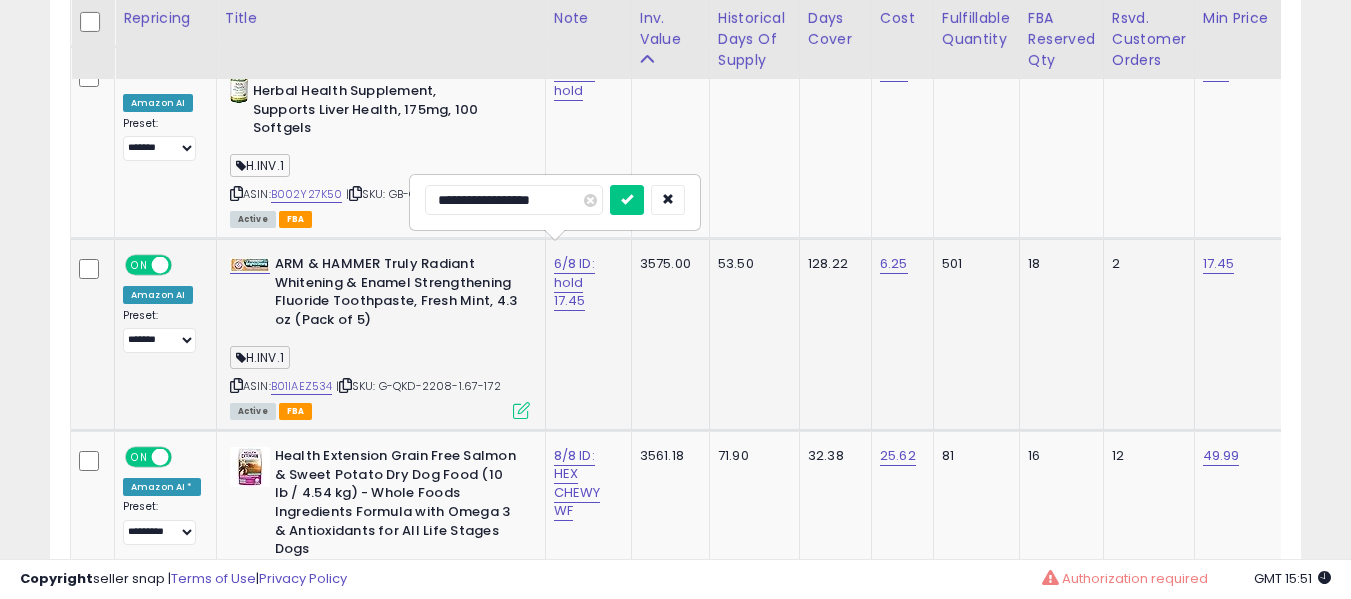 click at bounding box center [627, 200] 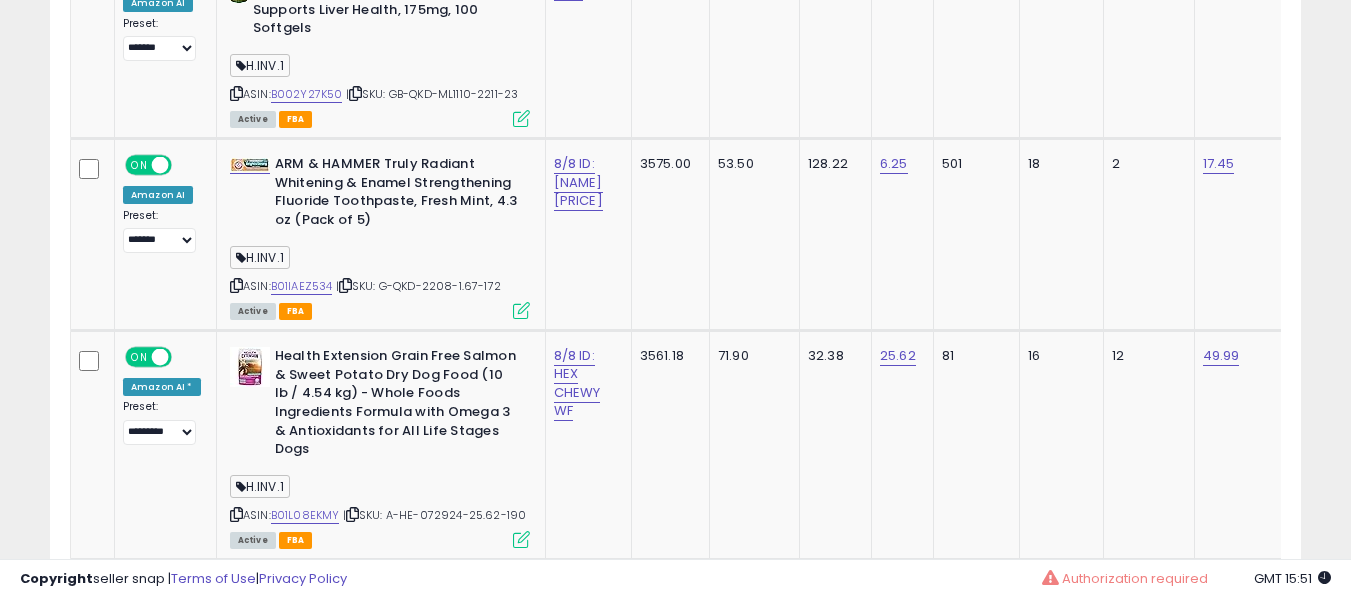 scroll, scrollTop: 5519, scrollLeft: 0, axis: vertical 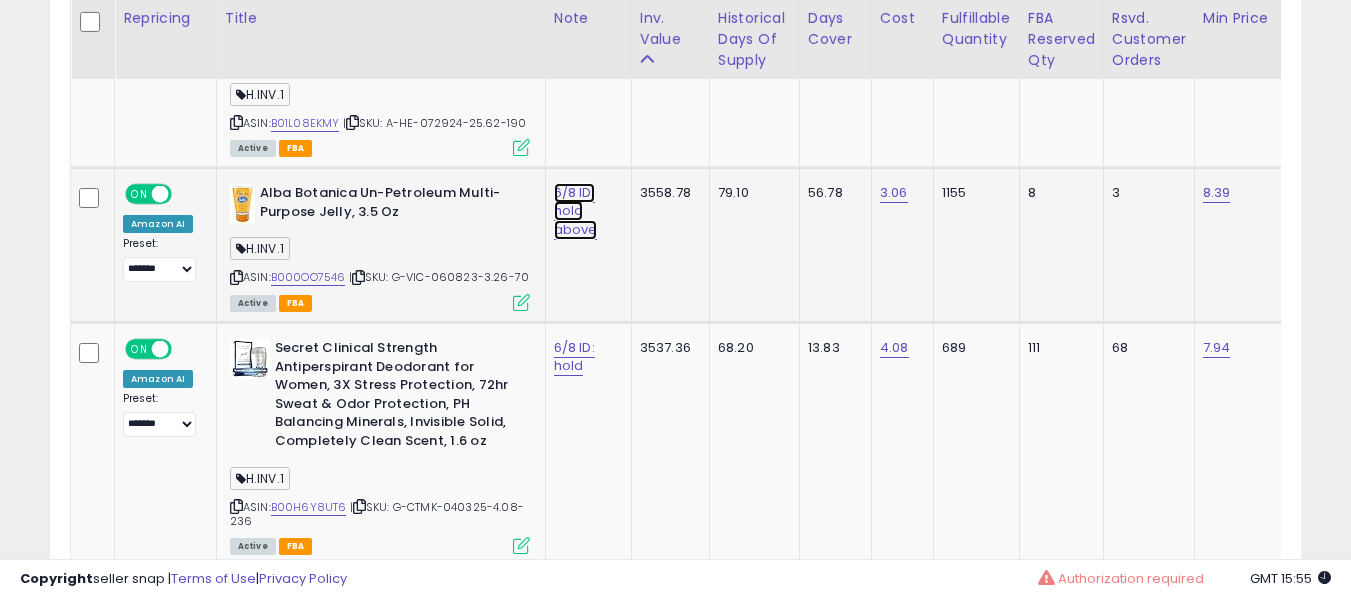 click on "6/8 ID: hold above" at bounding box center (574, -6486) 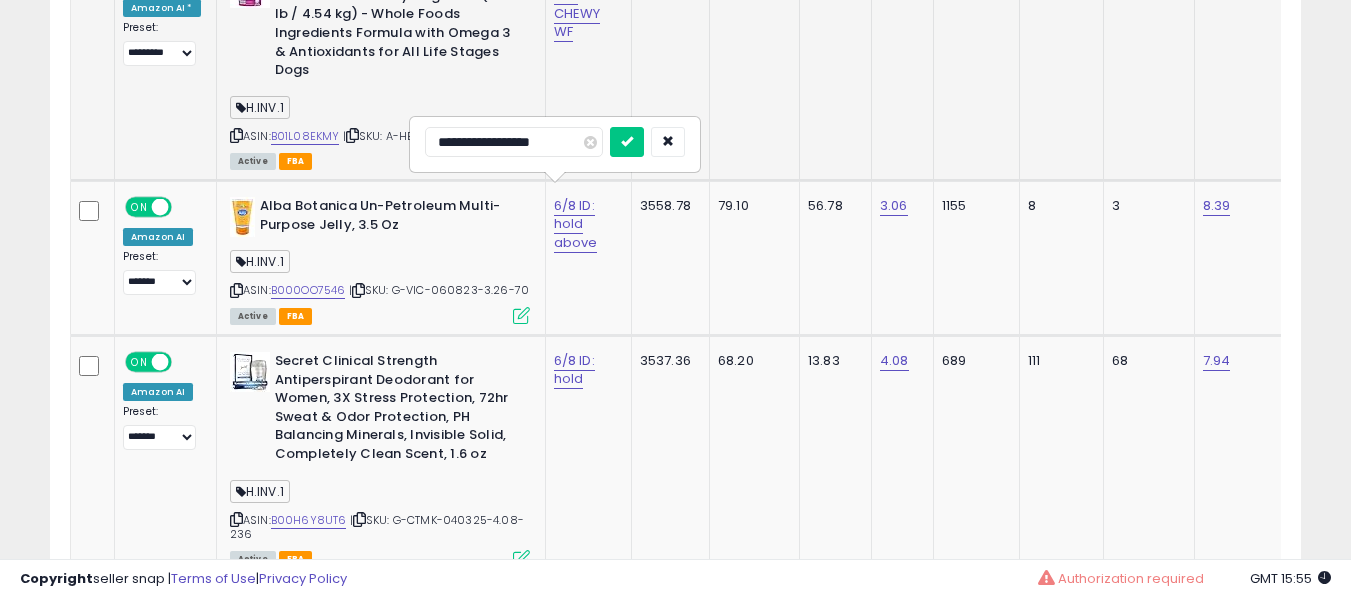 scroll, scrollTop: 7619, scrollLeft: 0, axis: vertical 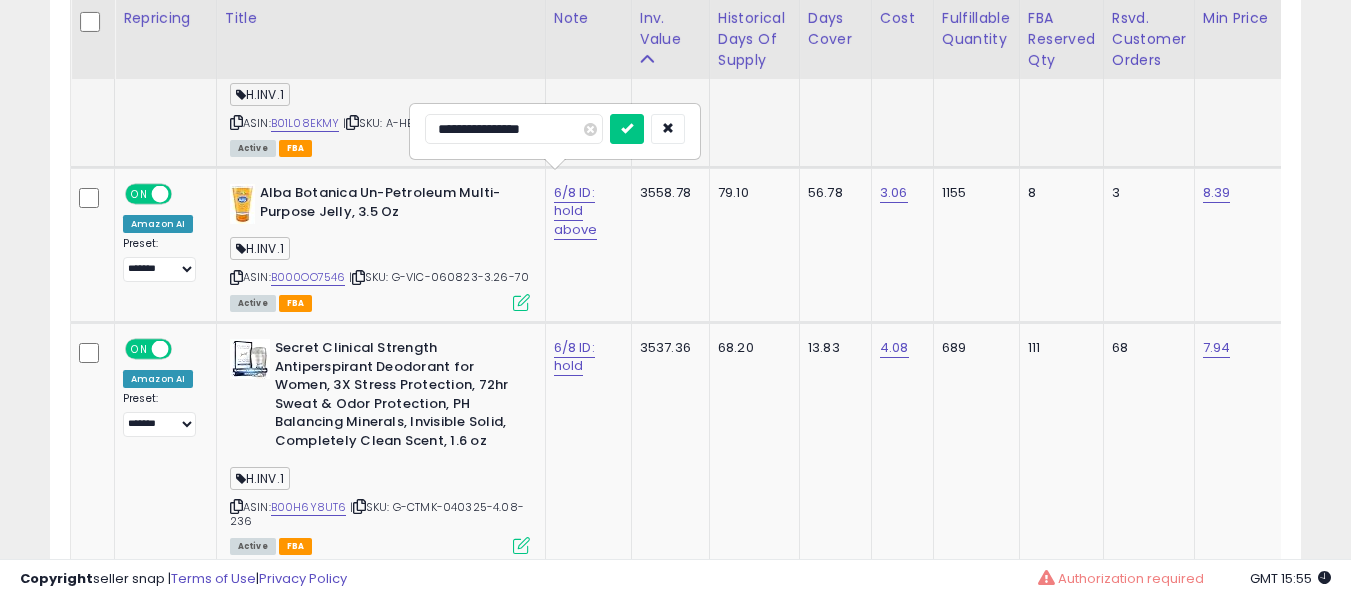 type on "**********" 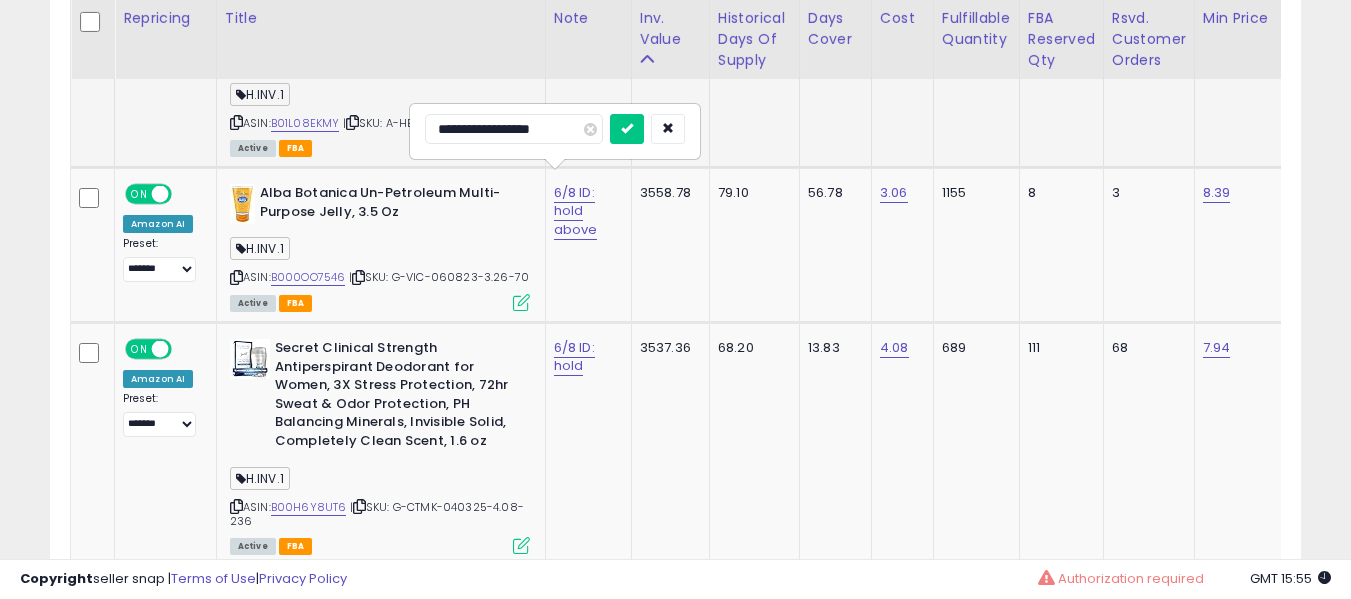 click at bounding box center [627, 129] 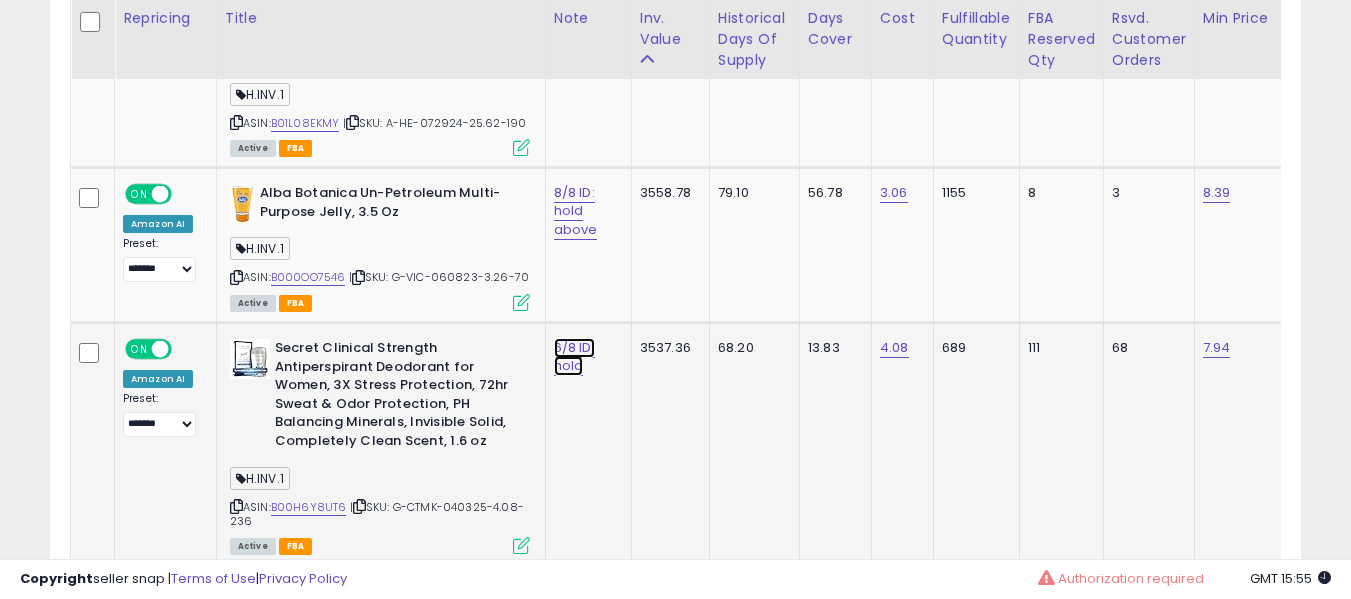 click on "6/8 ID: hold" at bounding box center (574, -6486) 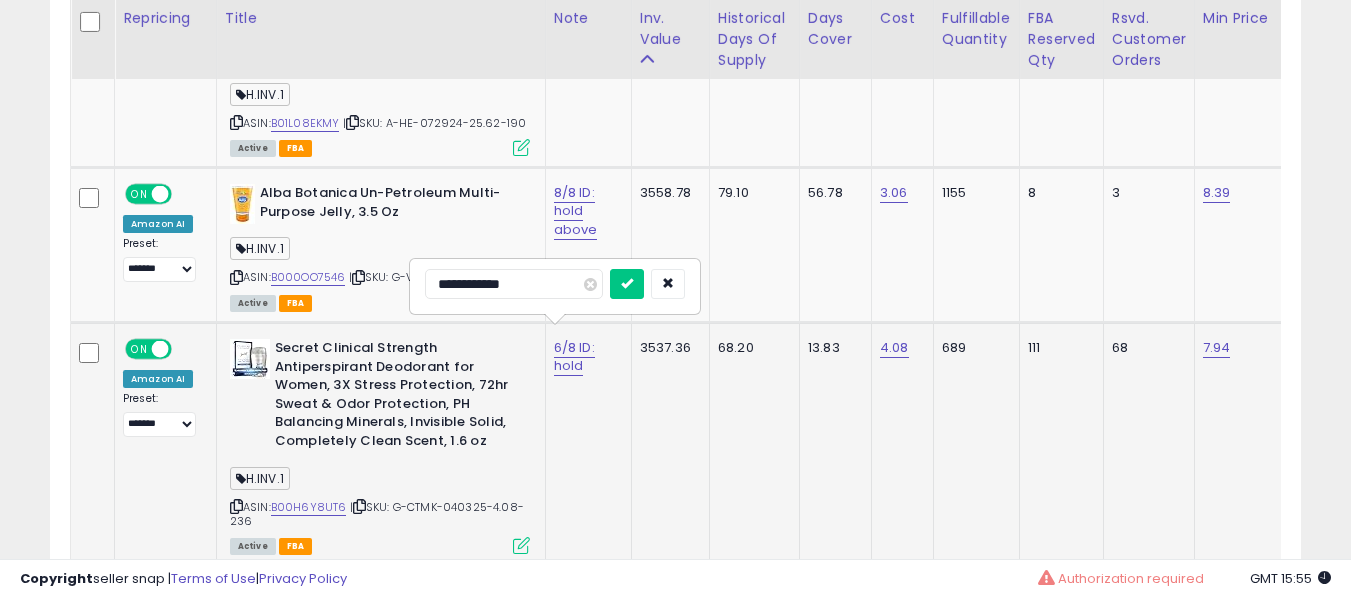 scroll, scrollTop: 7719, scrollLeft: 0, axis: vertical 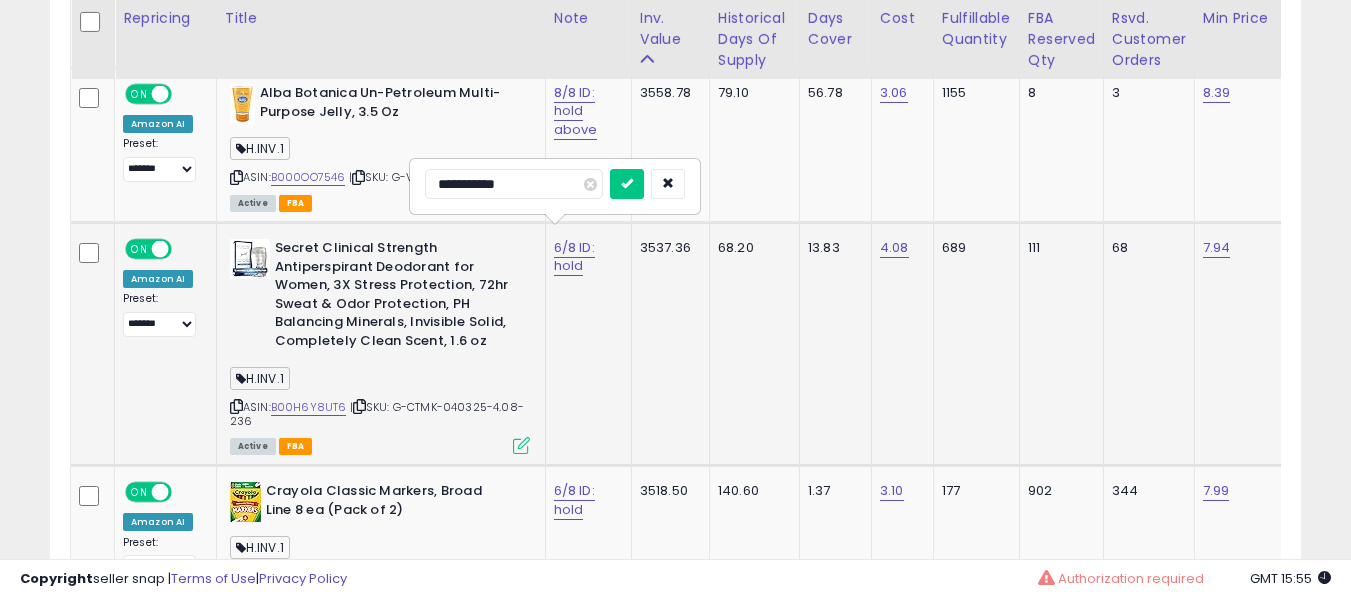 type on "**********" 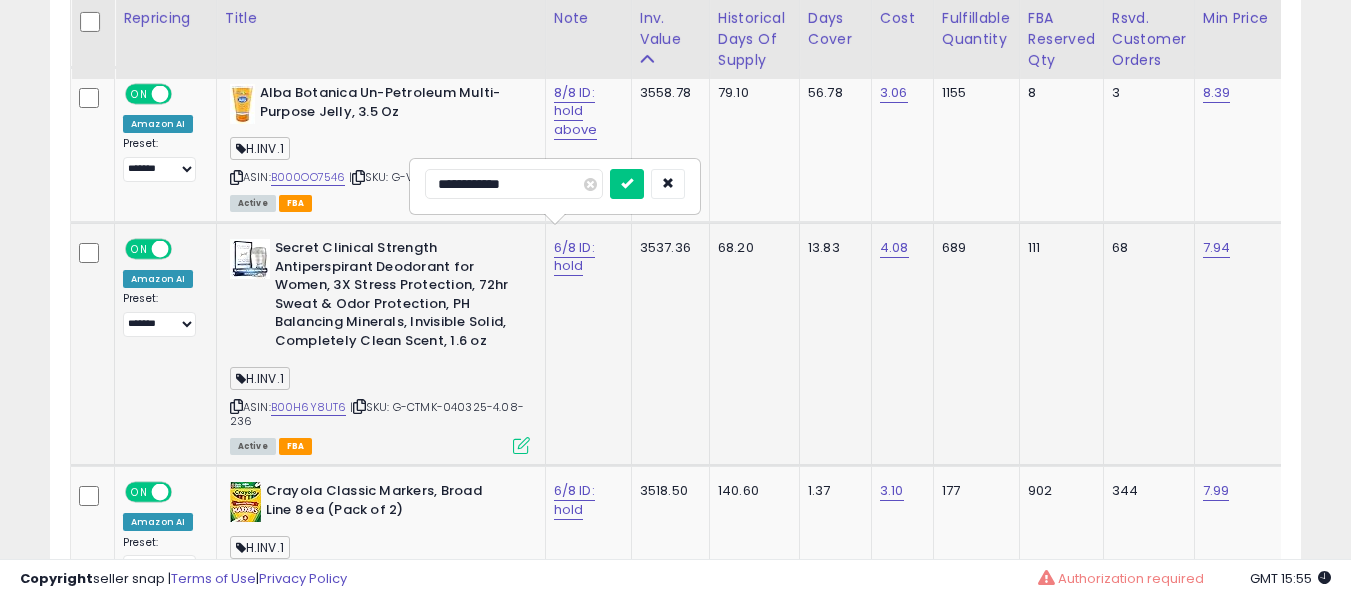 click at bounding box center (627, 184) 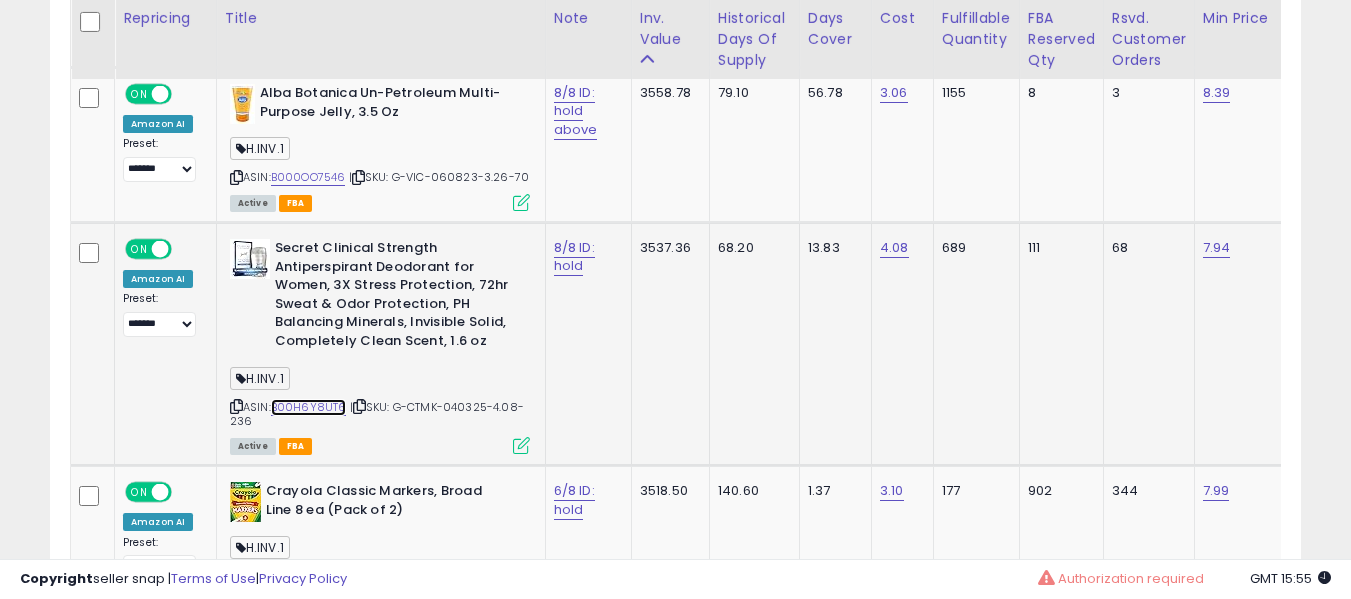 scroll, scrollTop: 0, scrollLeft: 100, axis: horizontal 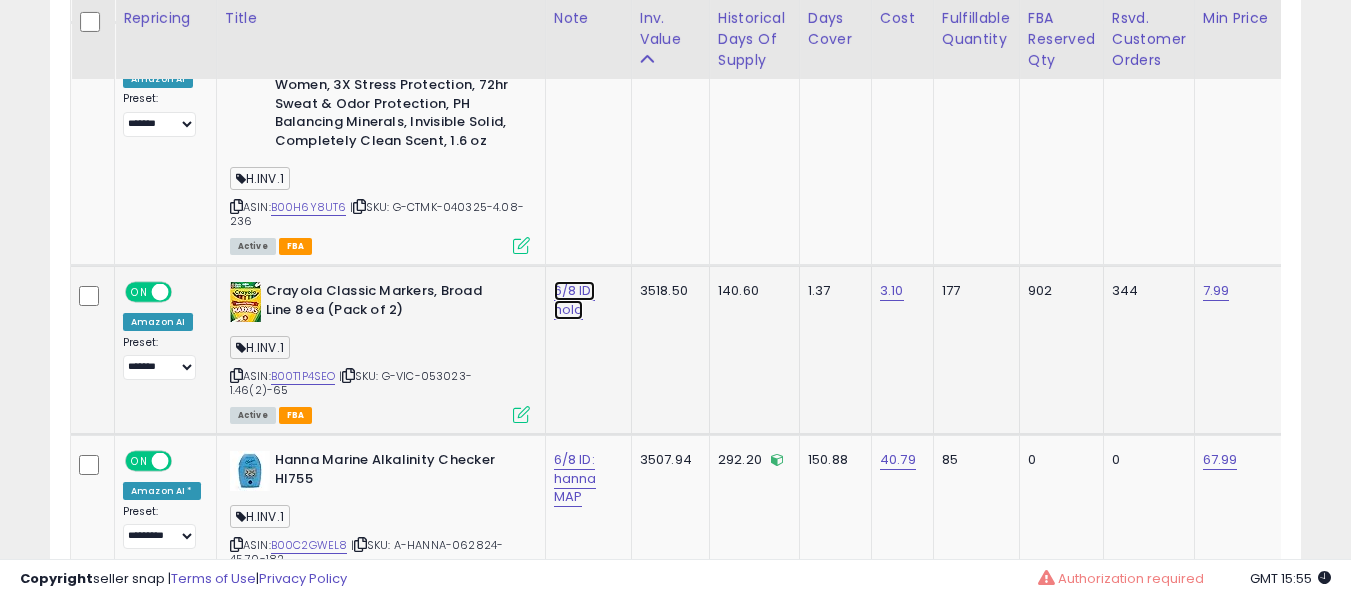click on "6/8 ID: hold" at bounding box center (574, -6786) 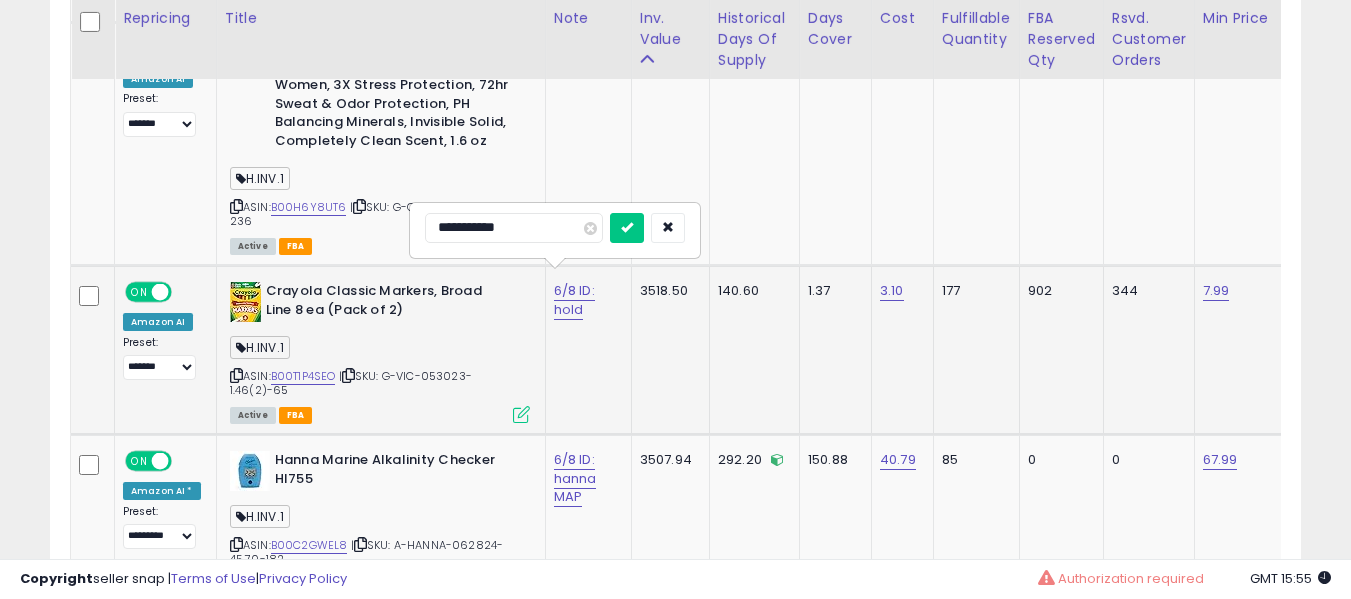 type on "**********" 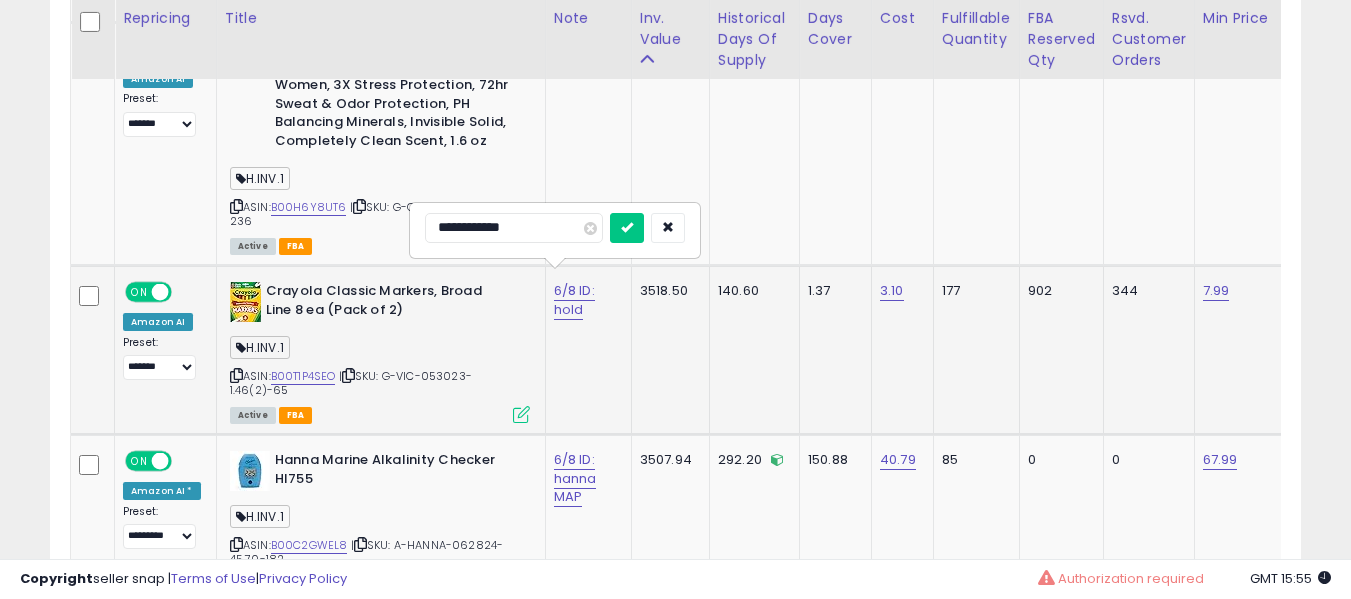 click at bounding box center (627, 228) 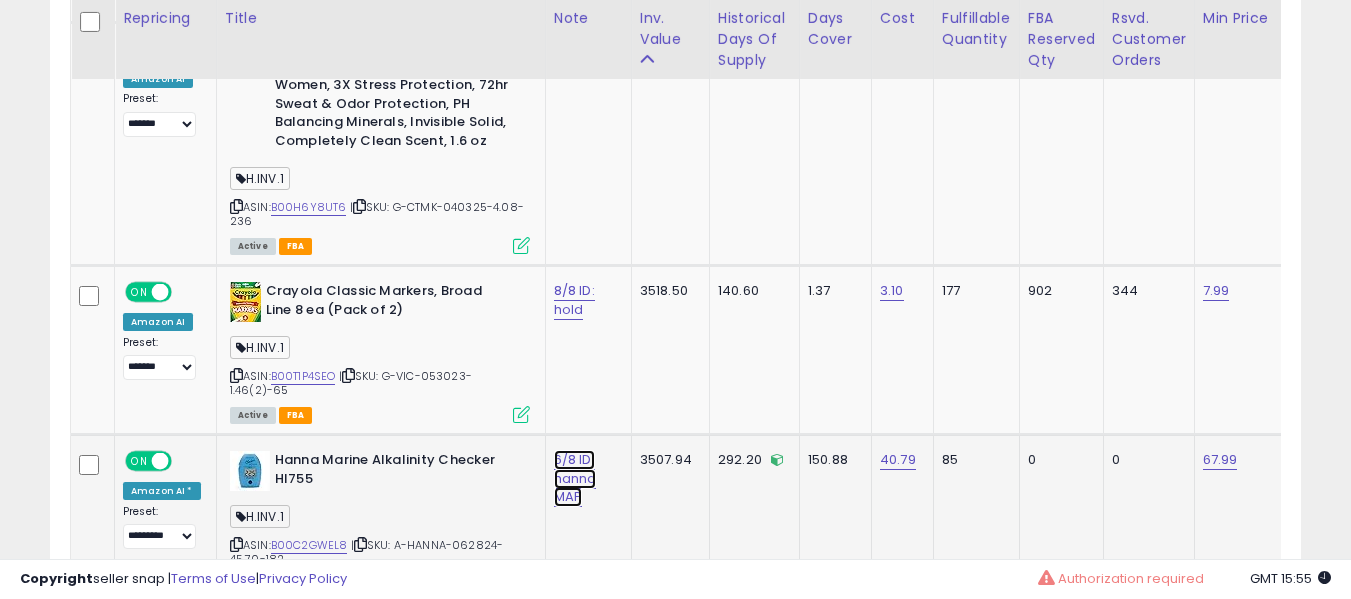 click on "6/8 ID: hanna MAP" at bounding box center [574, -6786] 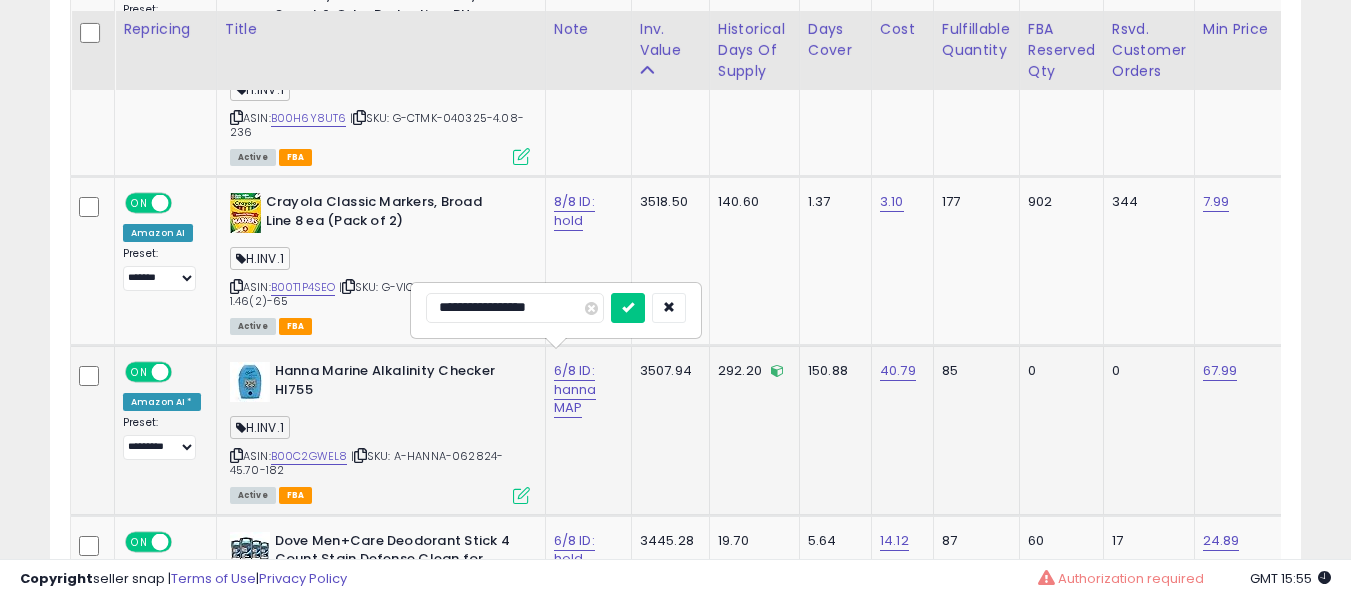 scroll, scrollTop: 8019, scrollLeft: 0, axis: vertical 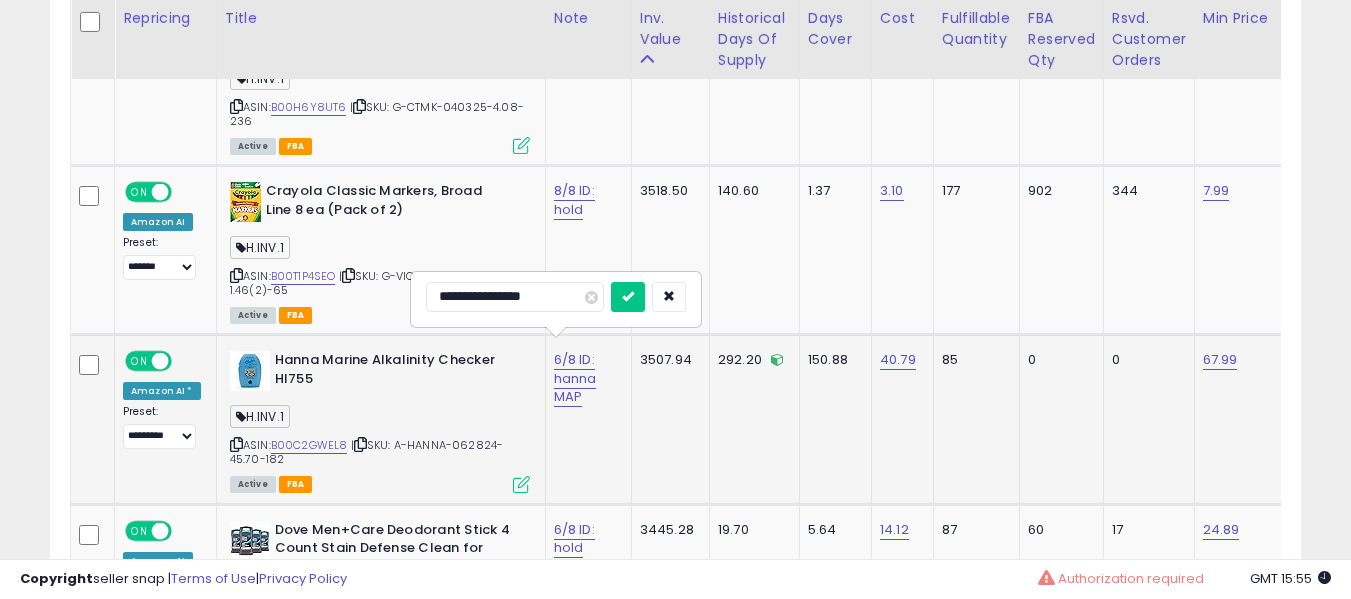 type on "**********" 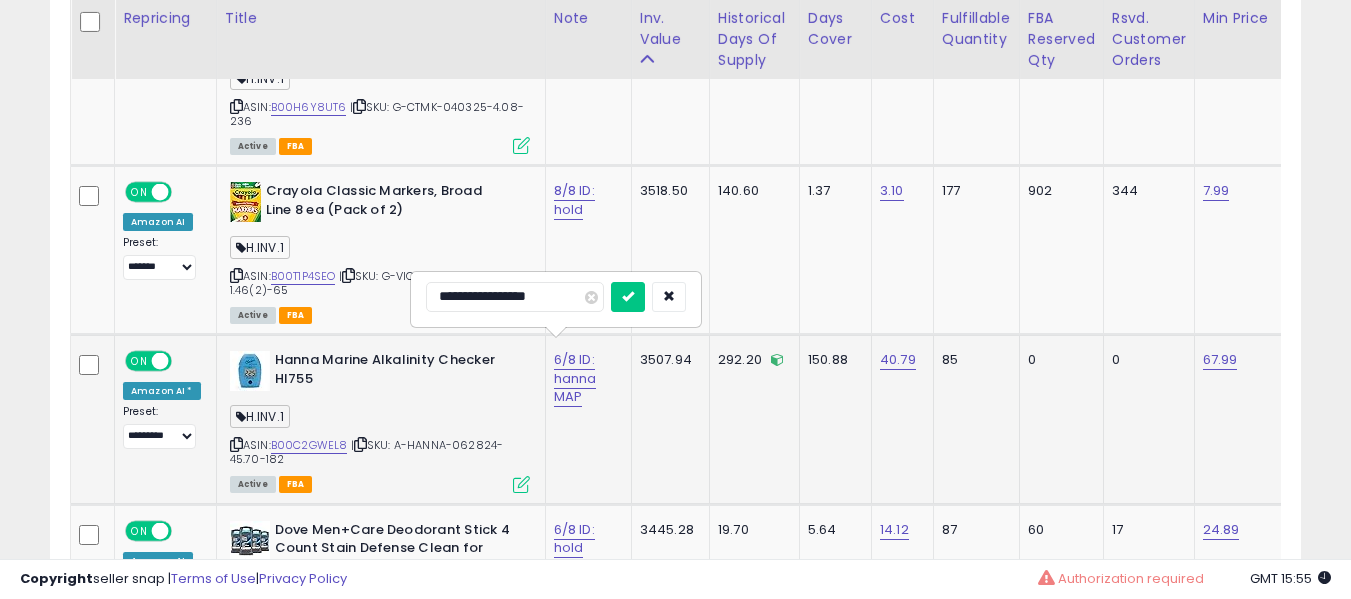 click at bounding box center [628, 297] 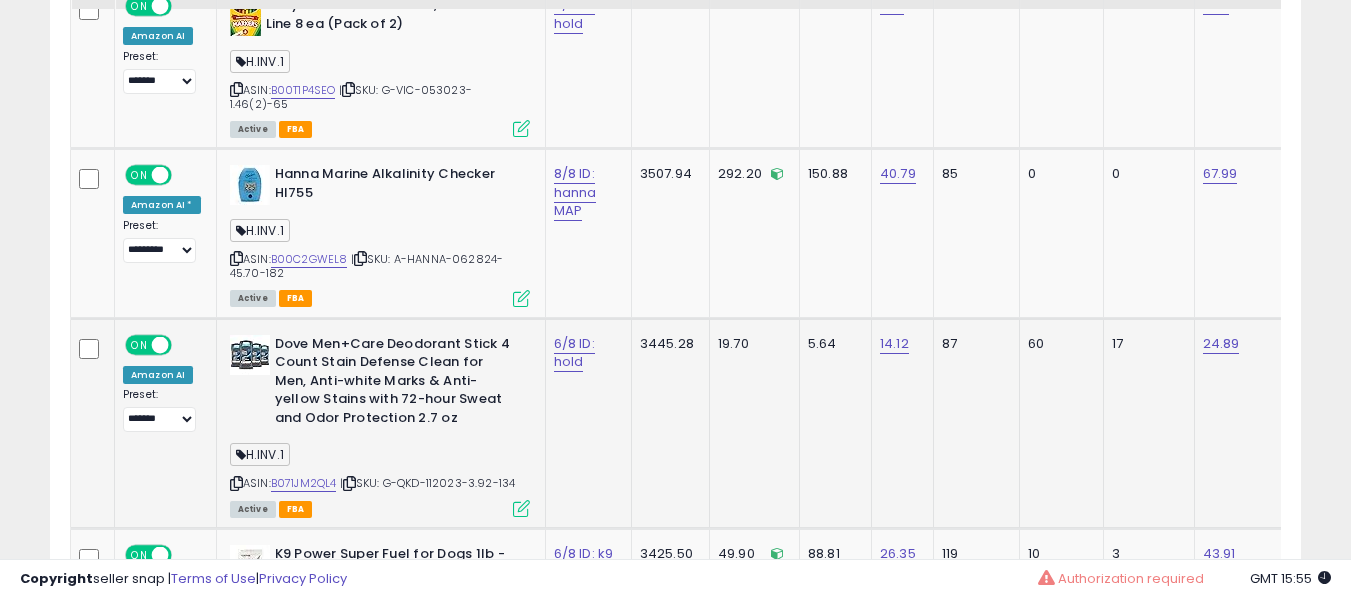 scroll, scrollTop: 8219, scrollLeft: 0, axis: vertical 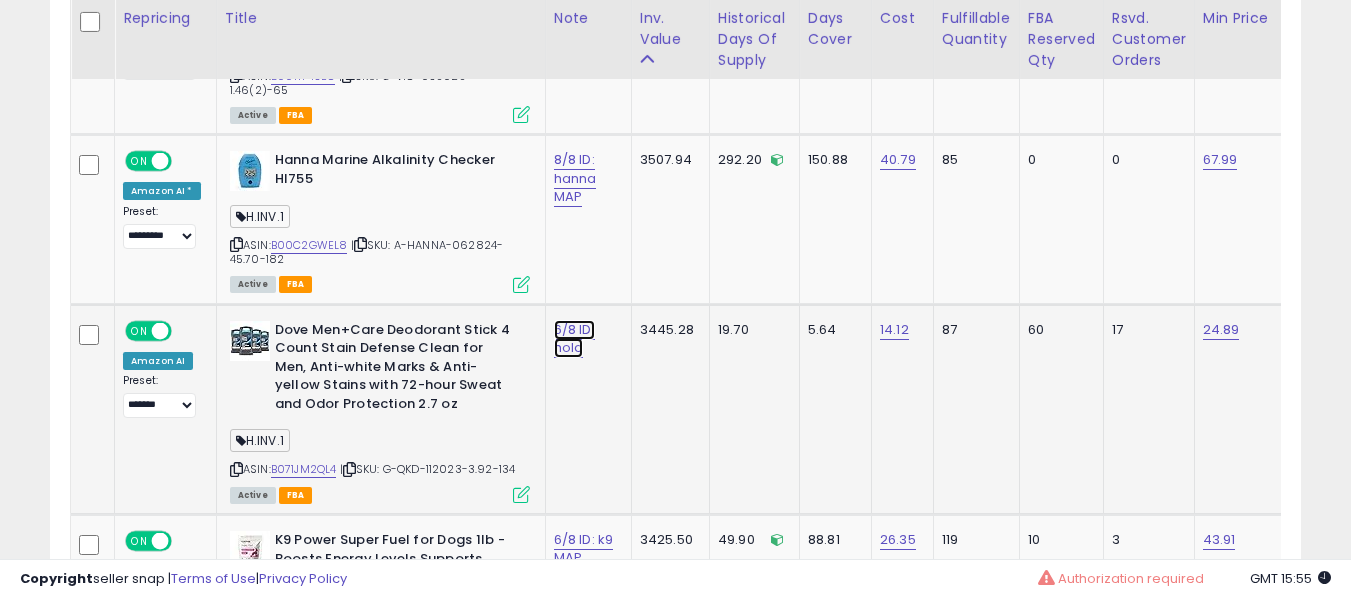click on "6/8 ID: hold" at bounding box center (574, -7086) 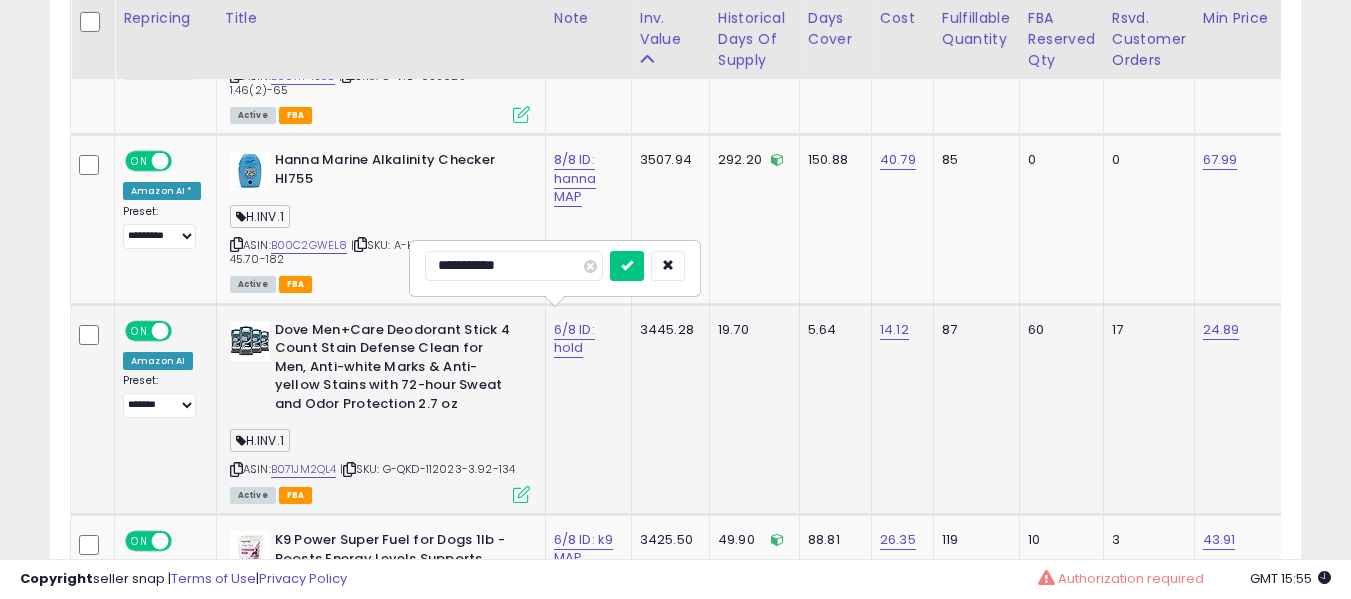 type on "**********" 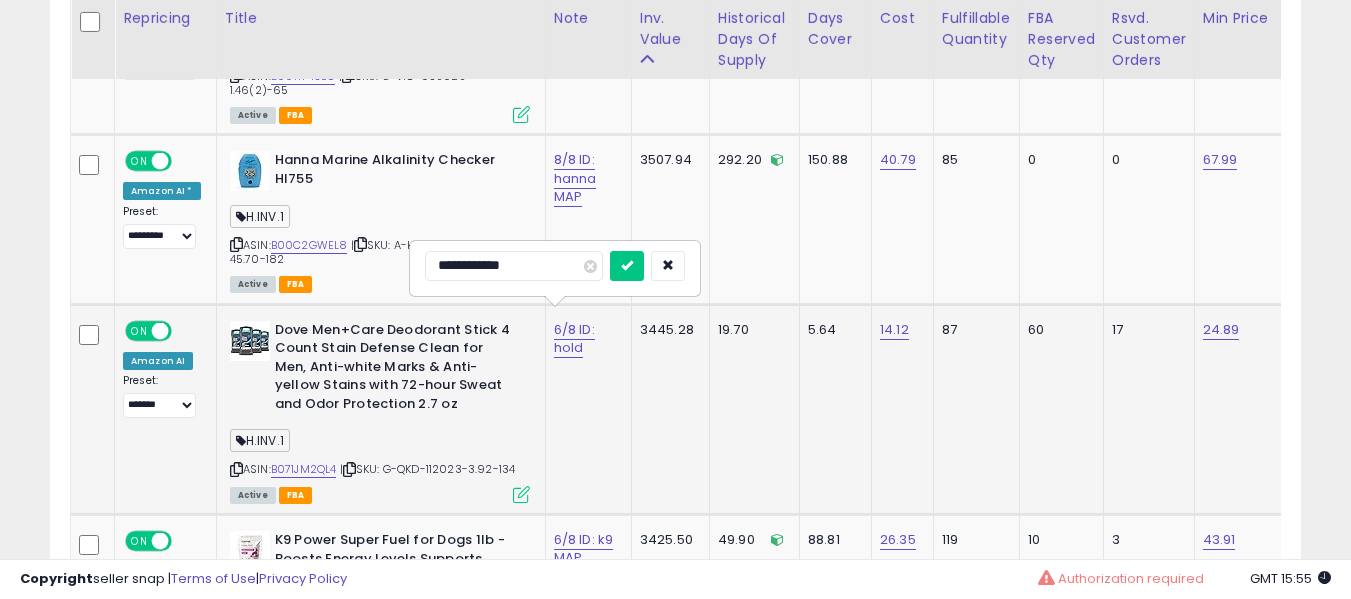 click at bounding box center (627, 266) 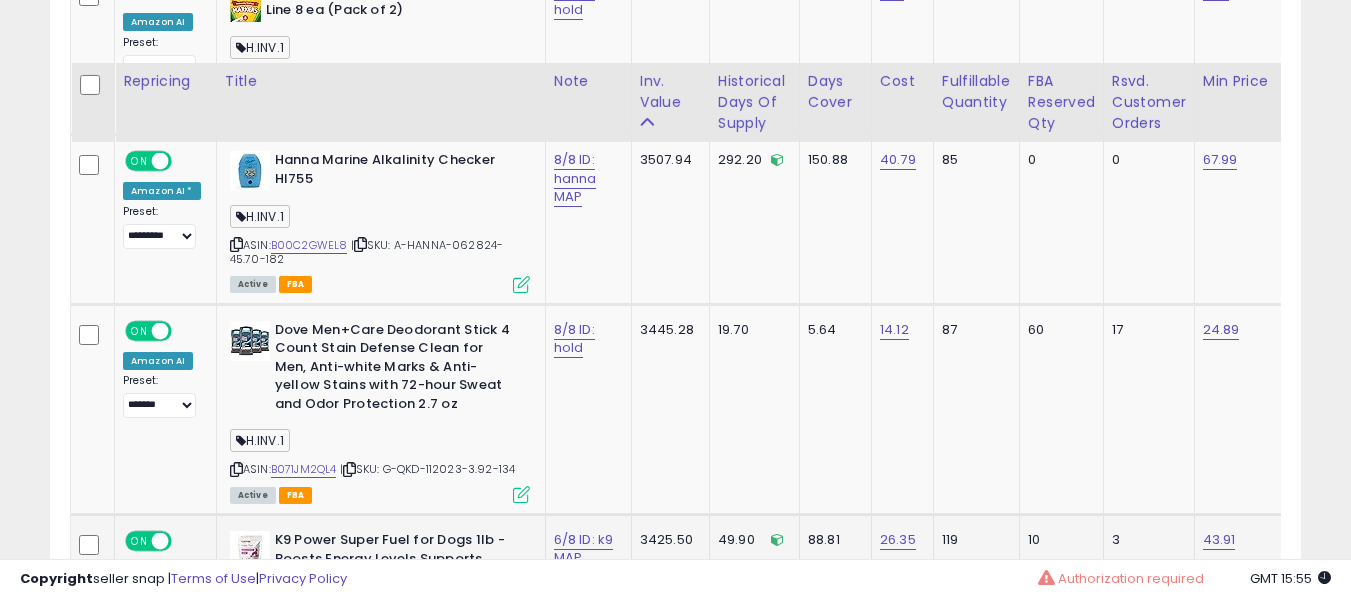 scroll, scrollTop: 8419, scrollLeft: 0, axis: vertical 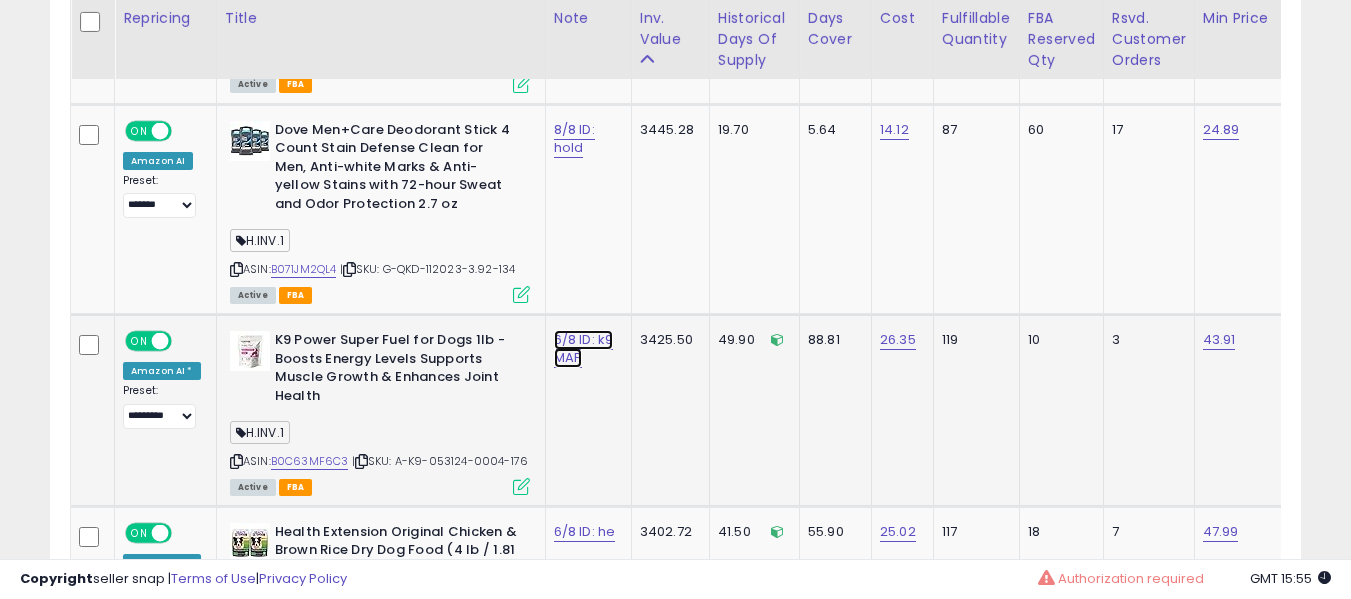 click on "6/8 ID: k9 MAP" at bounding box center (574, -7286) 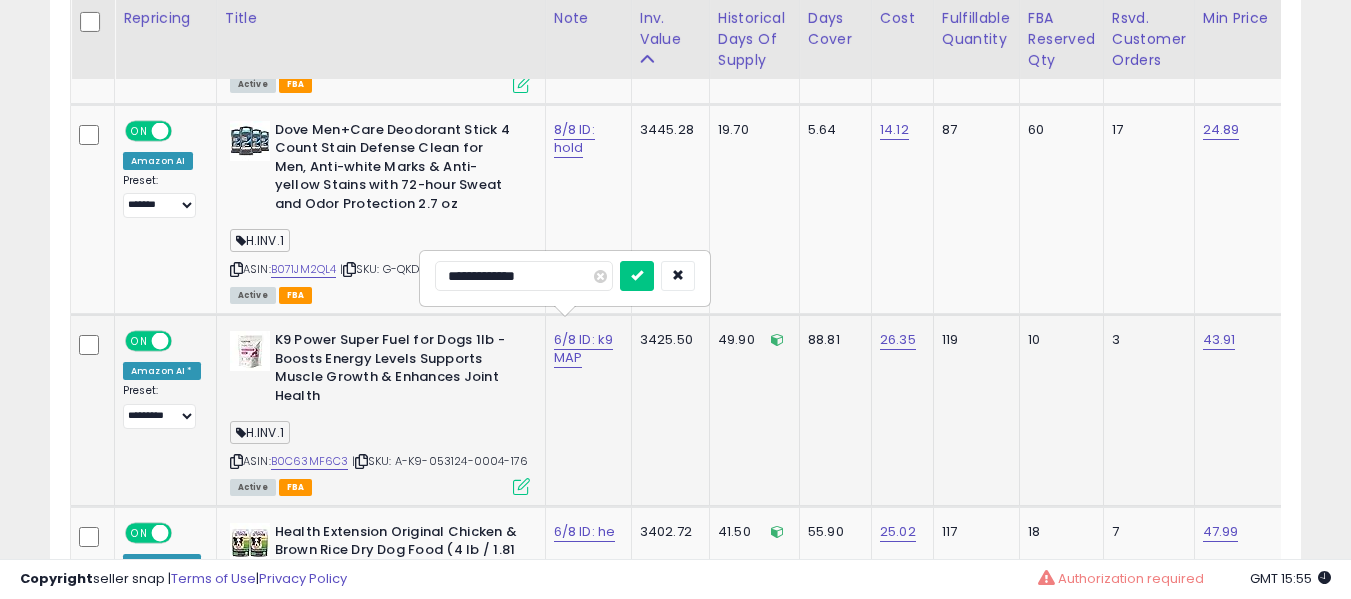 type on "**********" 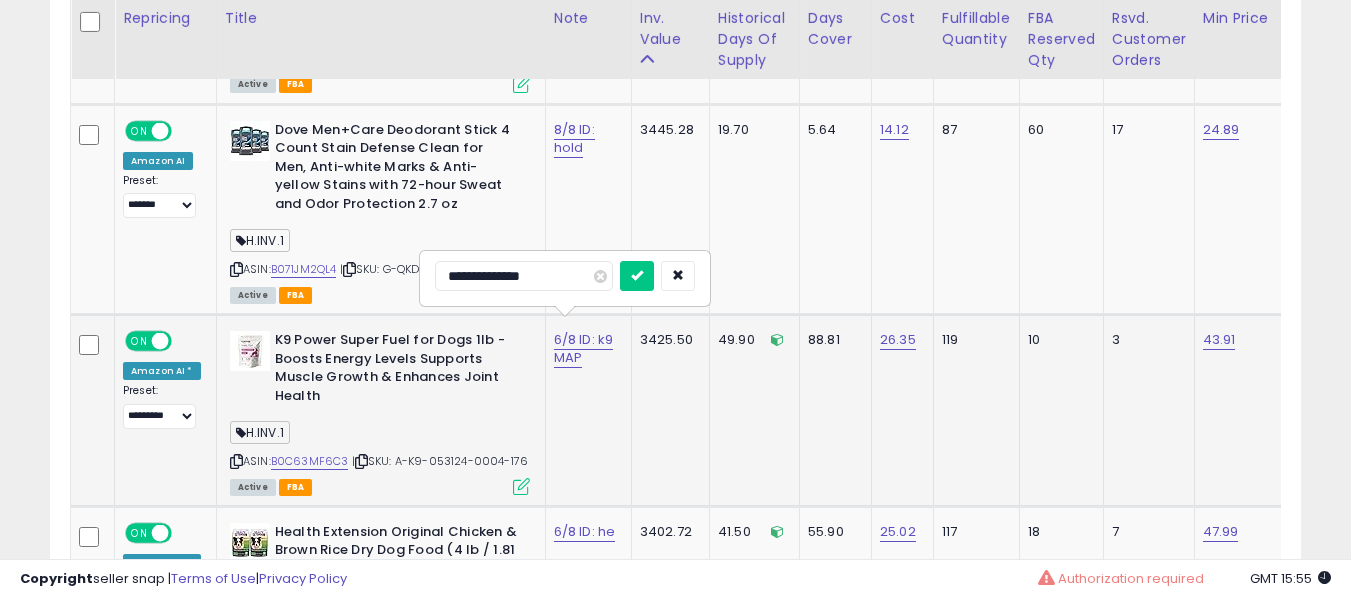 click at bounding box center (637, 276) 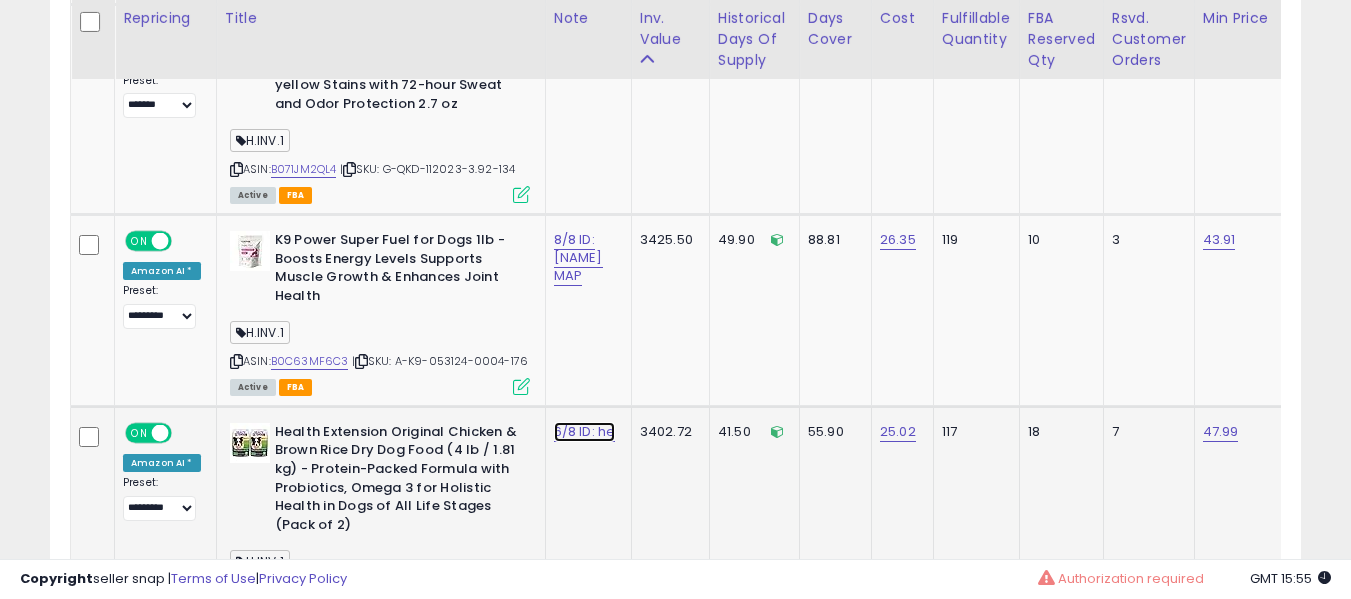 click on "6/8 ID: he" at bounding box center (574, -7386) 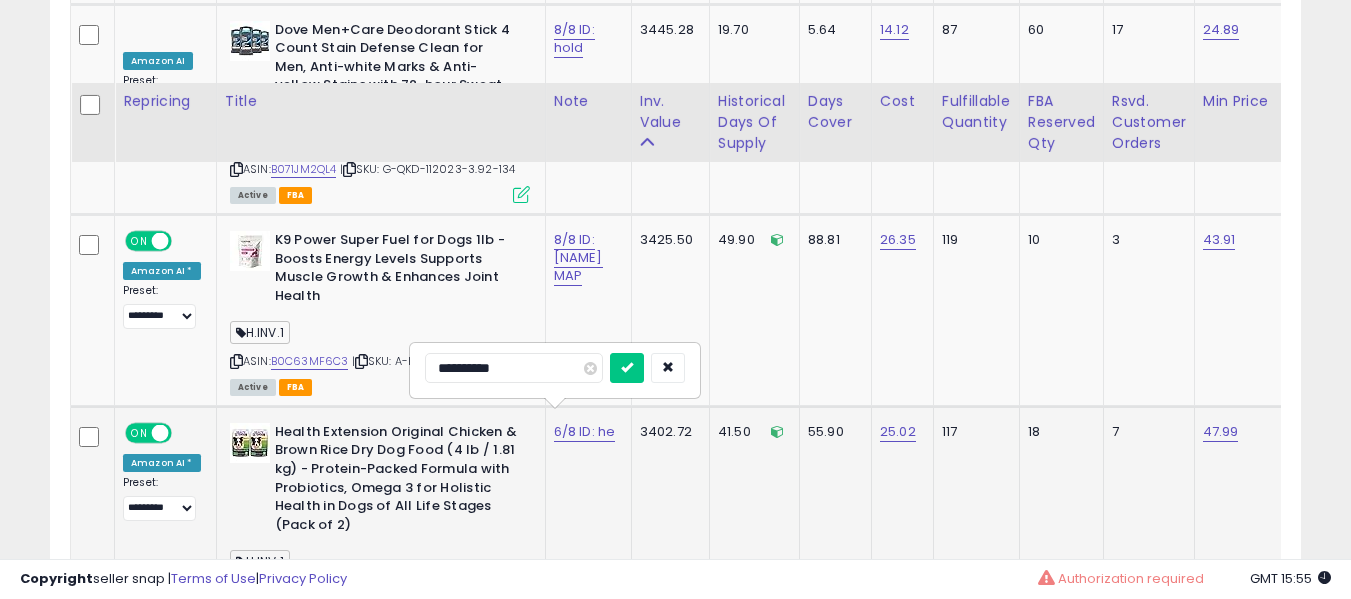scroll, scrollTop: 8619, scrollLeft: 0, axis: vertical 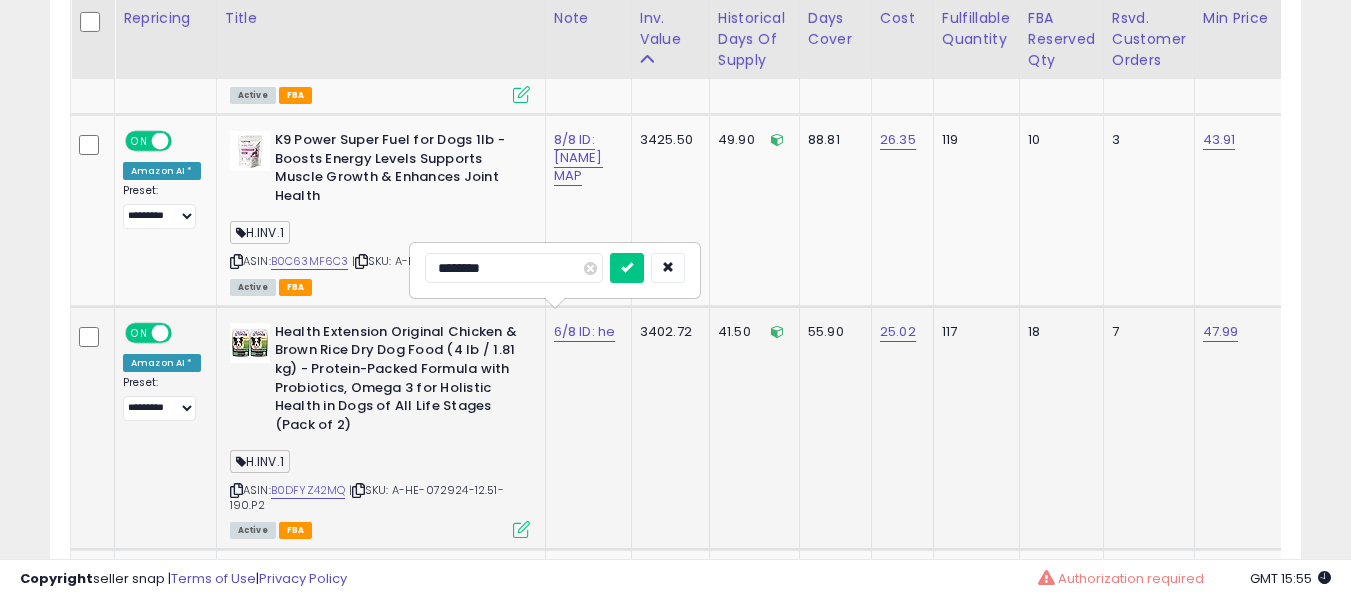 type on "*********" 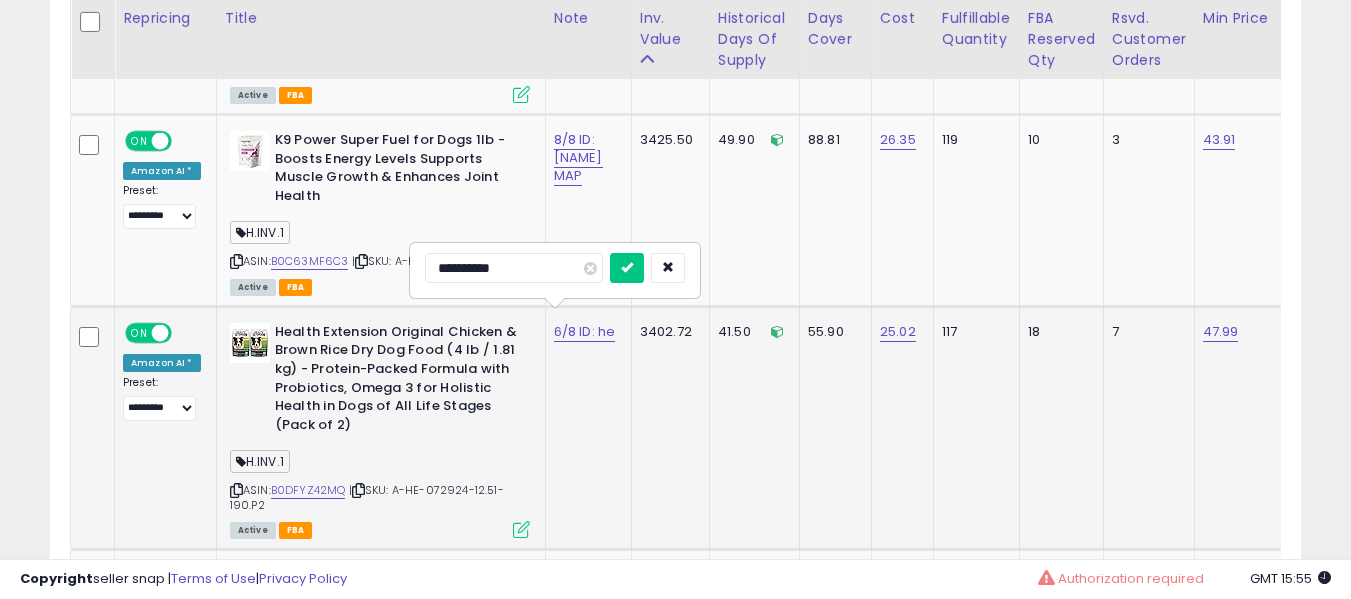 click at bounding box center [627, 268] 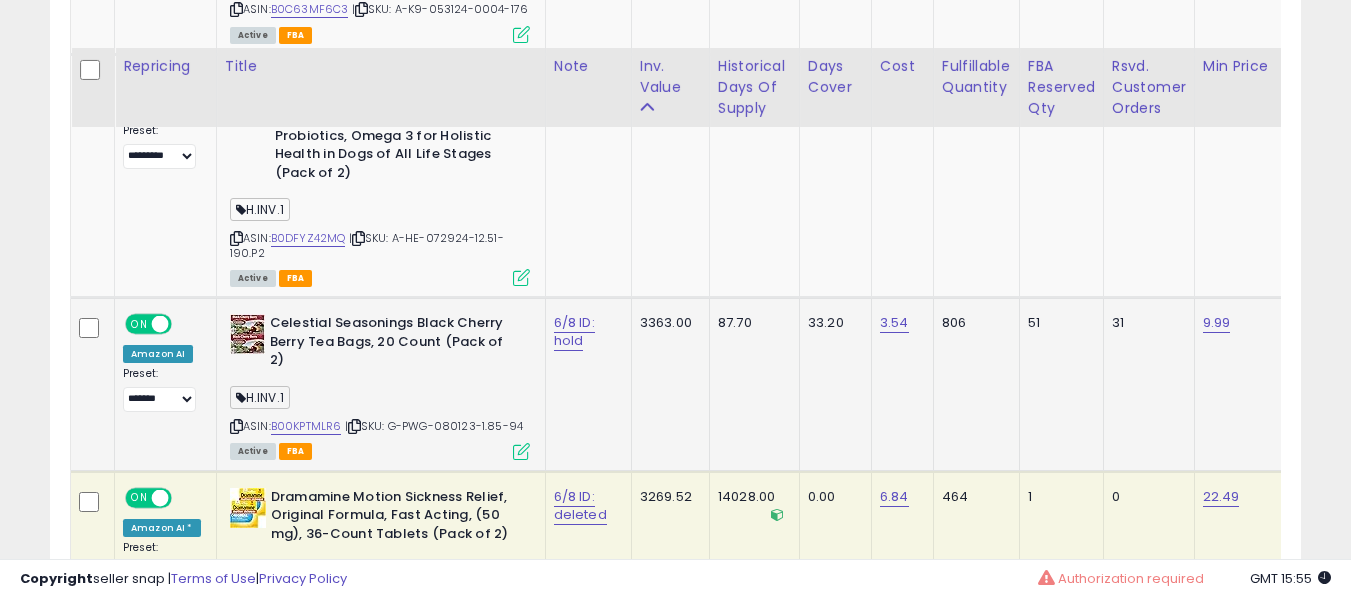scroll, scrollTop: 8919, scrollLeft: 0, axis: vertical 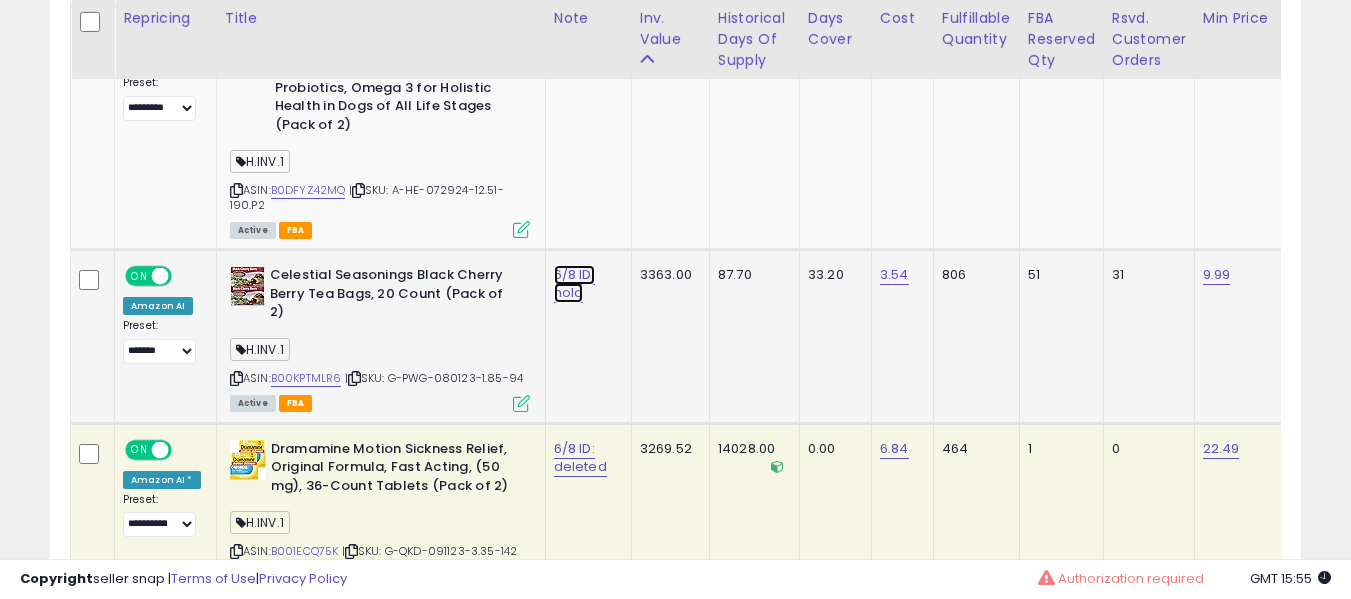 click on "6/8 ID: hold" at bounding box center [574, -7786] 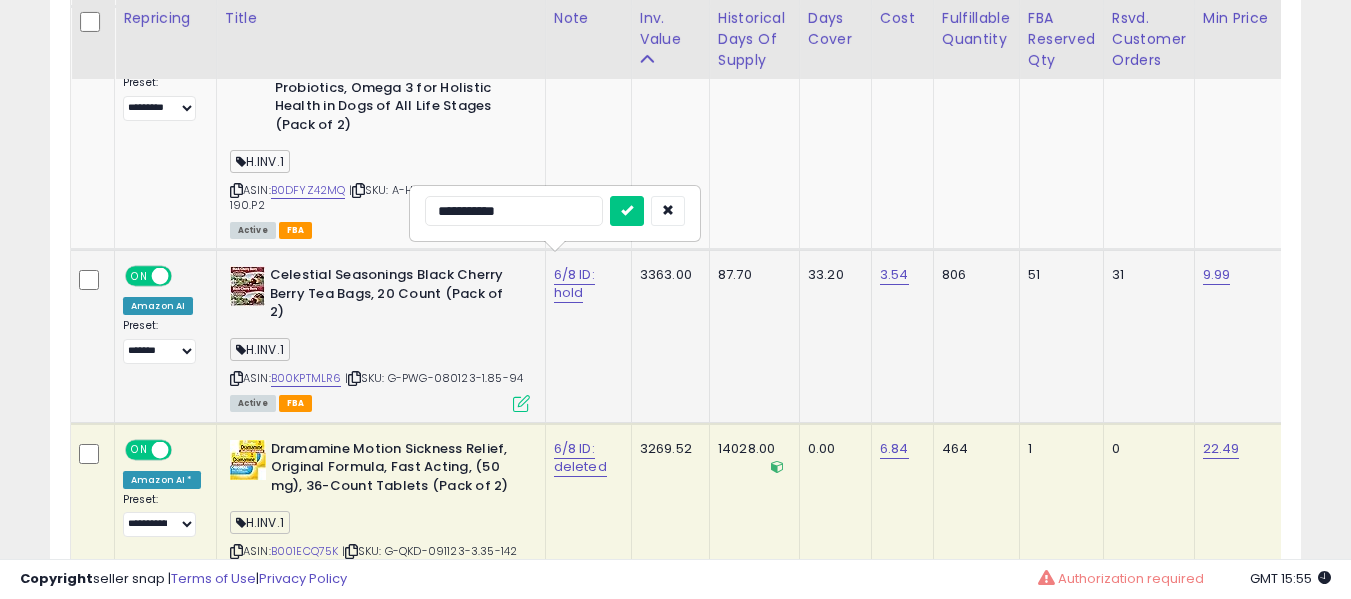 type on "**********" 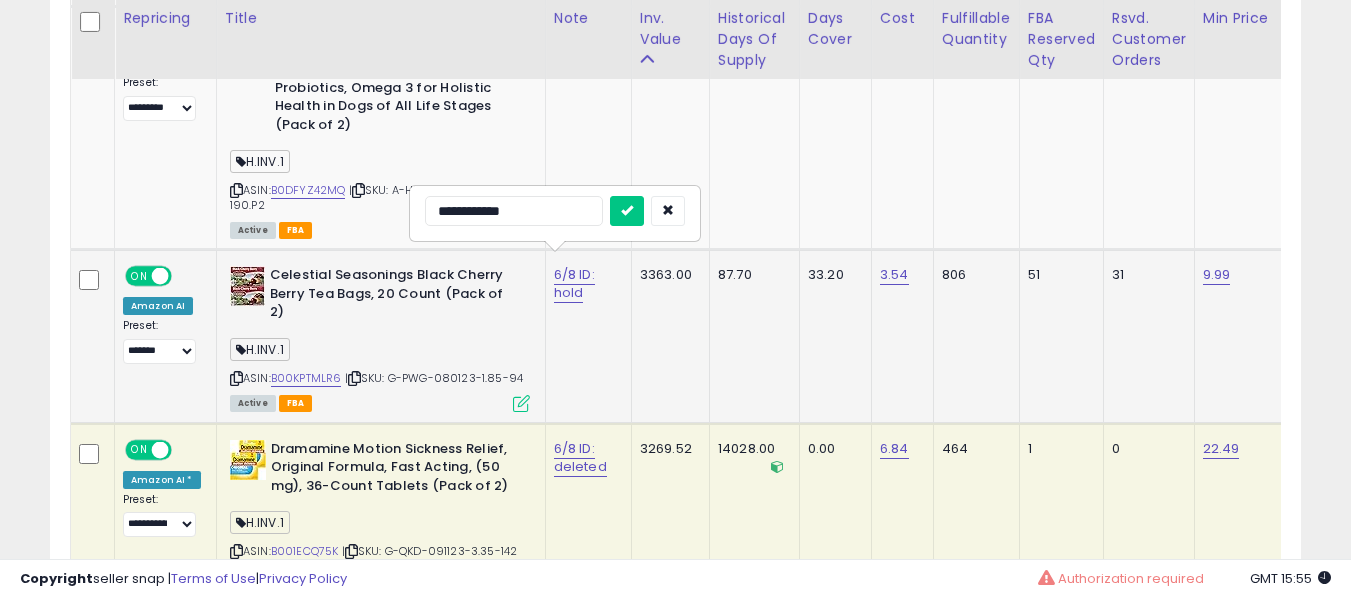 click at bounding box center (627, 211) 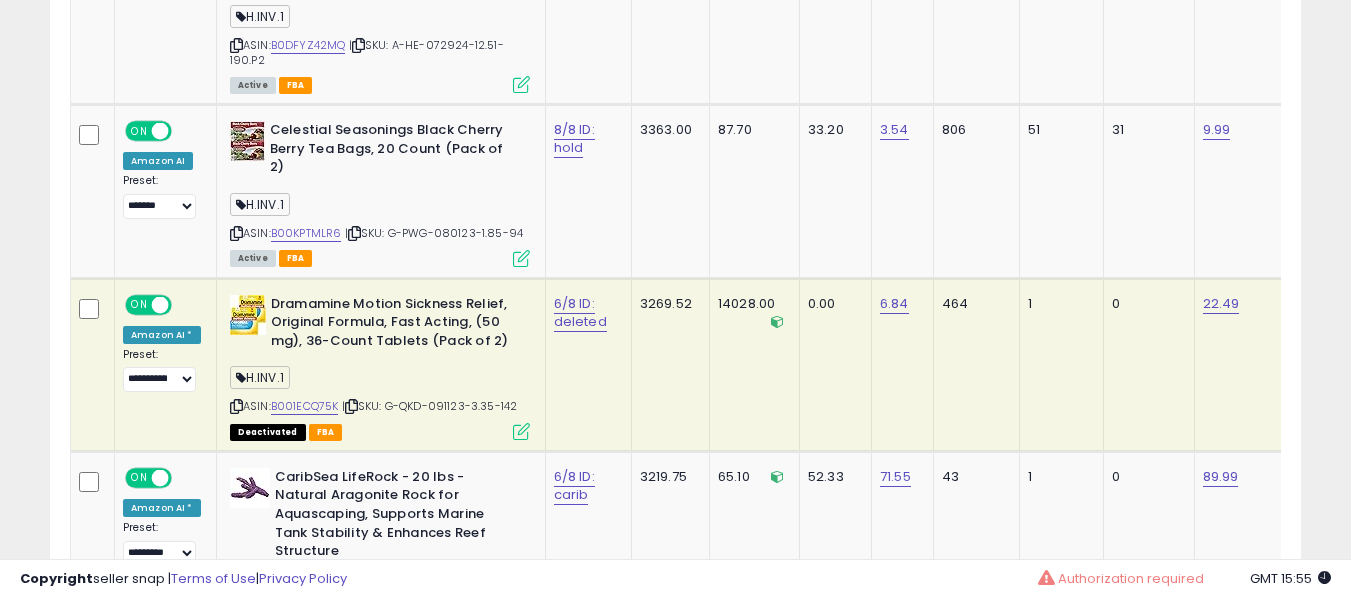 scroll, scrollTop: 9119, scrollLeft: 0, axis: vertical 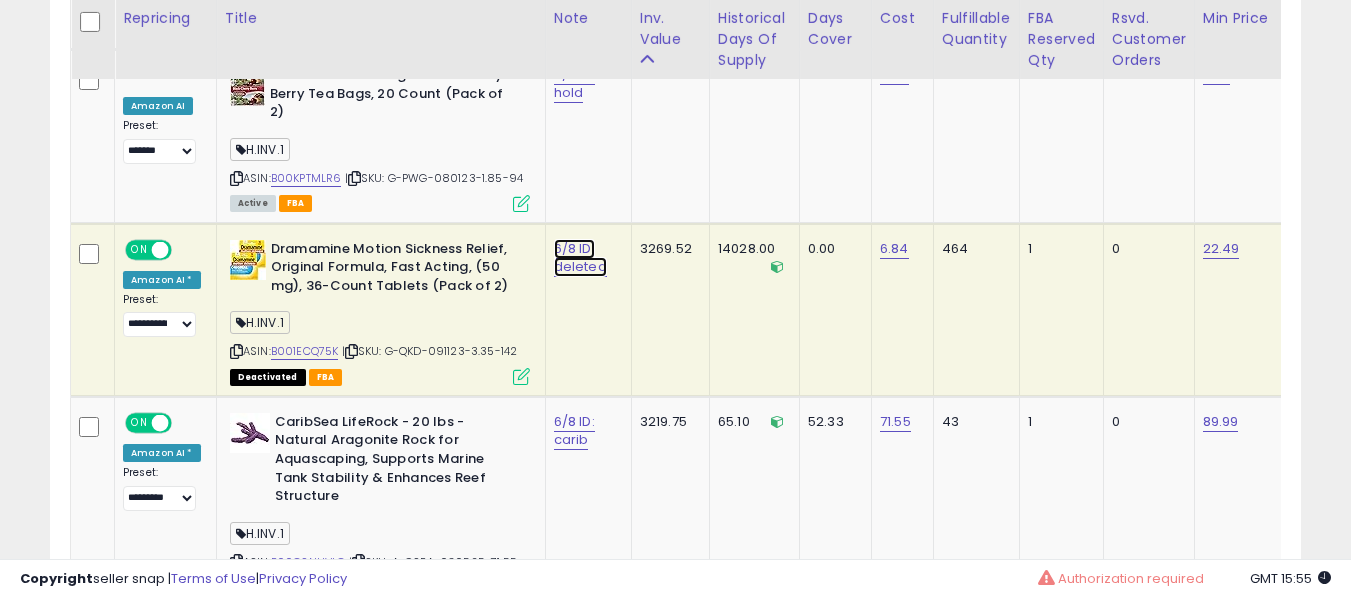 click on "6/8 ID: deleted" at bounding box center [578, -2651] 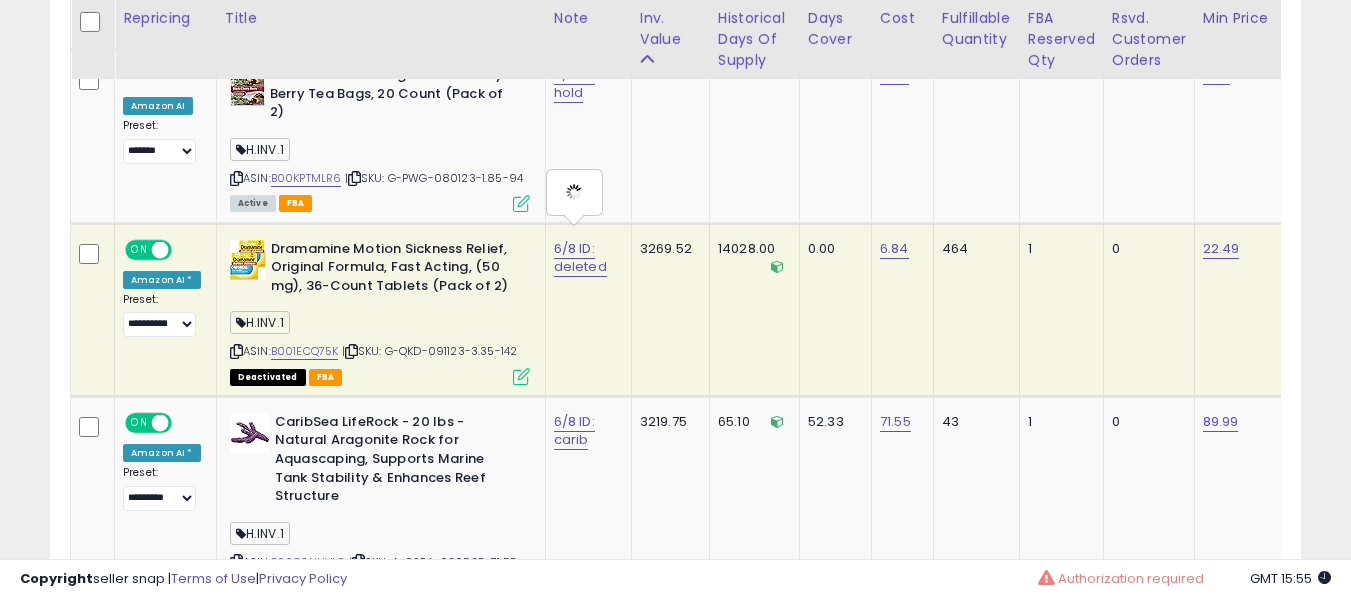 type on "**********" 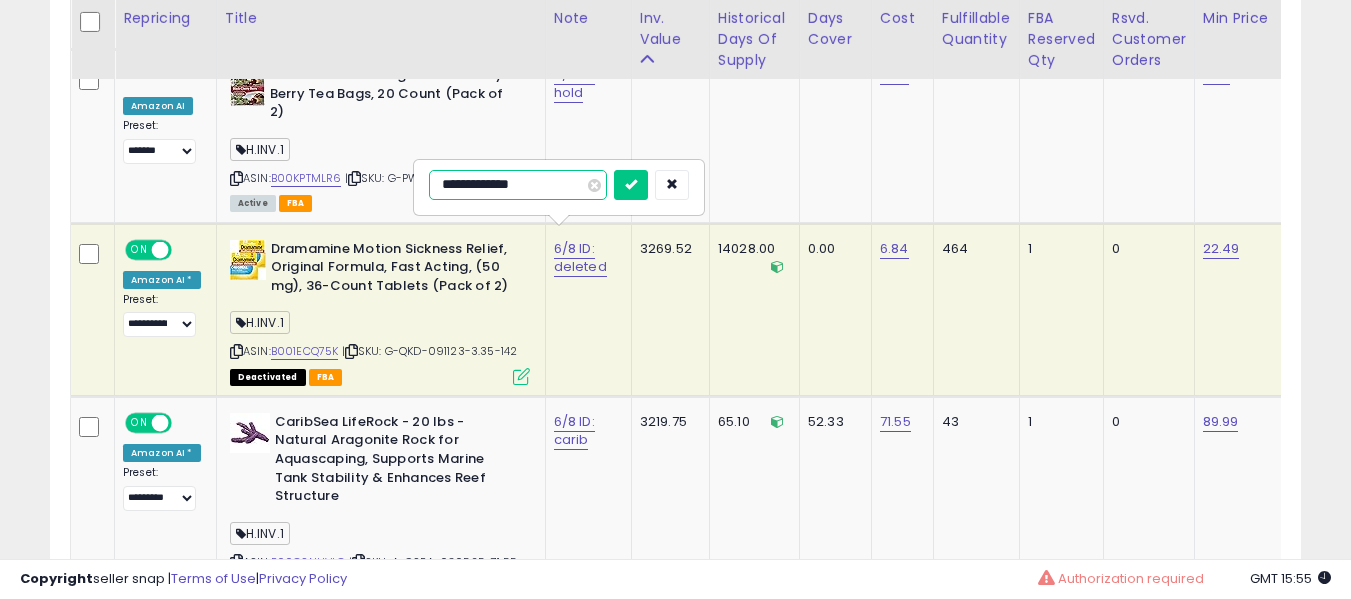 type on "**********" 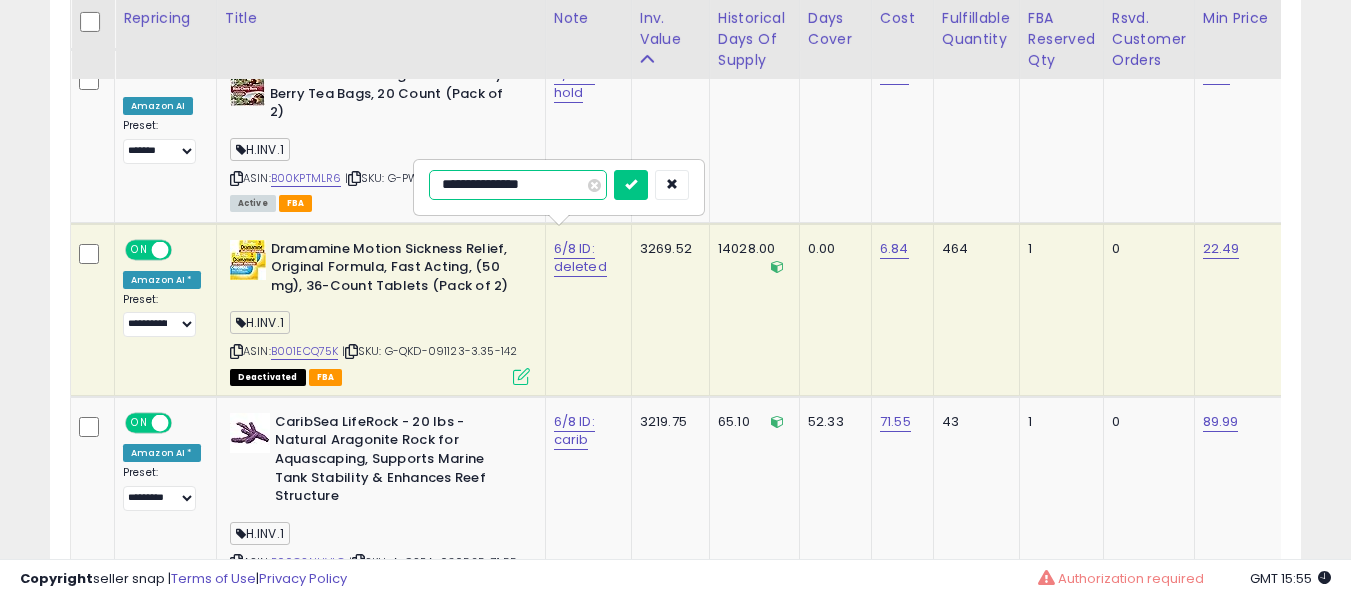 click at bounding box center (631, 185) 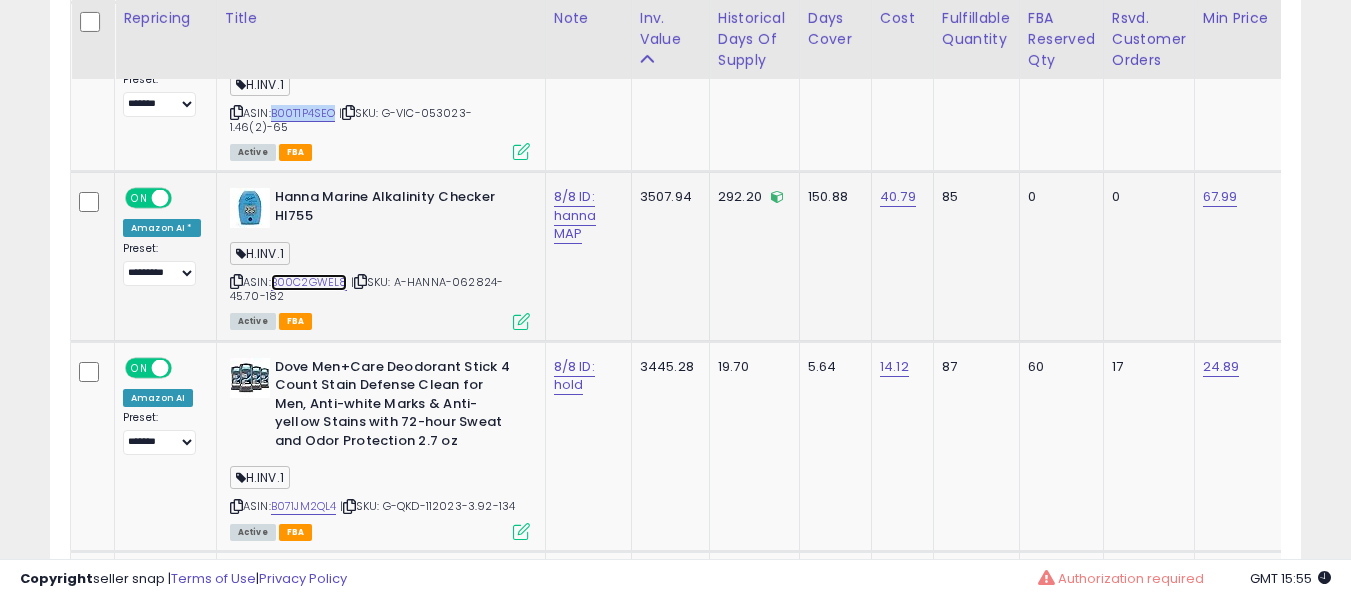 drag, startPoint x: 313, startPoint y: 264, endPoint x: 323, endPoint y: 260, distance: 10.770329 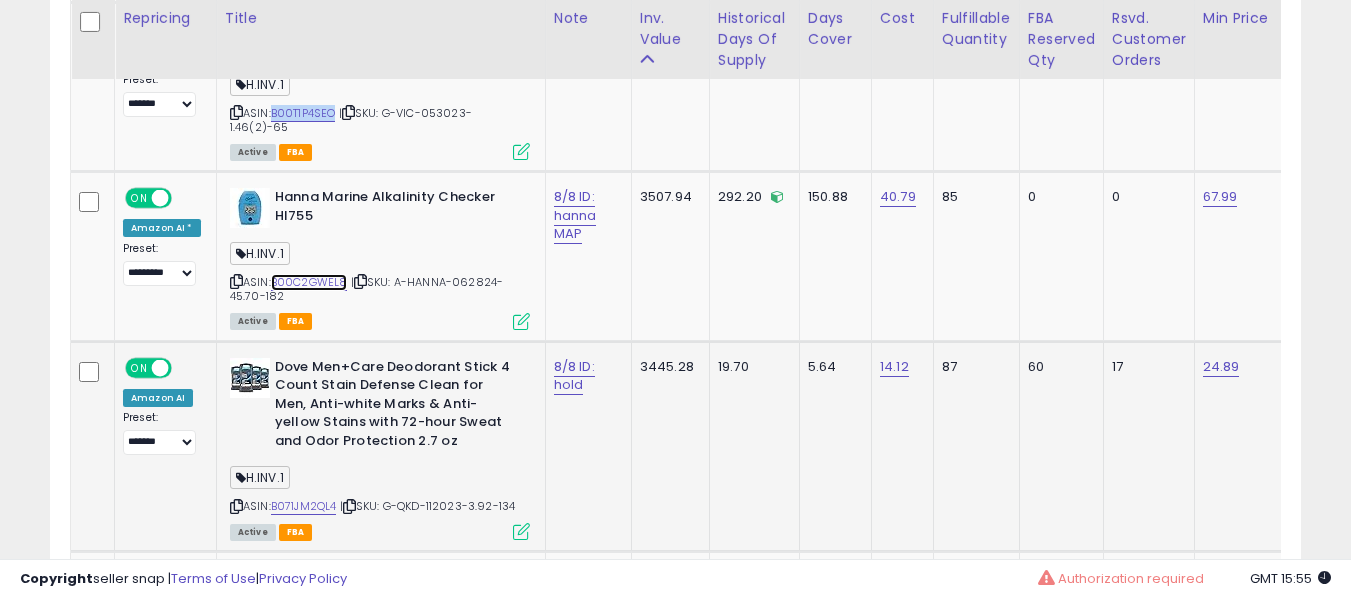 scroll, scrollTop: 8382, scrollLeft: 0, axis: vertical 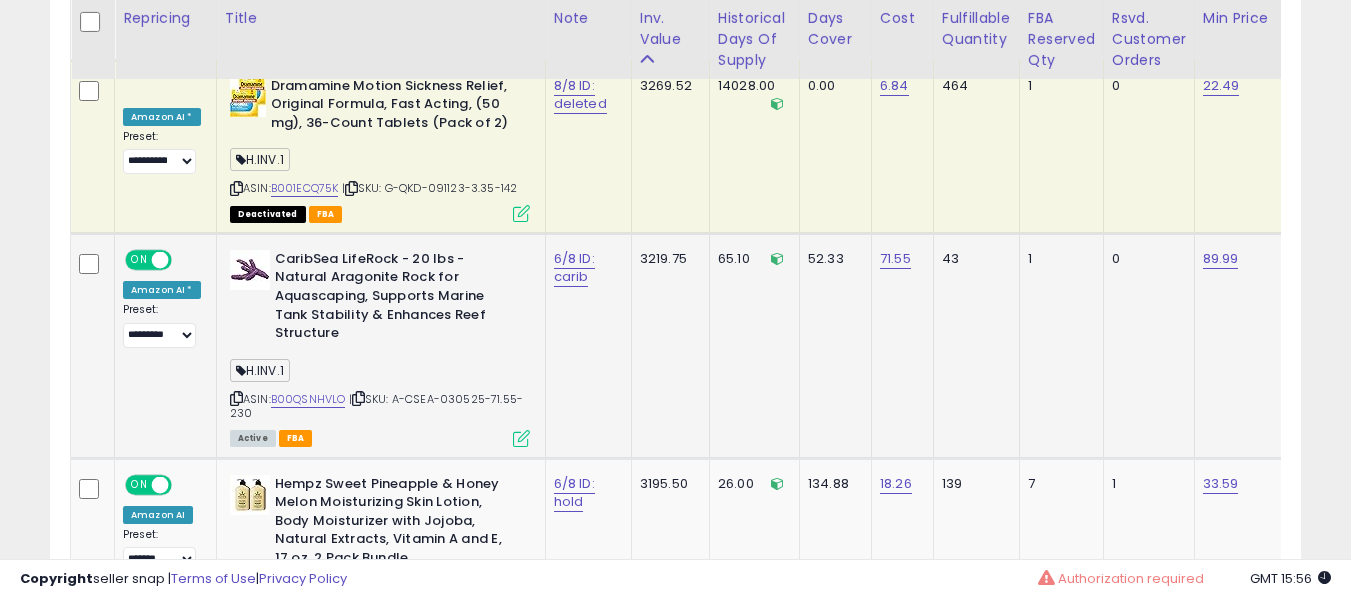 click on "6/8 ID: carib" 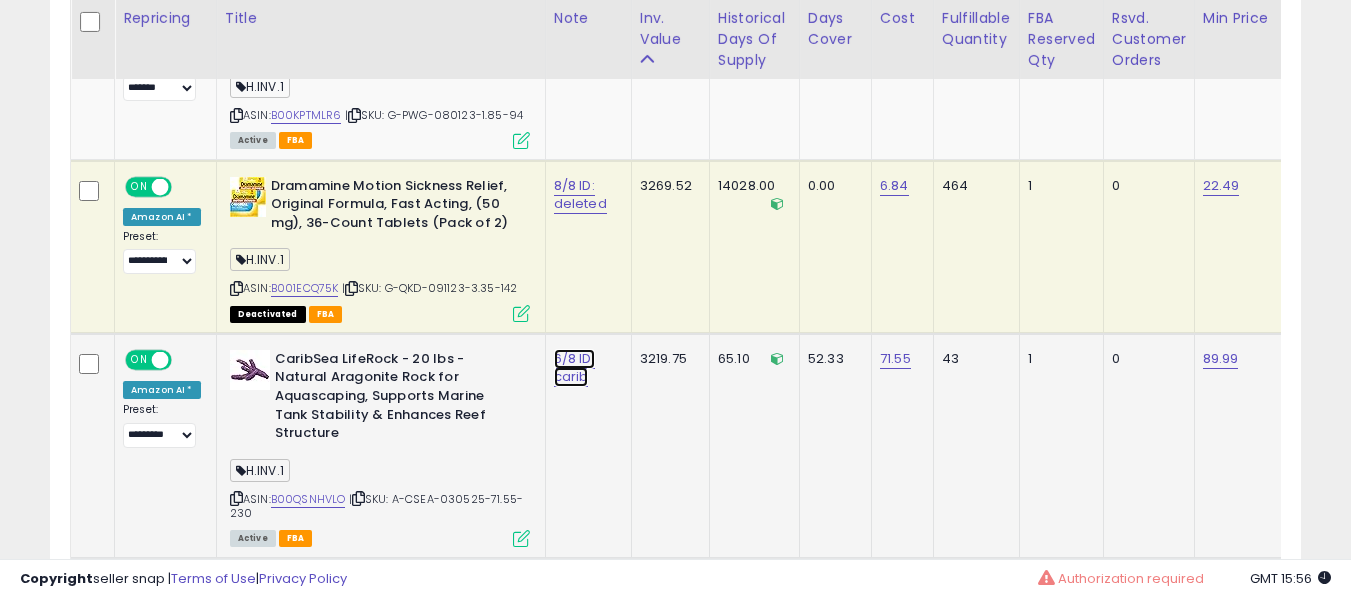 drag, startPoint x: 556, startPoint y: 351, endPoint x: 569, endPoint y: 337, distance: 19.104973 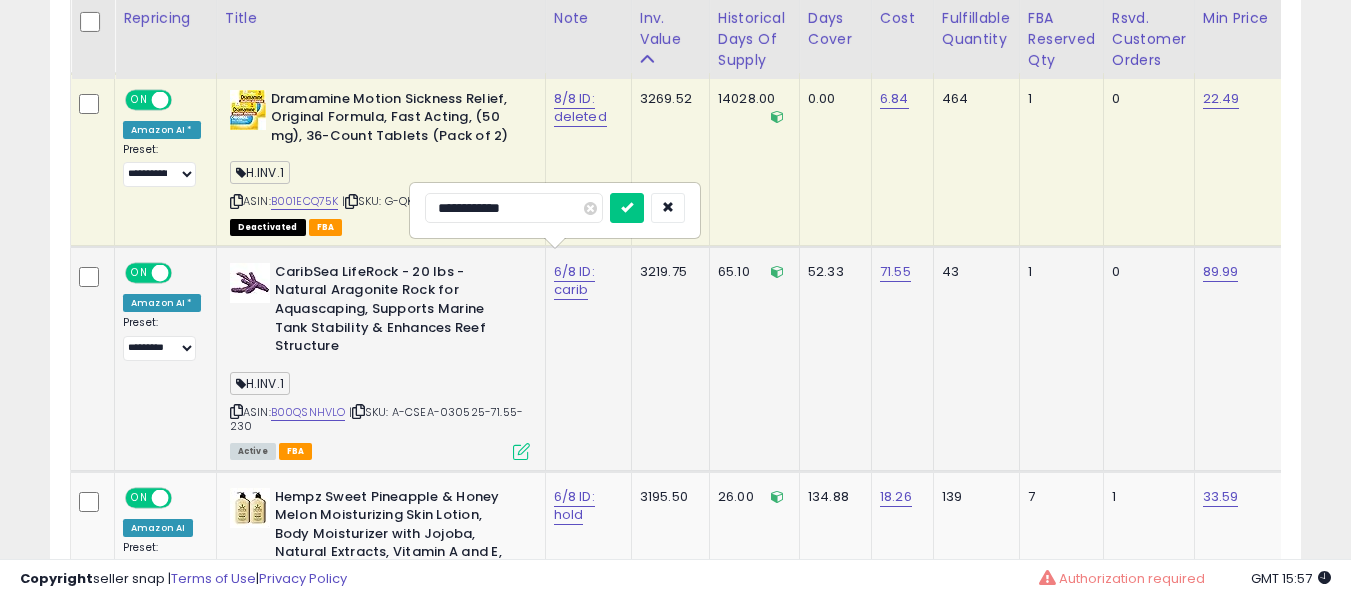 type on "**********" 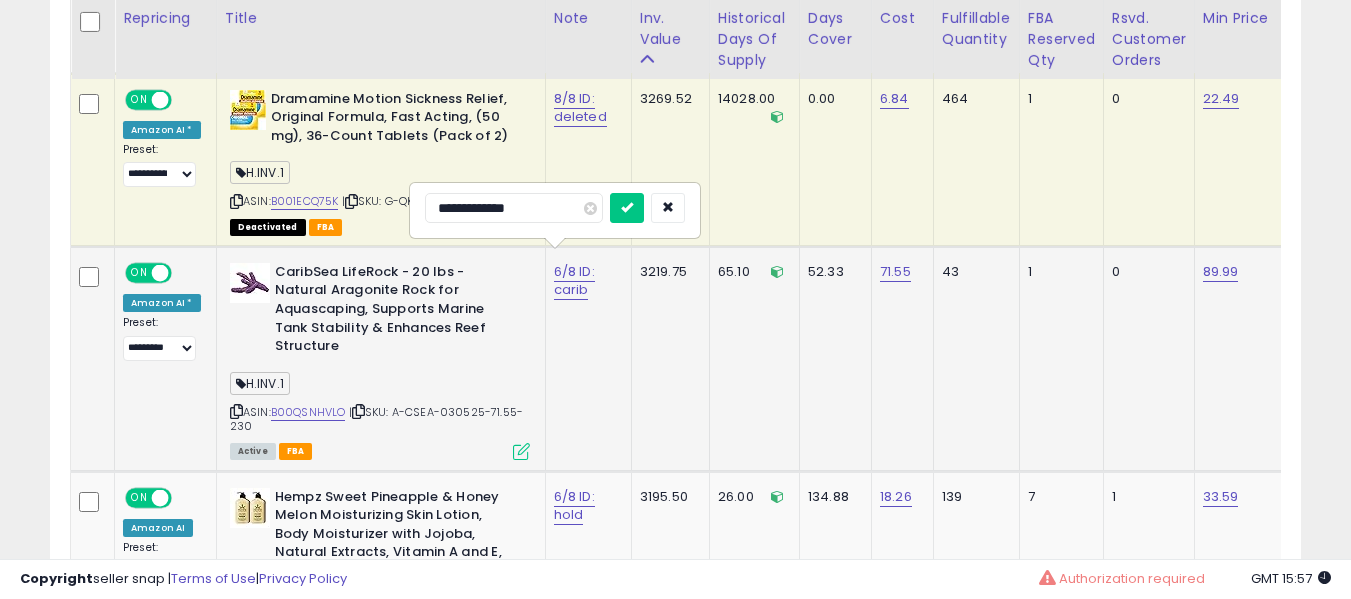 click at bounding box center [627, 208] 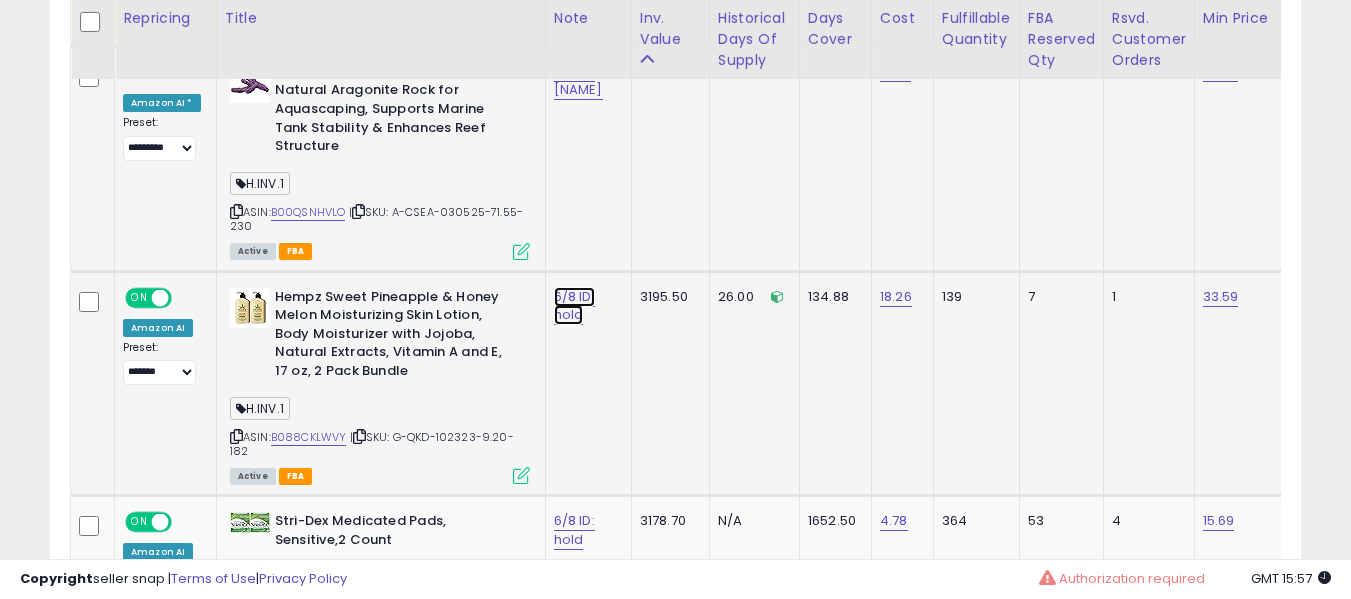 click on "6/8 ID: hold" at bounding box center [574, -8336] 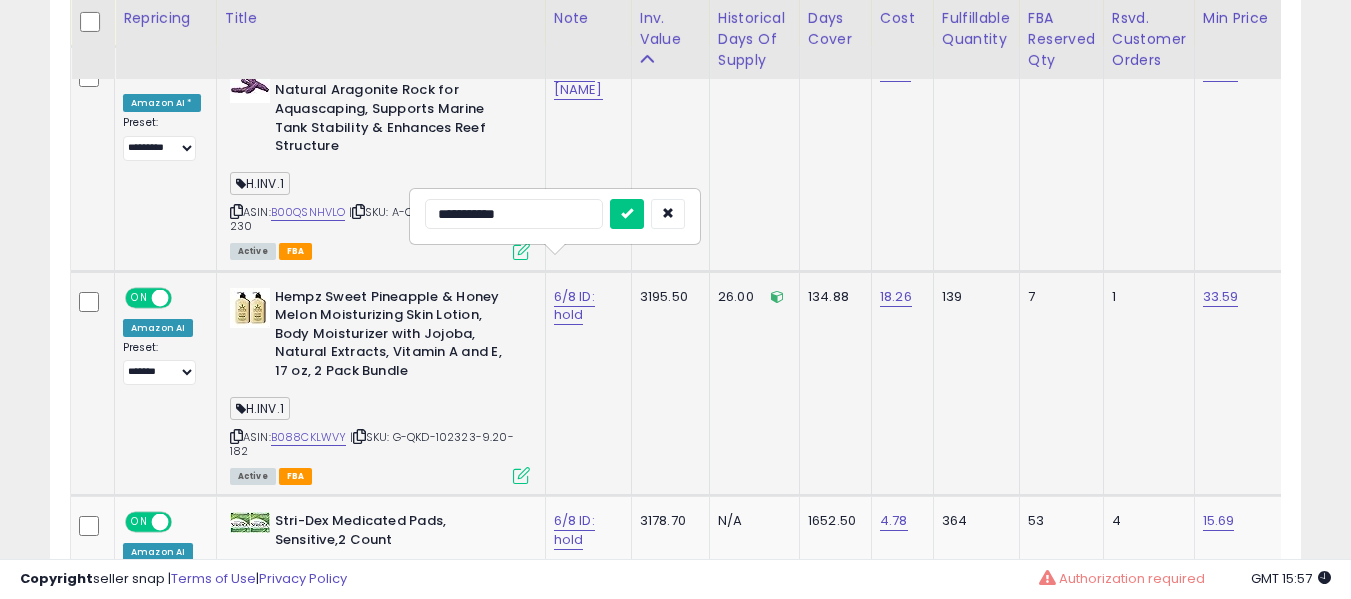 type on "**********" 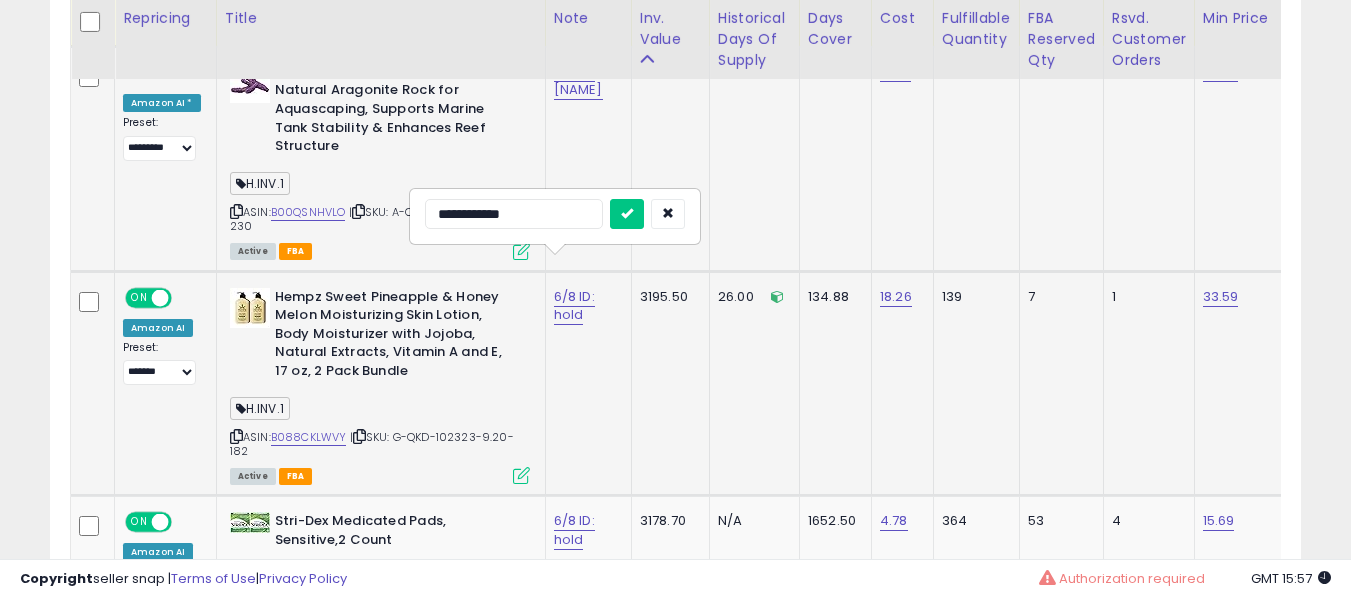 click at bounding box center [627, 214] 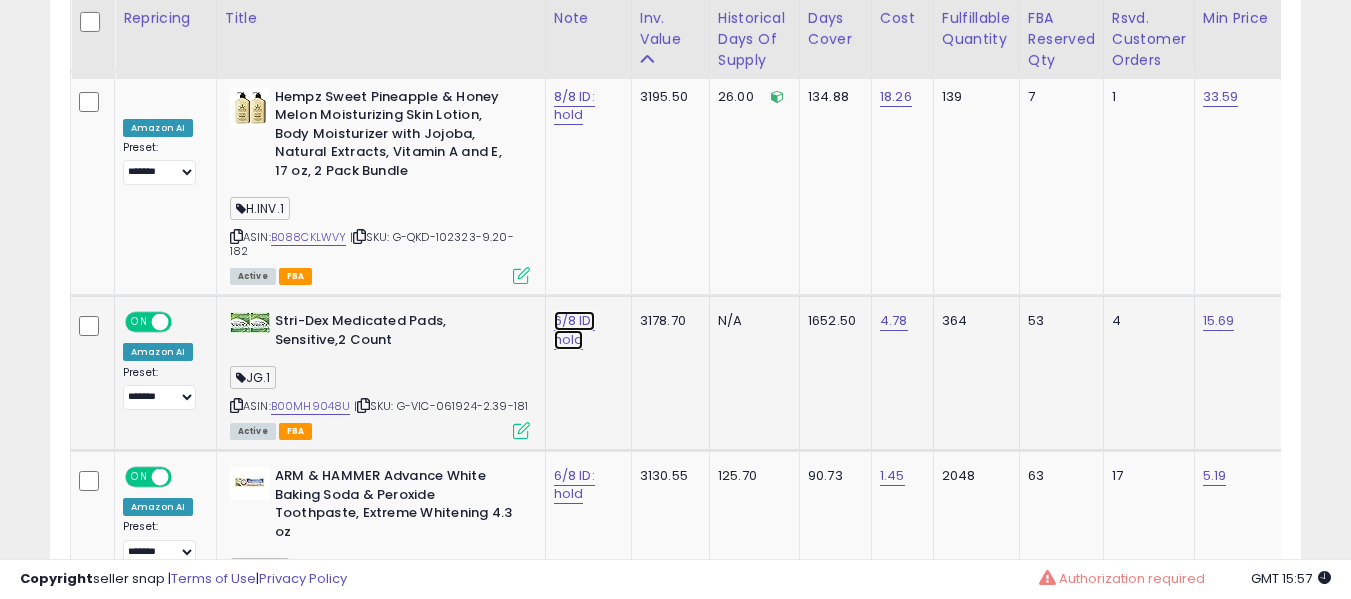 click on "6/8 ID: hold" at bounding box center (574, -8536) 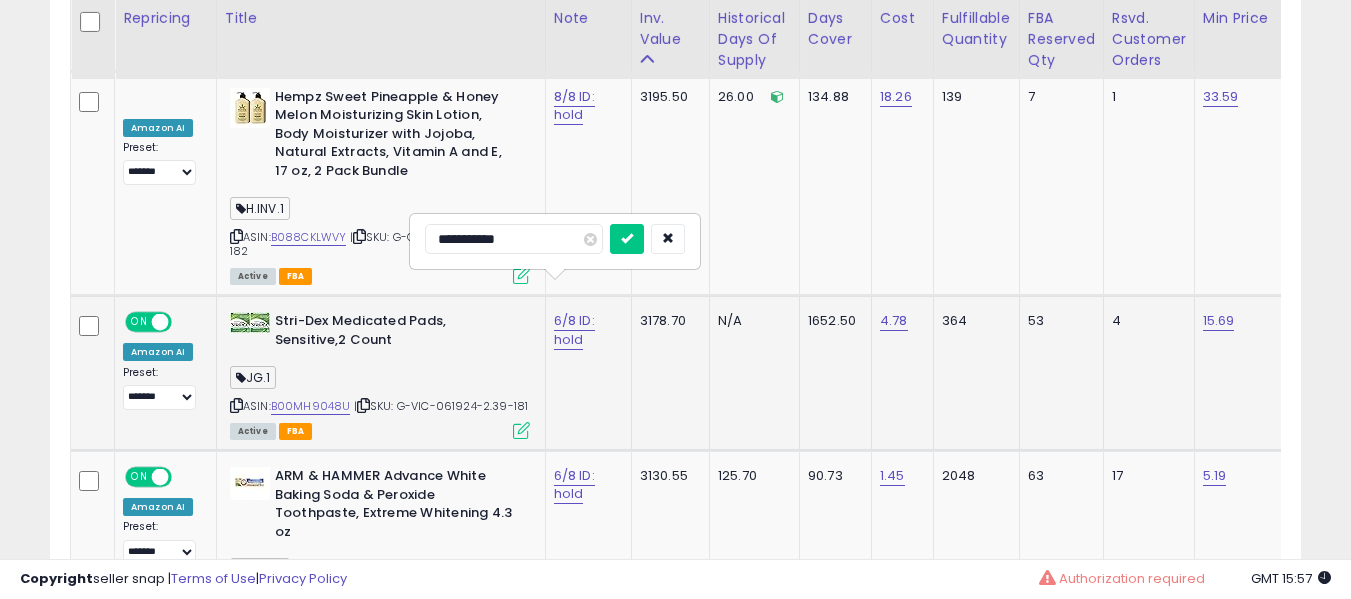 type on "**********" 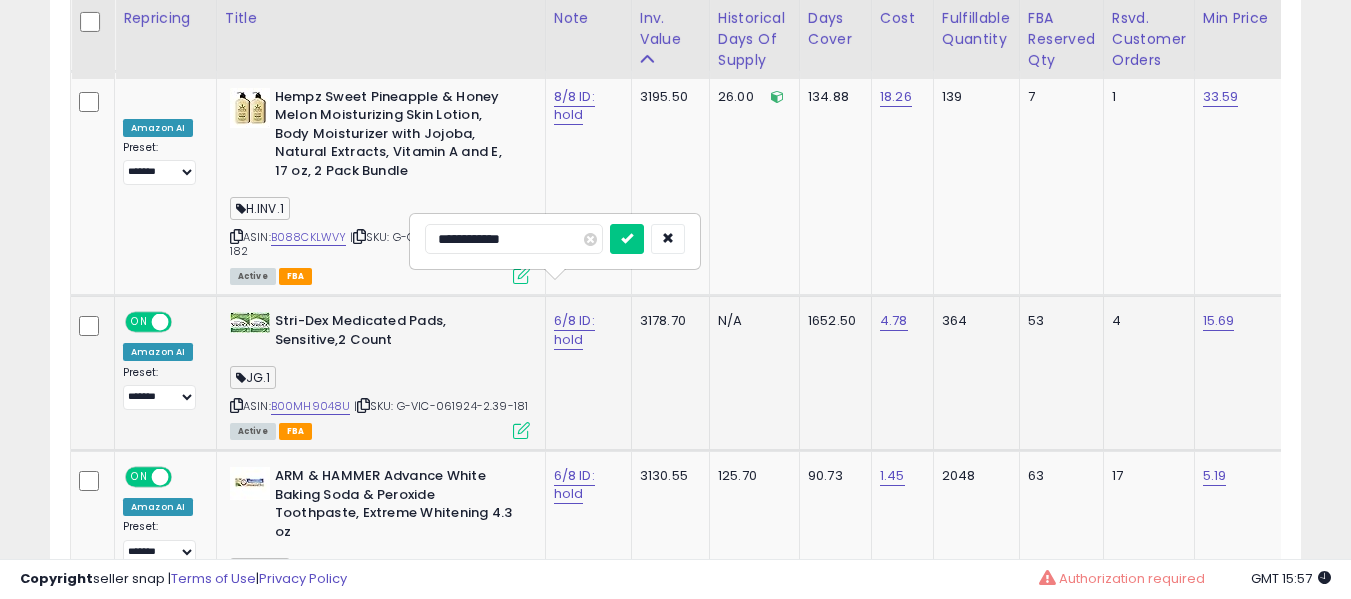 click at bounding box center (627, 239) 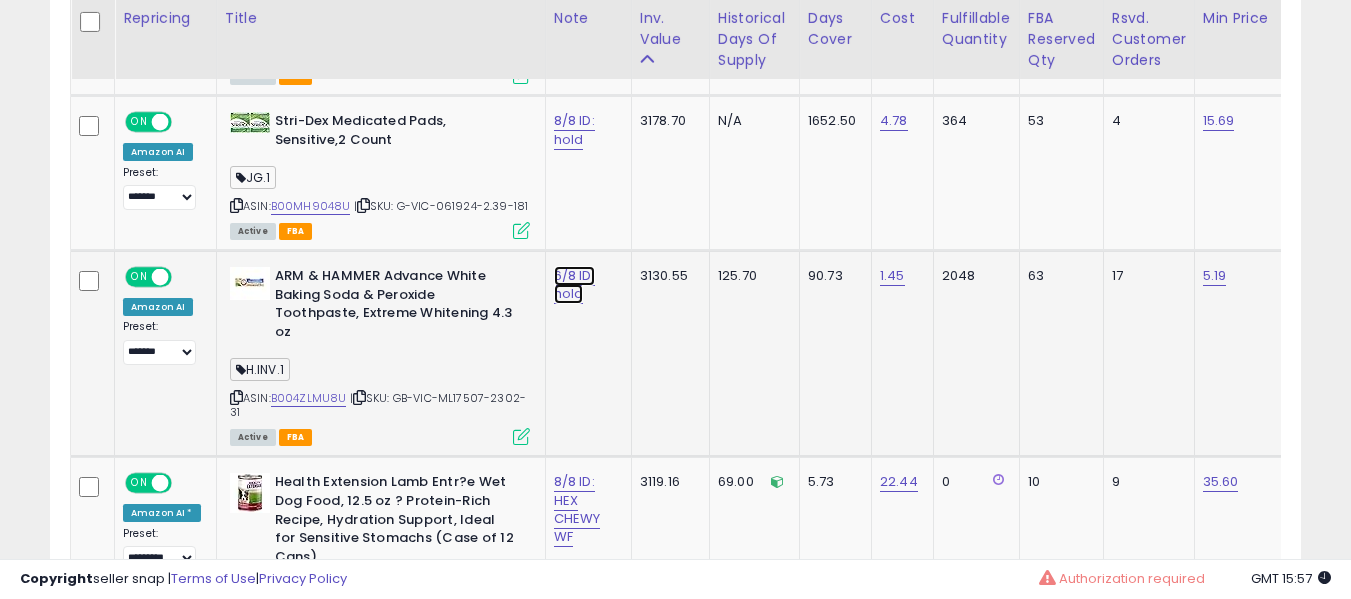 click on "6/8 ID: hold" at bounding box center [574, -8736] 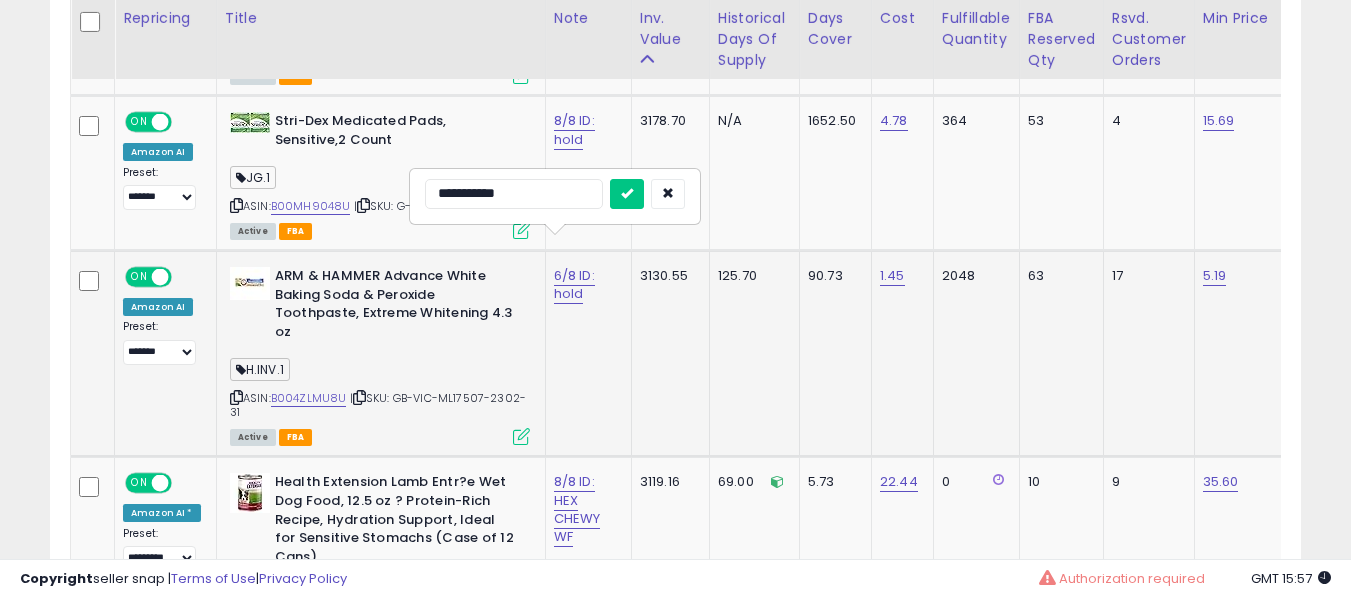 type on "**********" 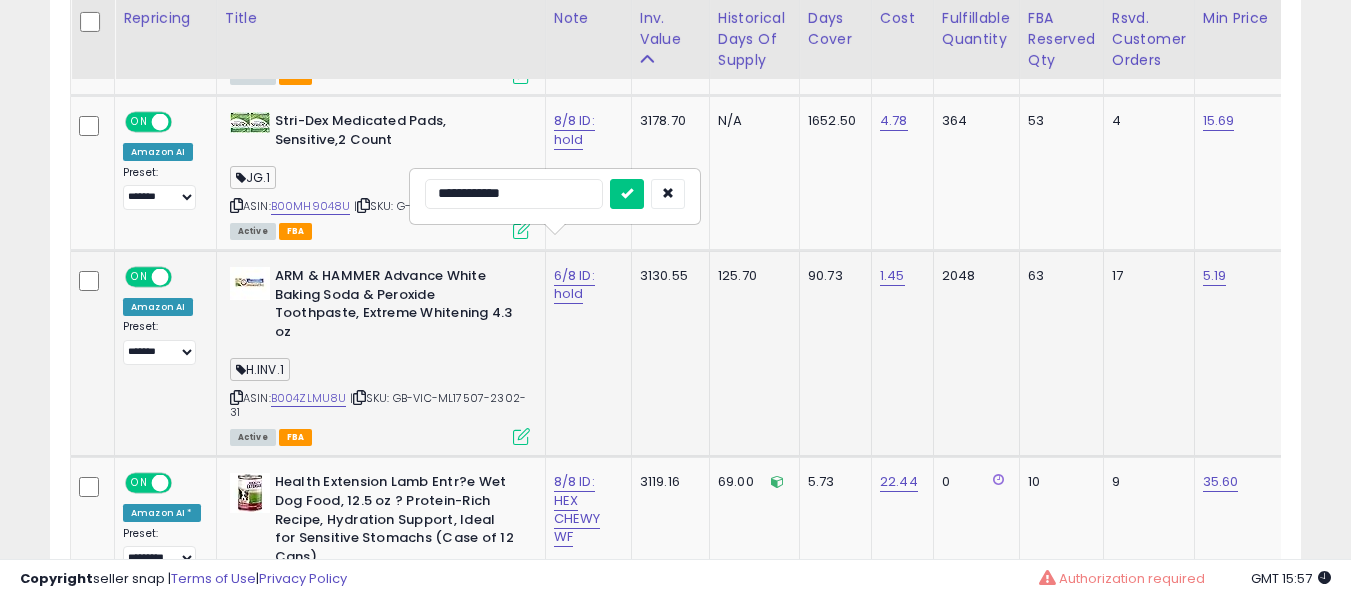 click at bounding box center [627, 194] 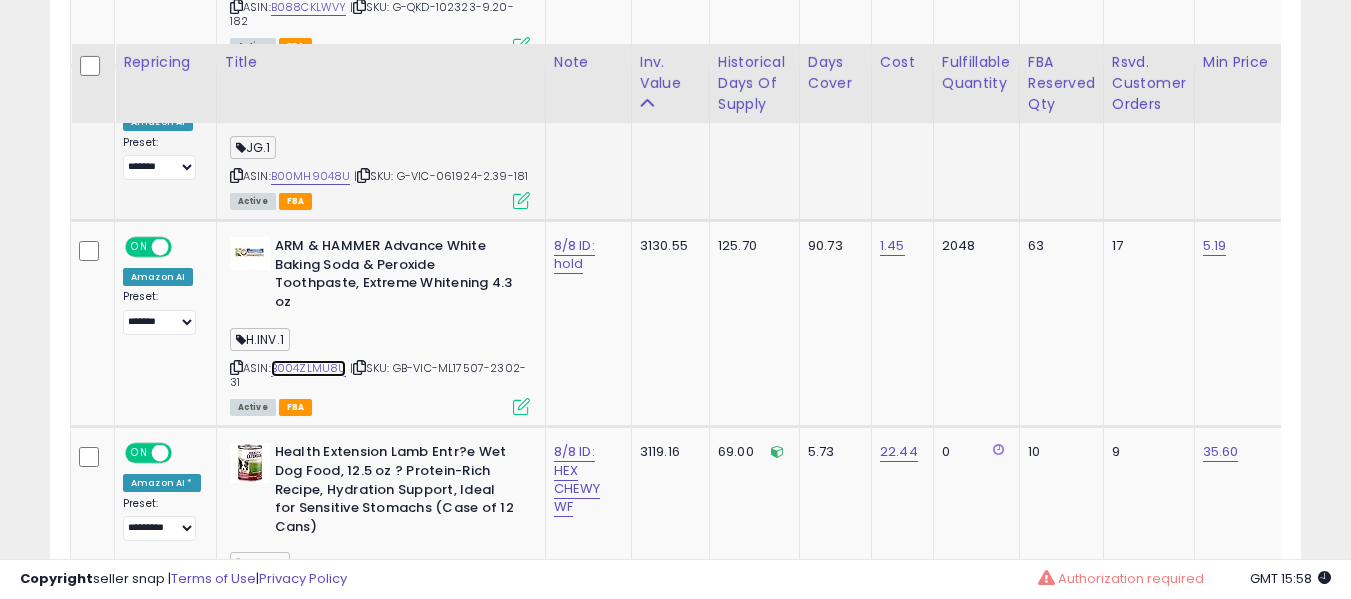 scroll, scrollTop: 9869, scrollLeft: 0, axis: vertical 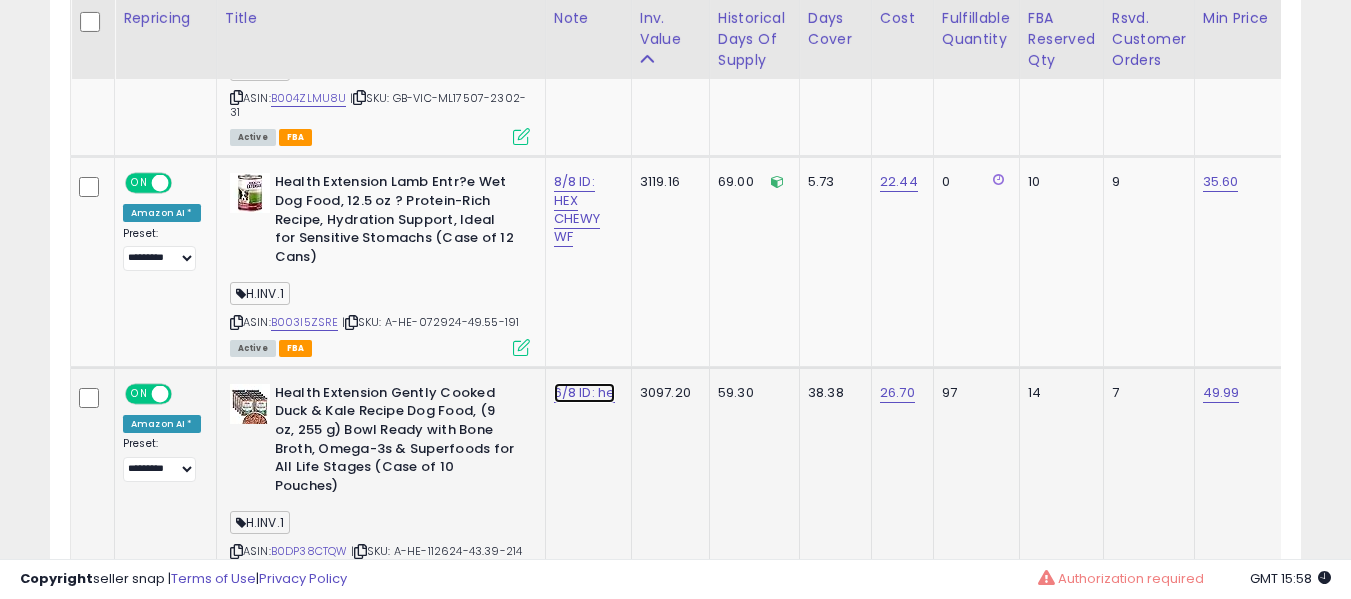 click on "6/8 ID: he" at bounding box center (574, -9036) 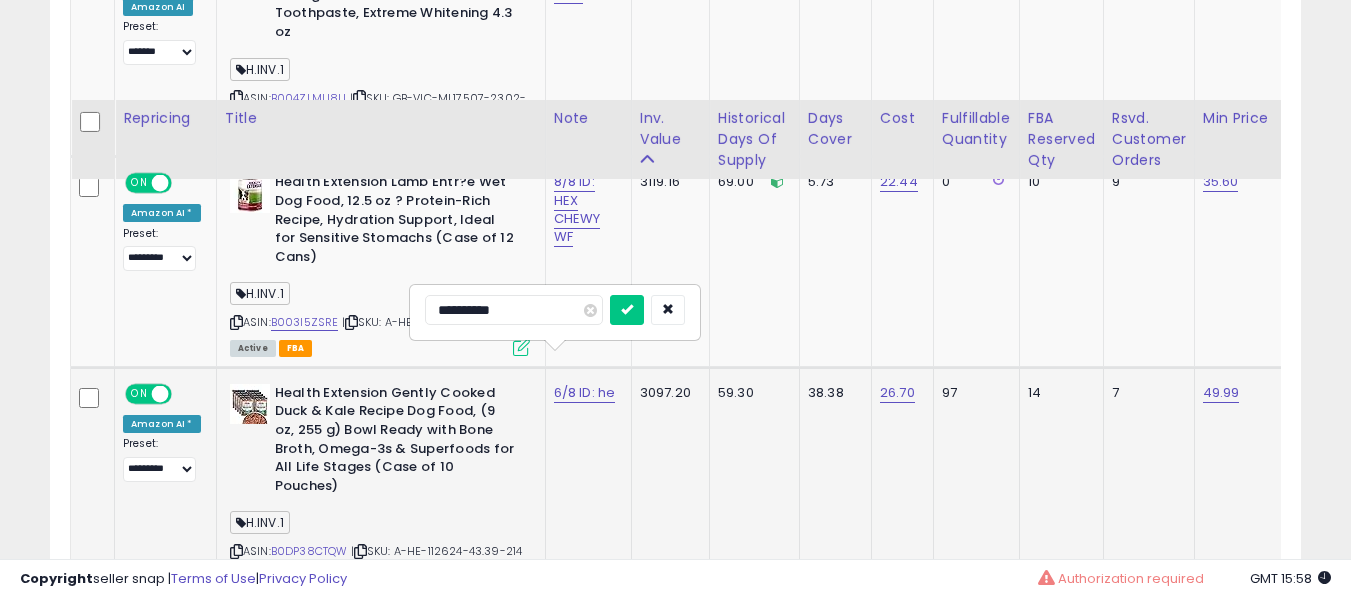 scroll, scrollTop: 10269, scrollLeft: 0, axis: vertical 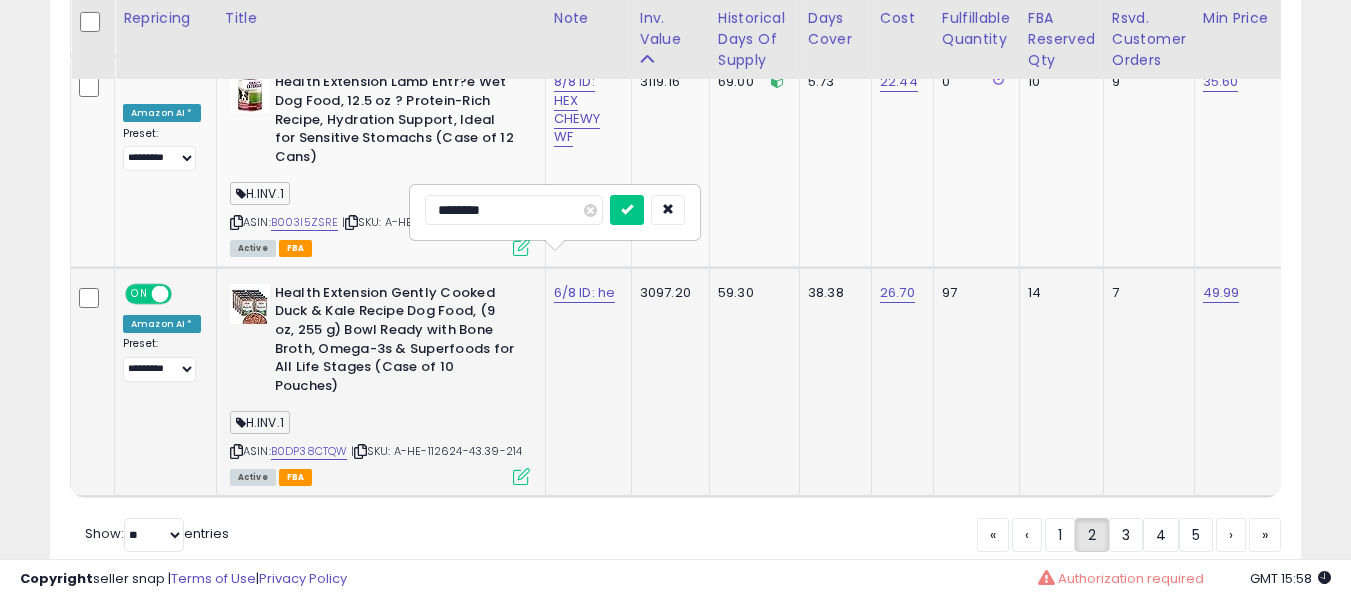 type on "*********" 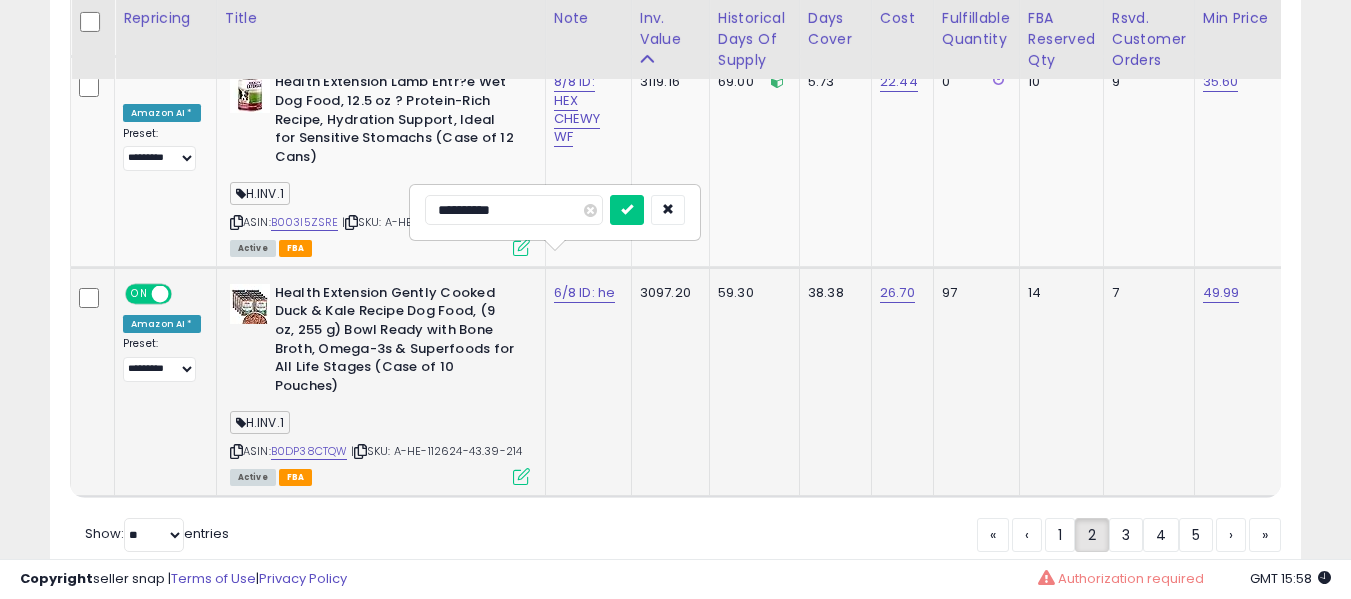 click at bounding box center (627, 210) 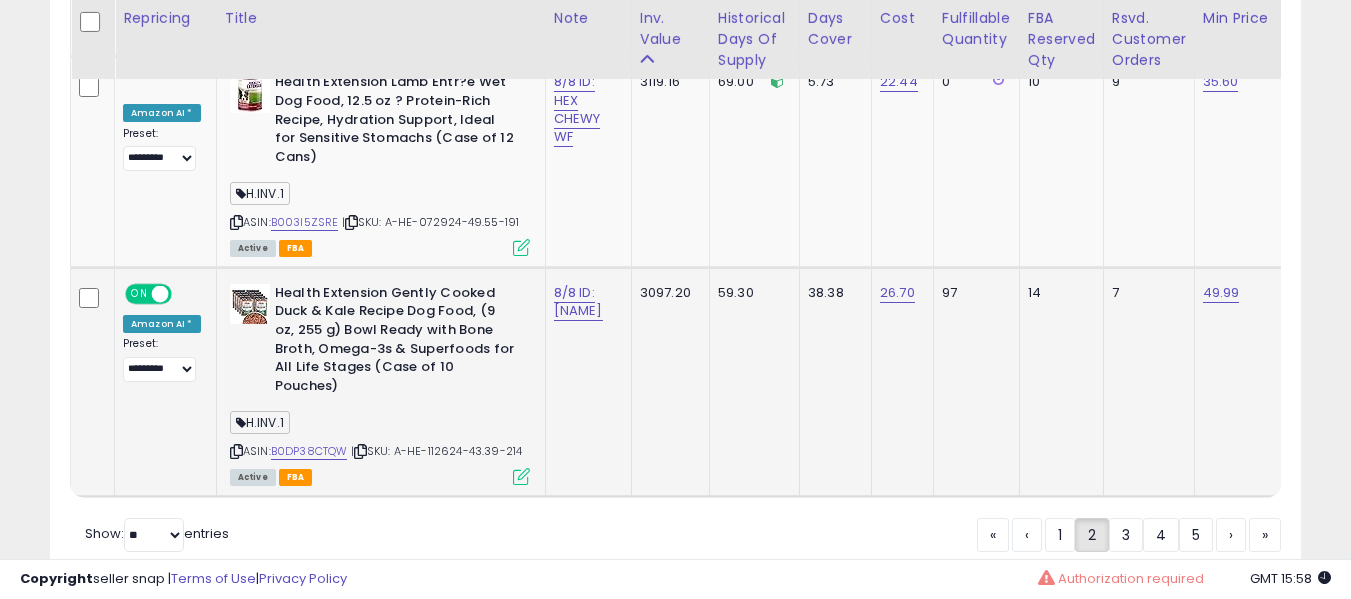 scroll, scrollTop: 0, scrollLeft: 205, axis: horizontal 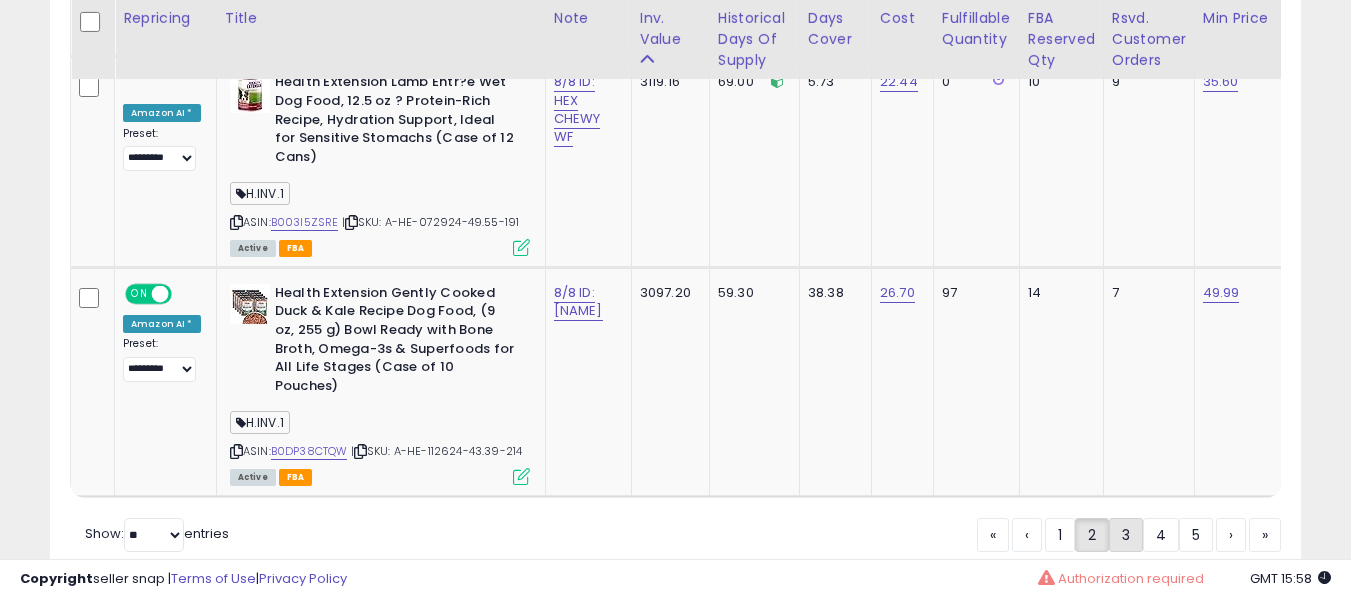 click on "3" 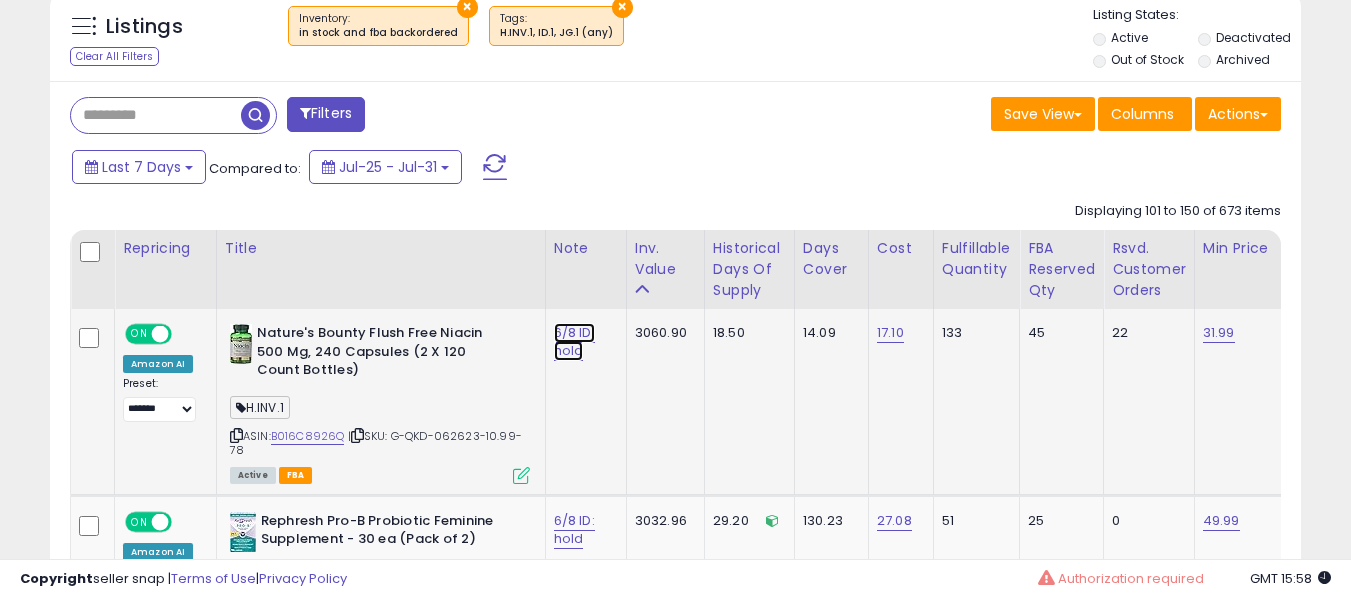 click on "6/8 ID: hold" at bounding box center (574, 342) 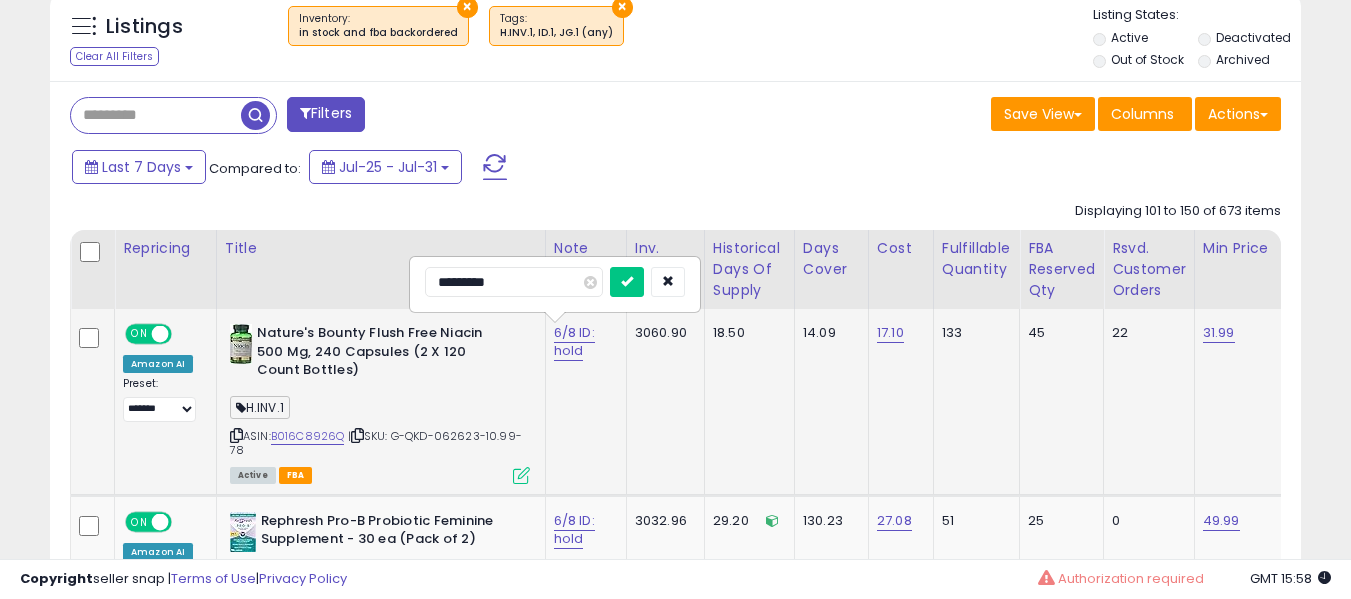 type on "**********" 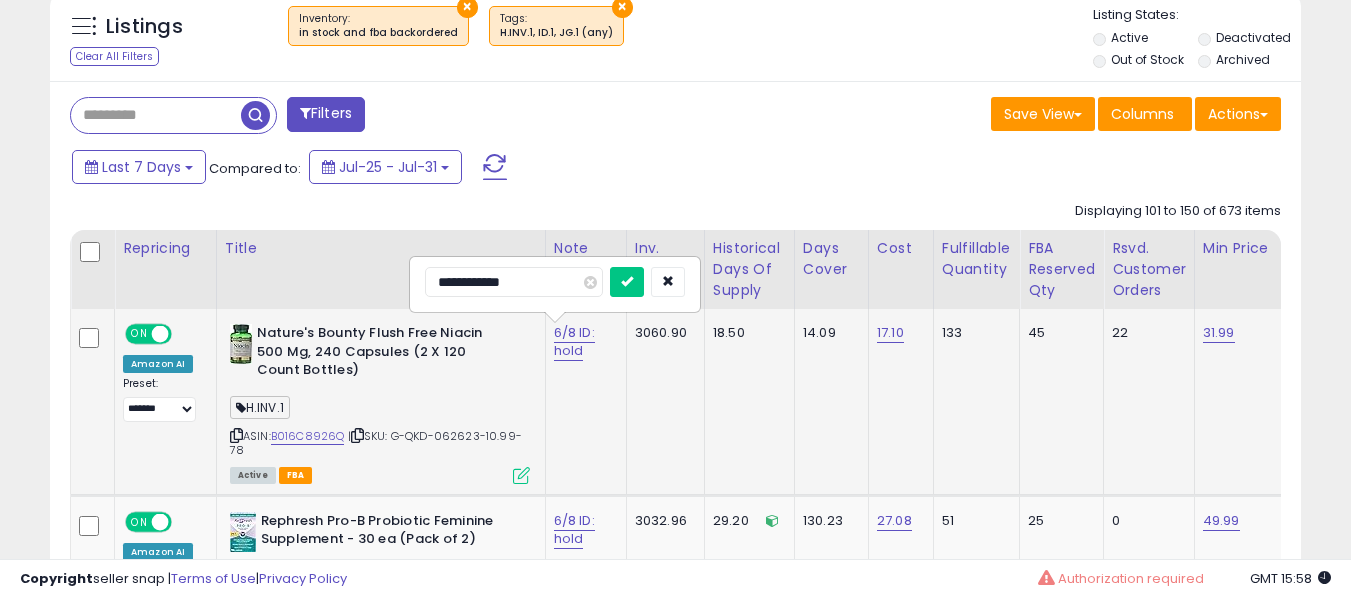 click at bounding box center [627, 282] 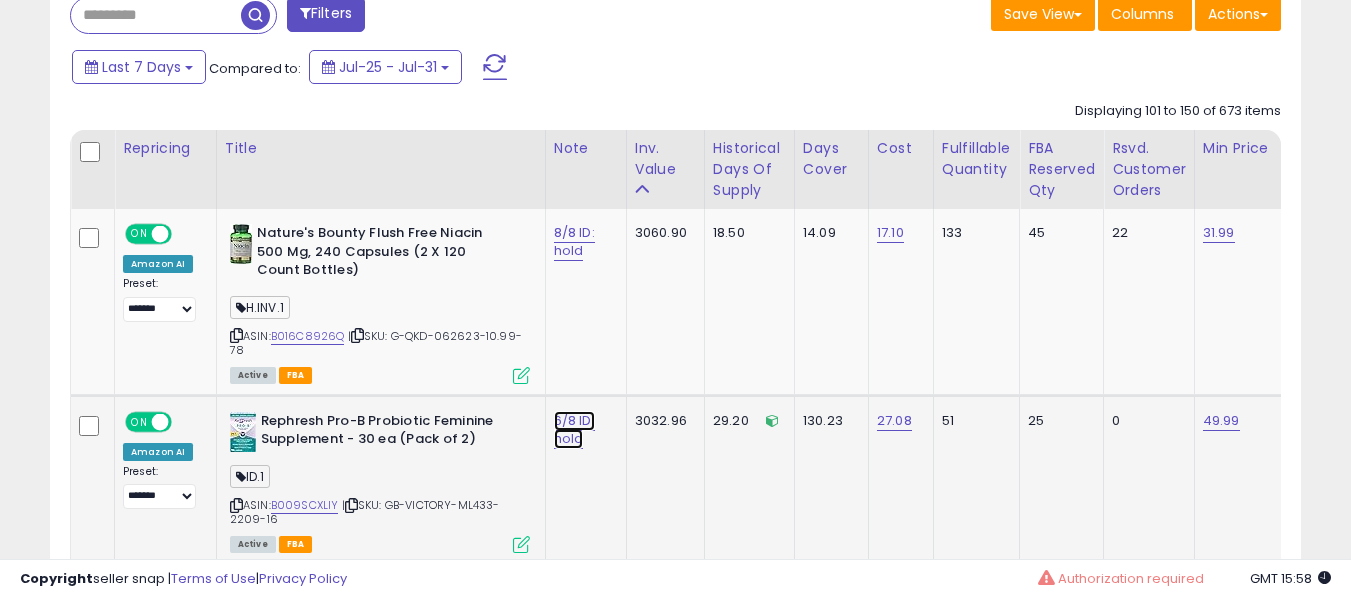 click on "6/8 ID: hold" at bounding box center (574, 242) 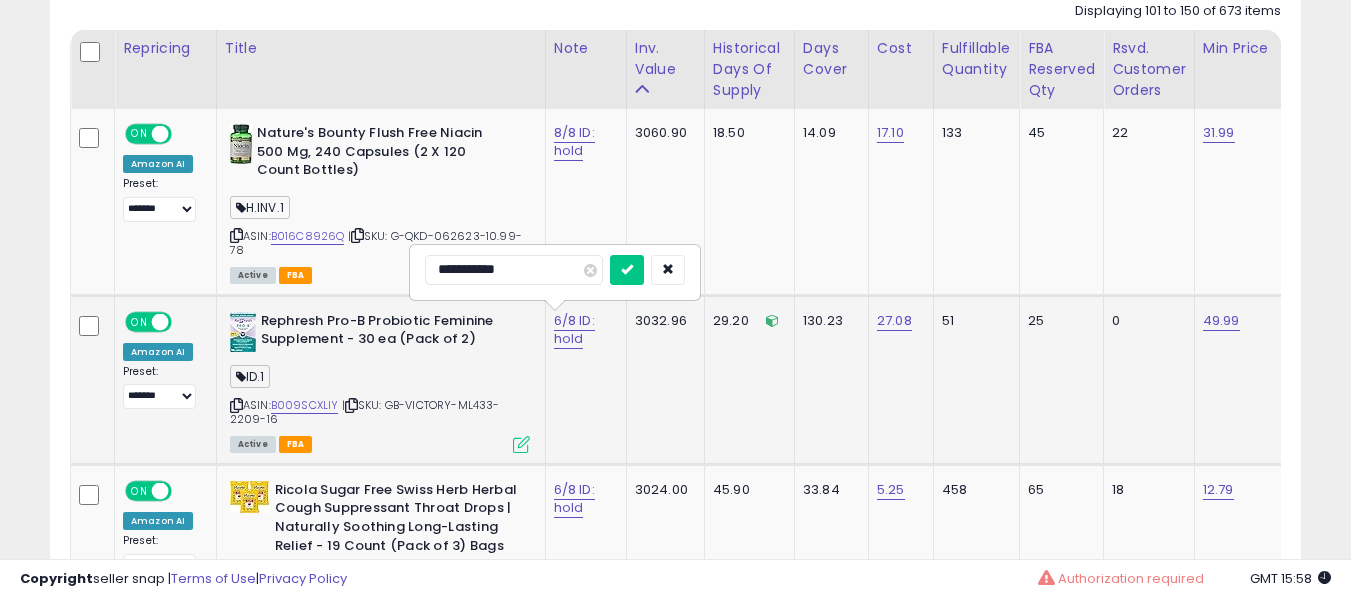 type on "**********" 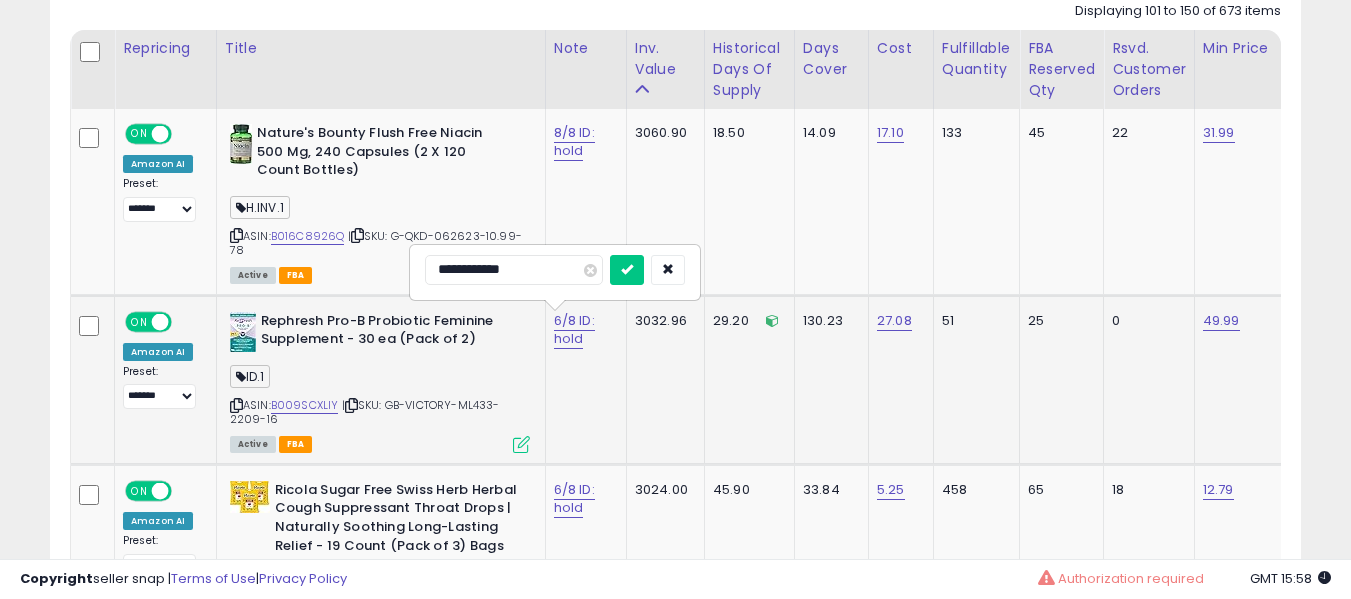 click at bounding box center [627, 270] 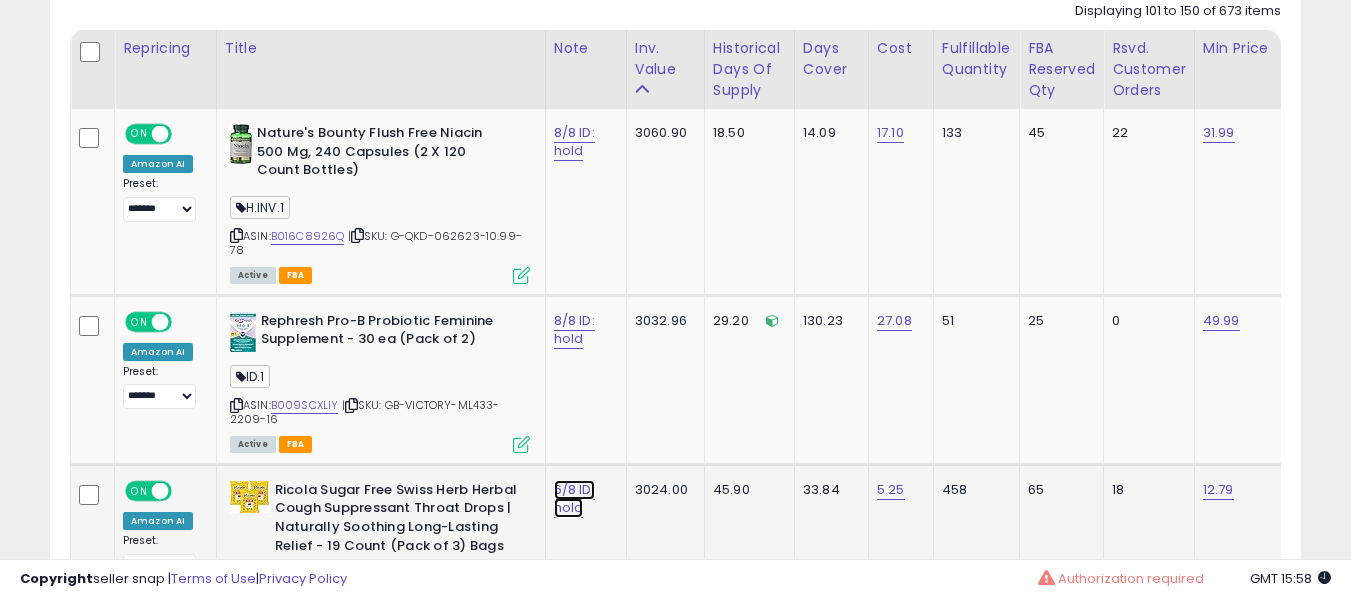 click on "6/8 ID: hold" at bounding box center [574, 142] 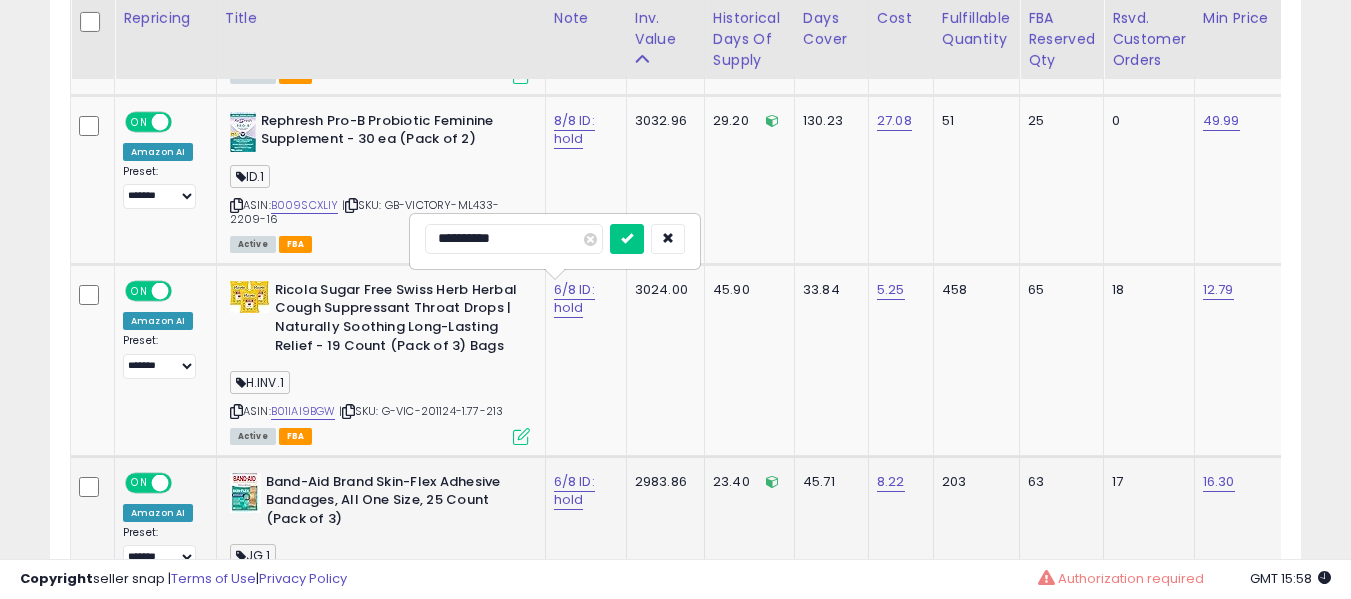 type on "**********" 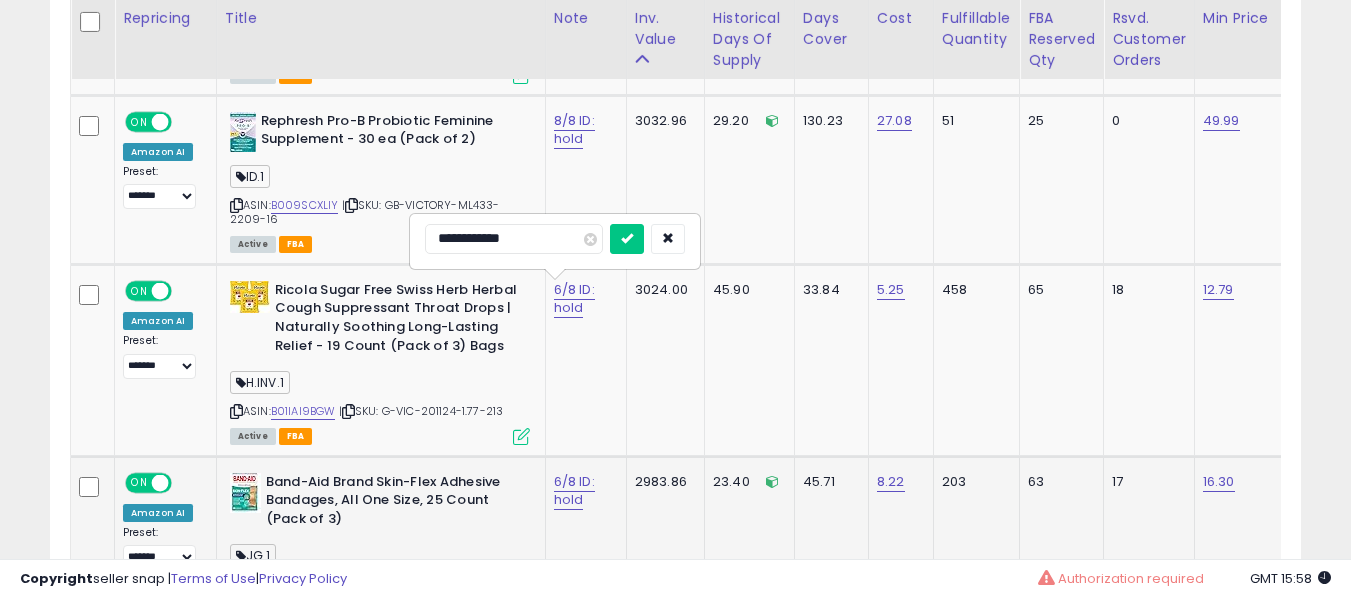 click at bounding box center (627, 239) 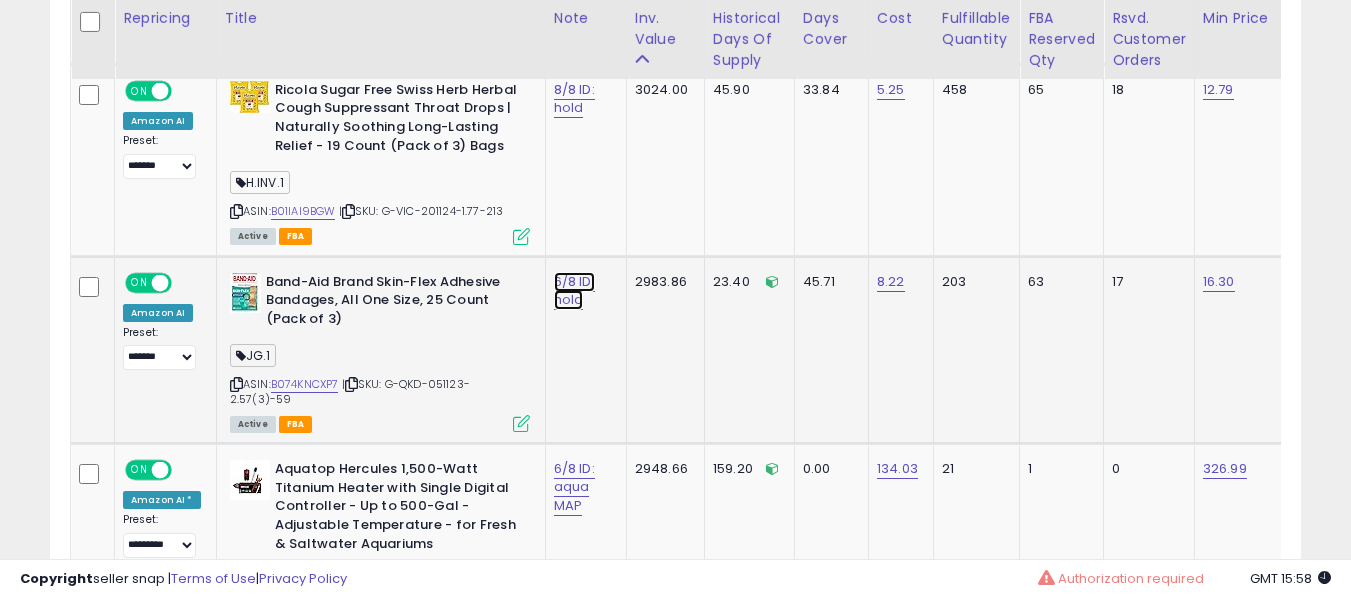 click on "6/8 ID: hold" at bounding box center (574, -258) 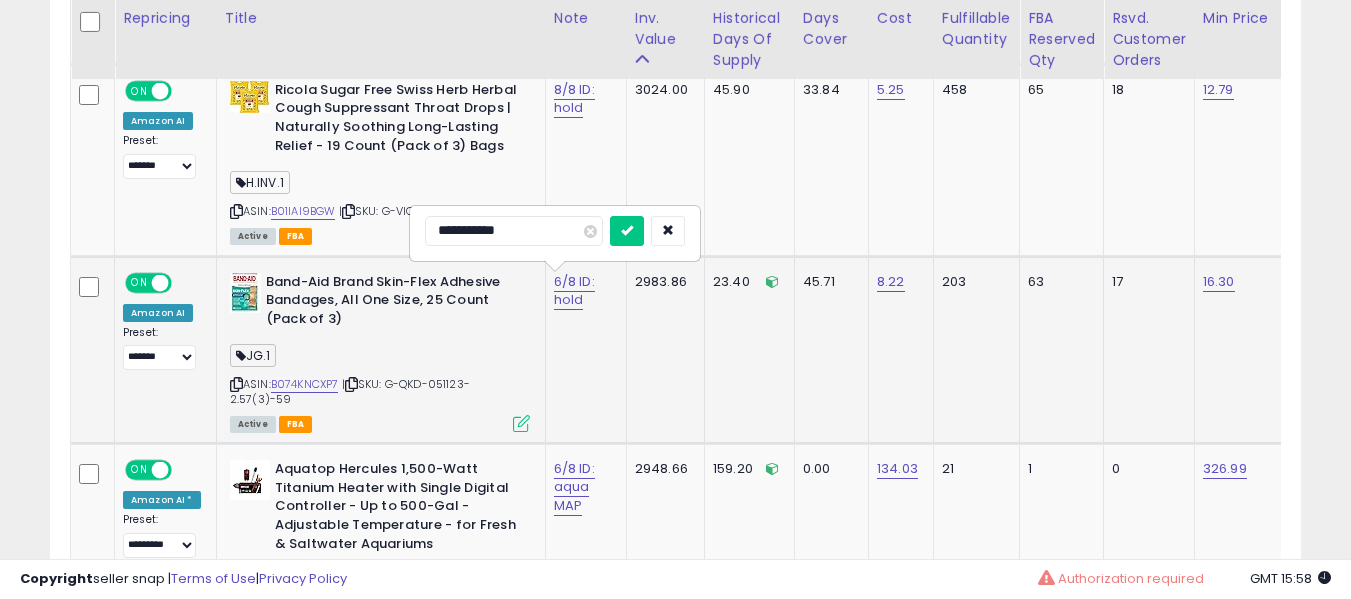 type on "**********" 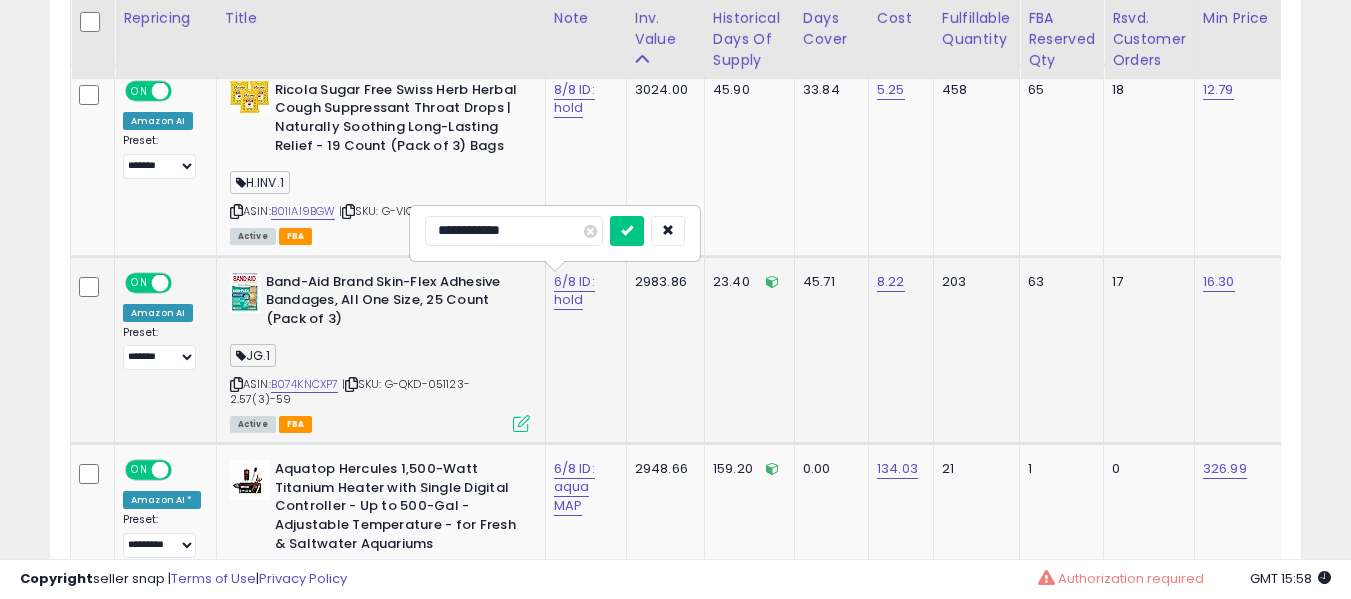 click at bounding box center [627, 231] 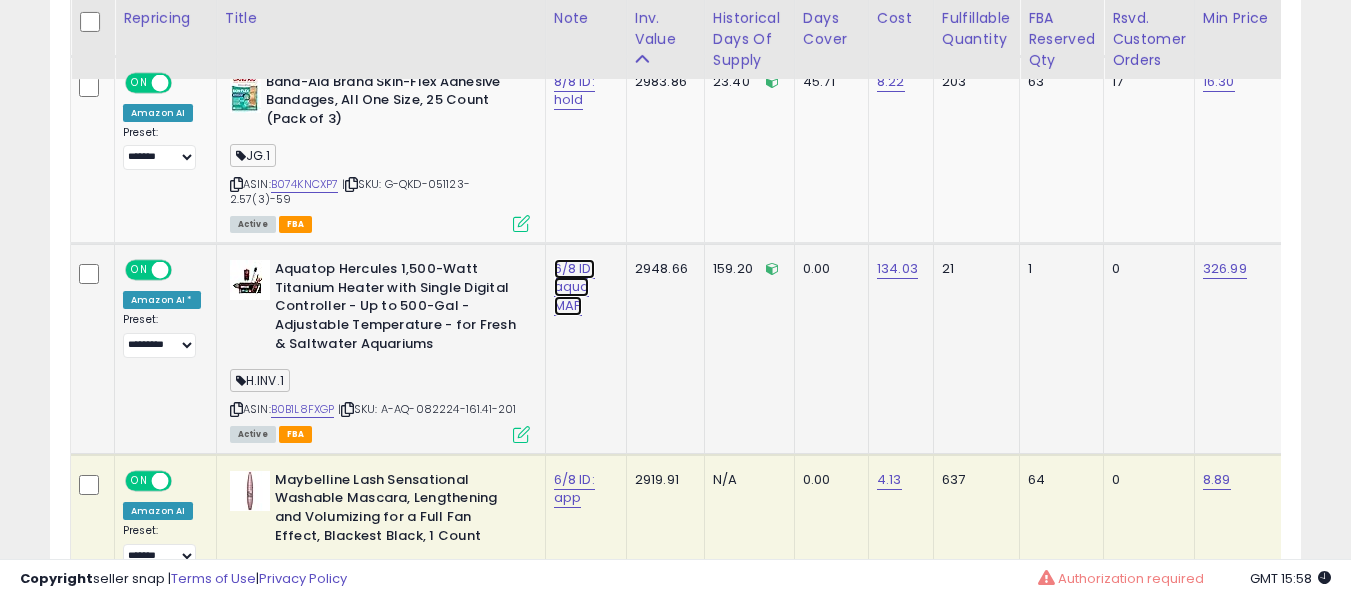 click on "6/8 ID: aqua MAP" at bounding box center (574, -458) 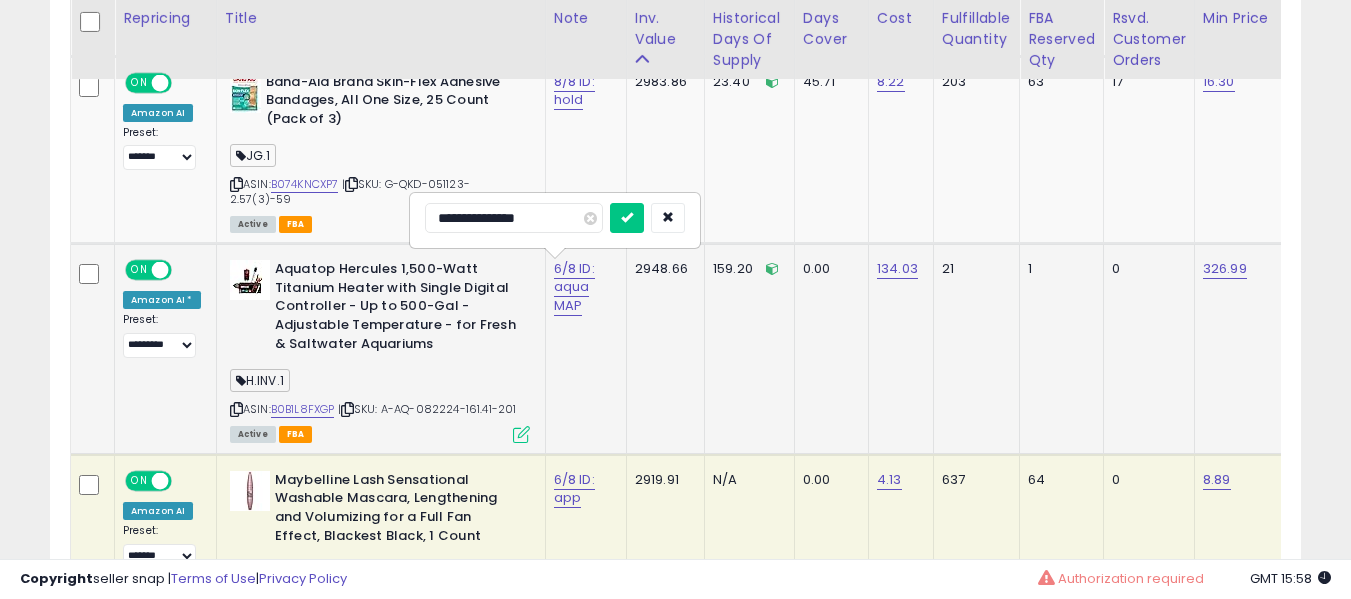 type on "**********" 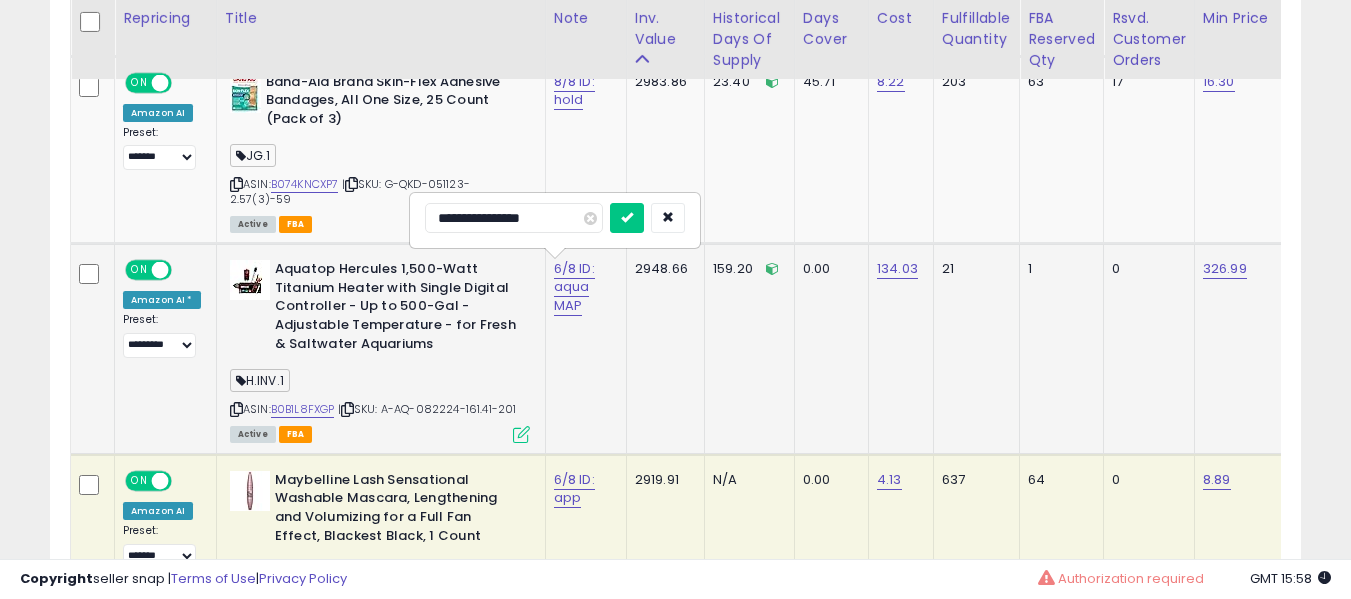 click at bounding box center [627, 218] 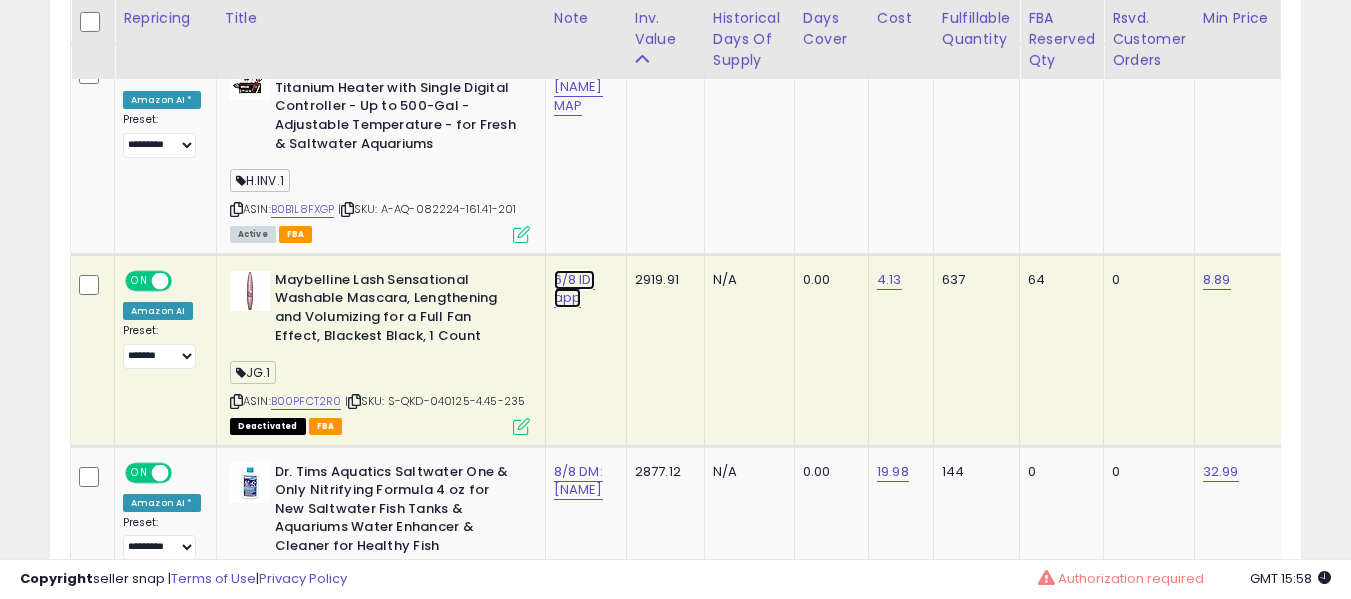 click on "6/8 ID: app" at bounding box center (574, 289) 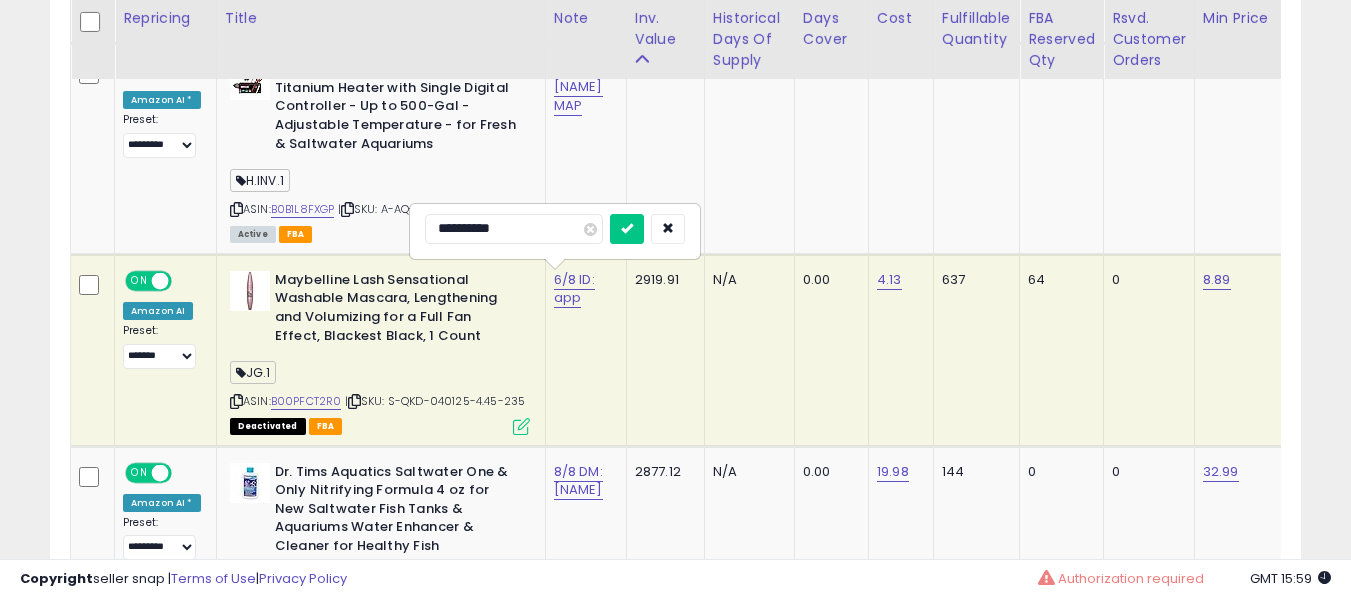 type on "**********" 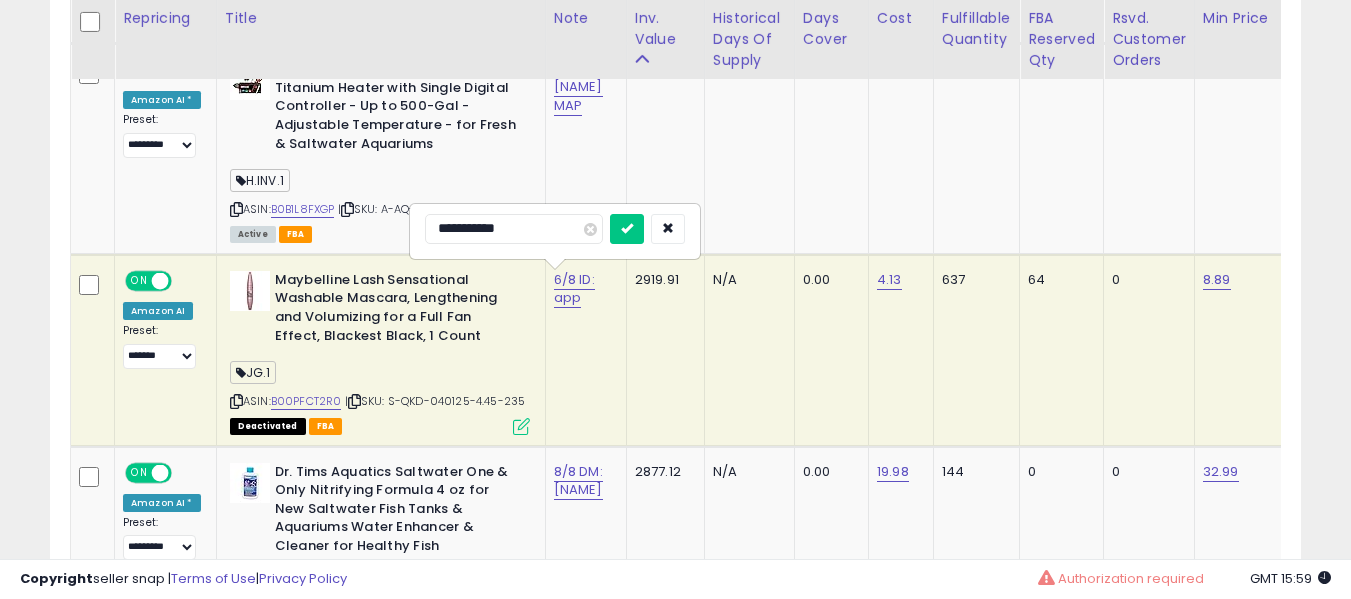click at bounding box center (627, 229) 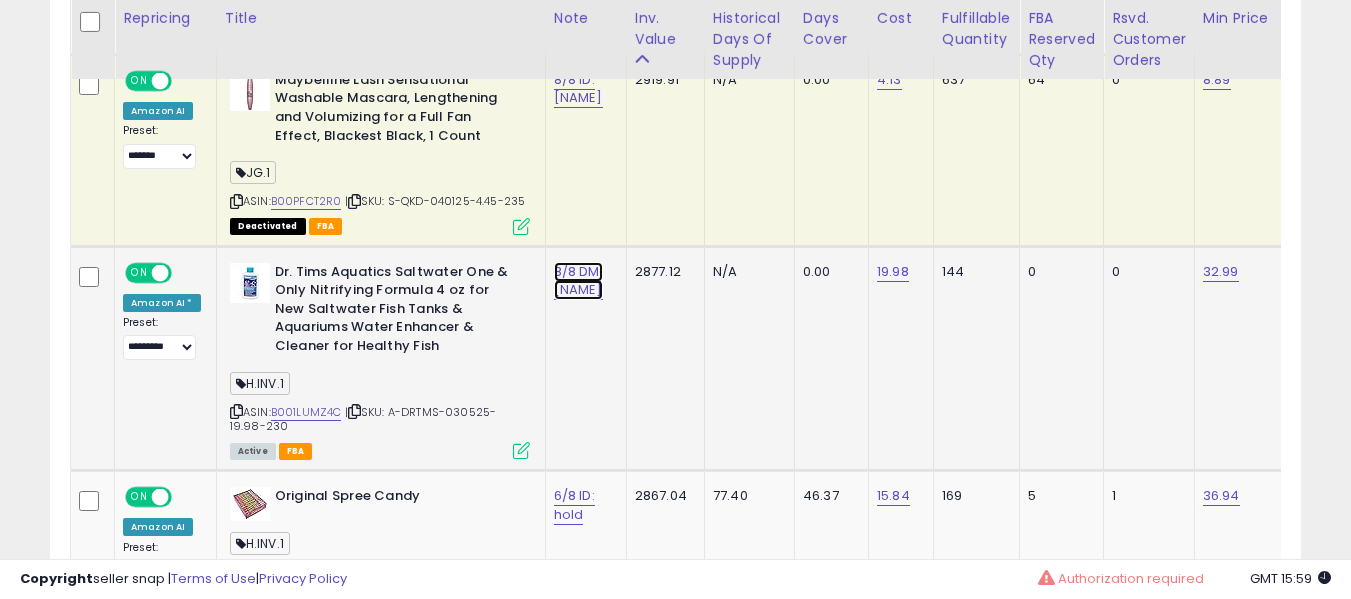 click on "[DATE] DM: [NAME]" at bounding box center [574, -858] 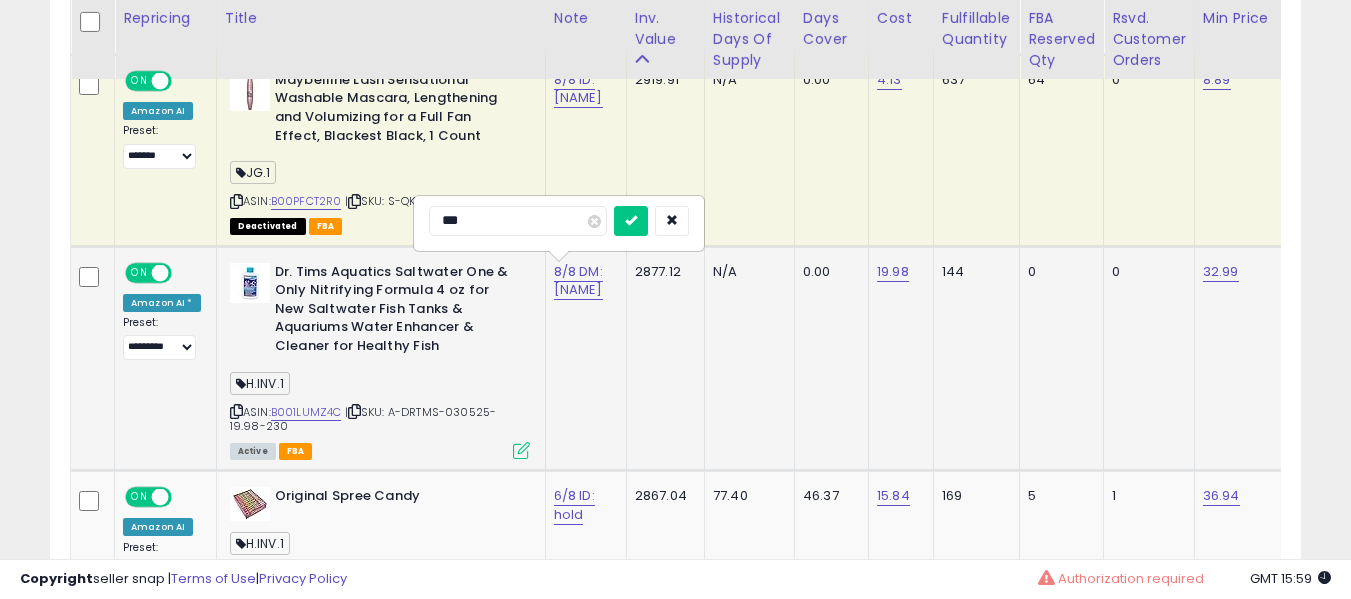 type on "***" 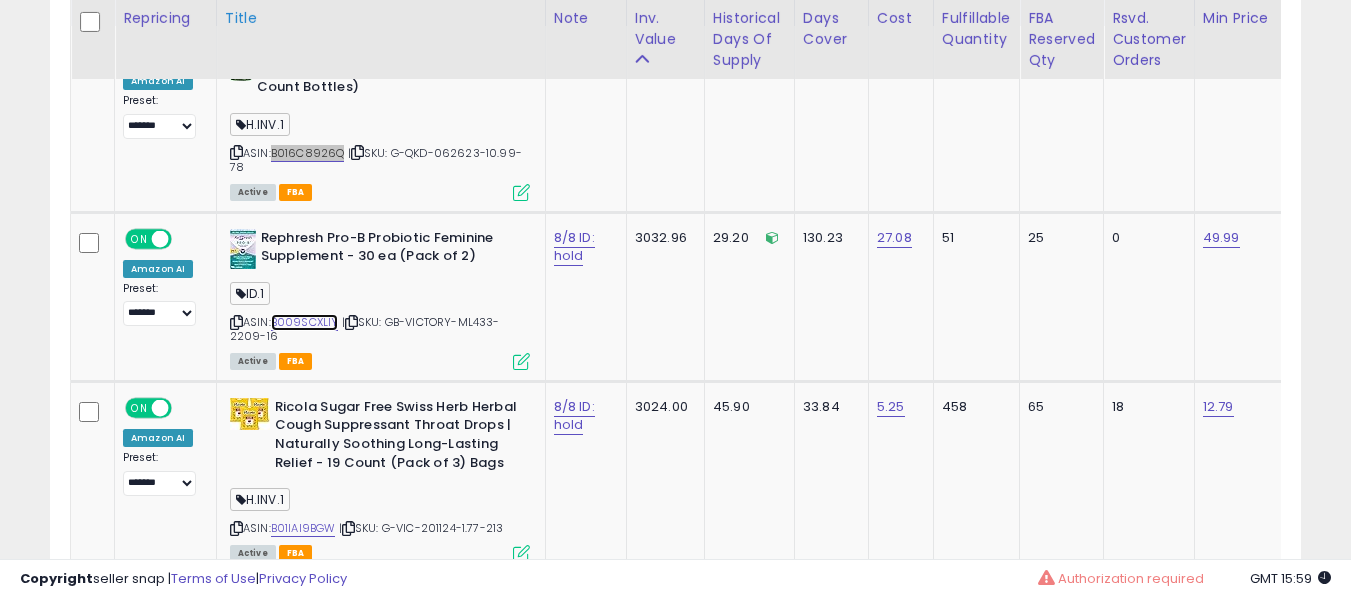 scroll, scrollTop: 1027, scrollLeft: 0, axis: vertical 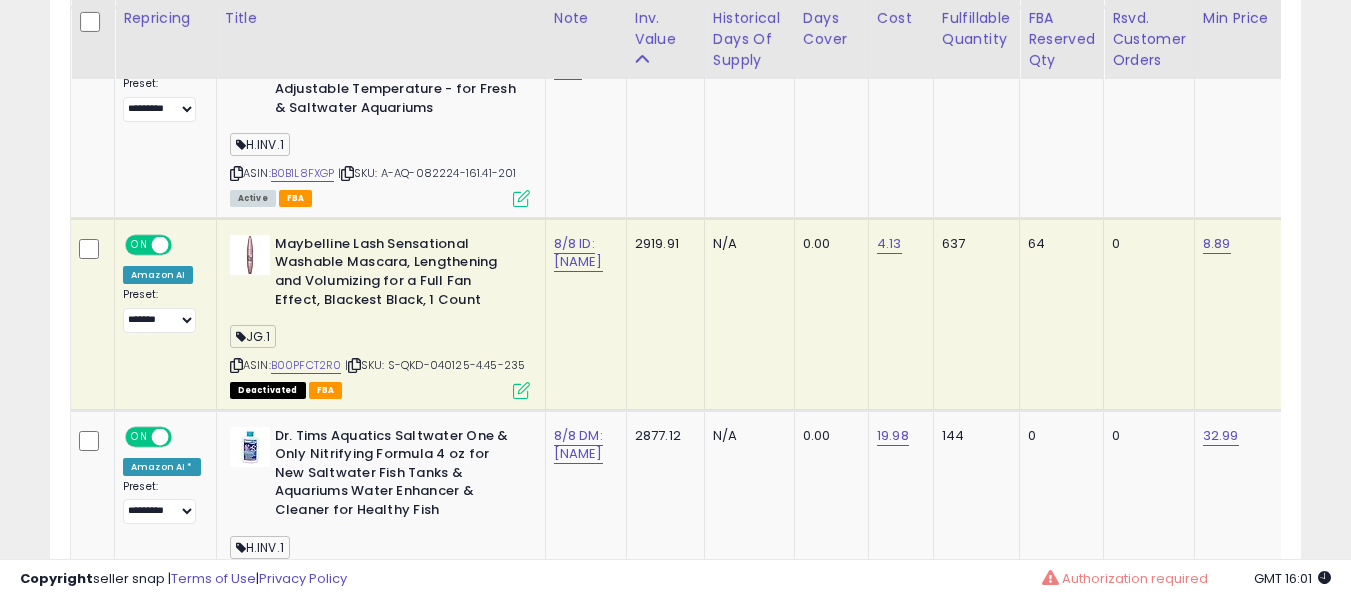 drag, startPoint x: 335, startPoint y: 336, endPoint x: 327, endPoint y: 348, distance: 14.422205 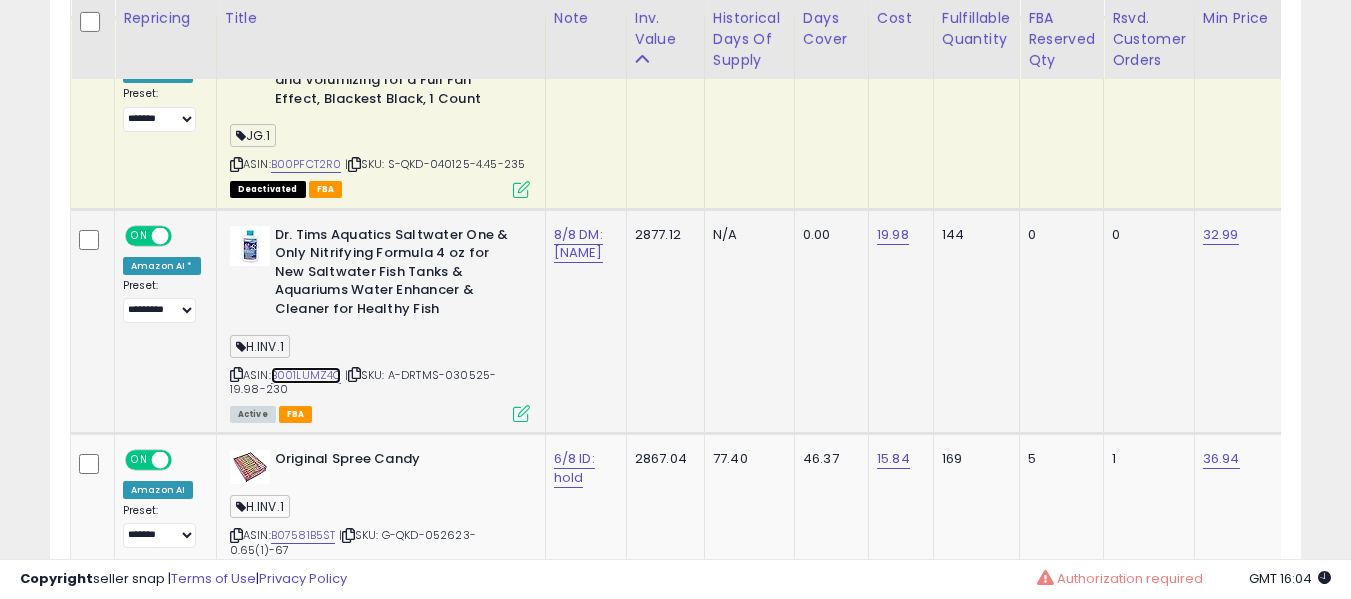 scroll, scrollTop: 0, scrollLeft: 296, axis: horizontal 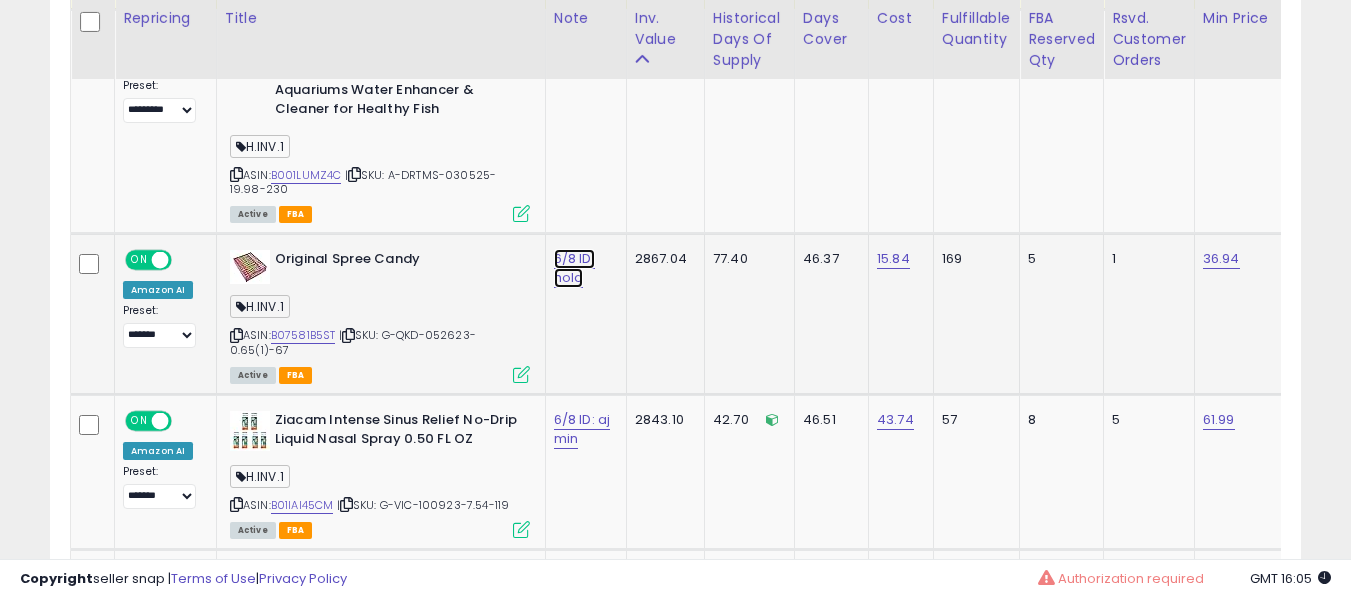 click on "6/8 ID: hold" at bounding box center (574, -1095) 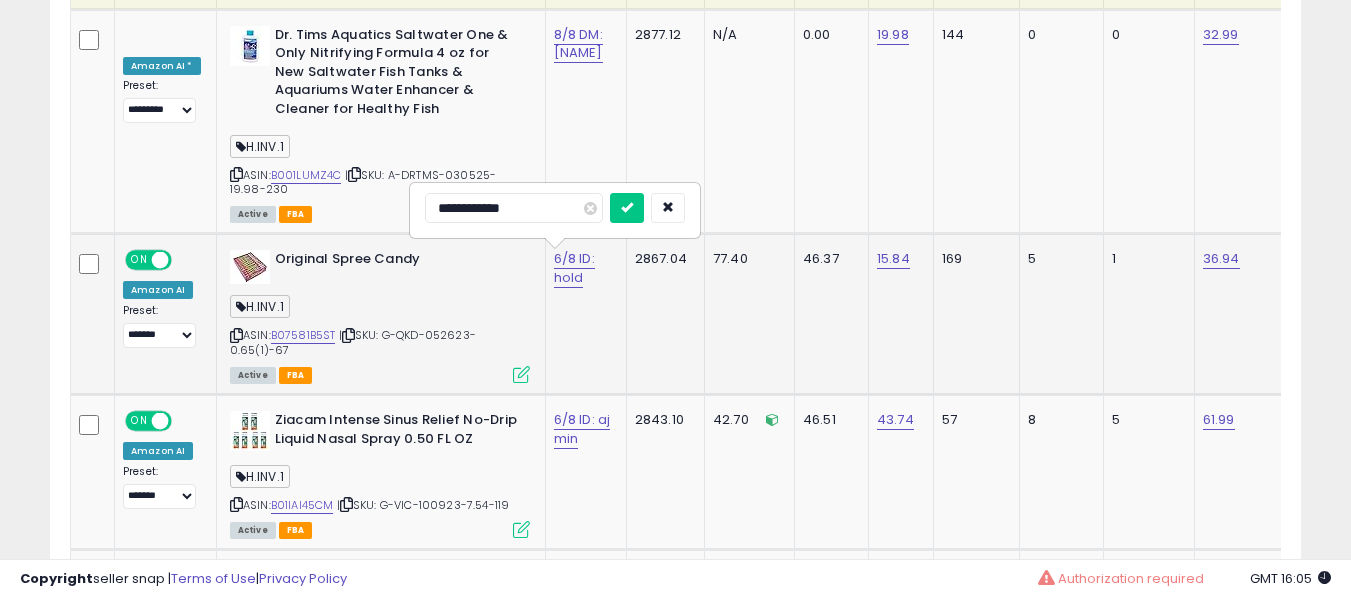 scroll, scrollTop: 2028, scrollLeft: 0, axis: vertical 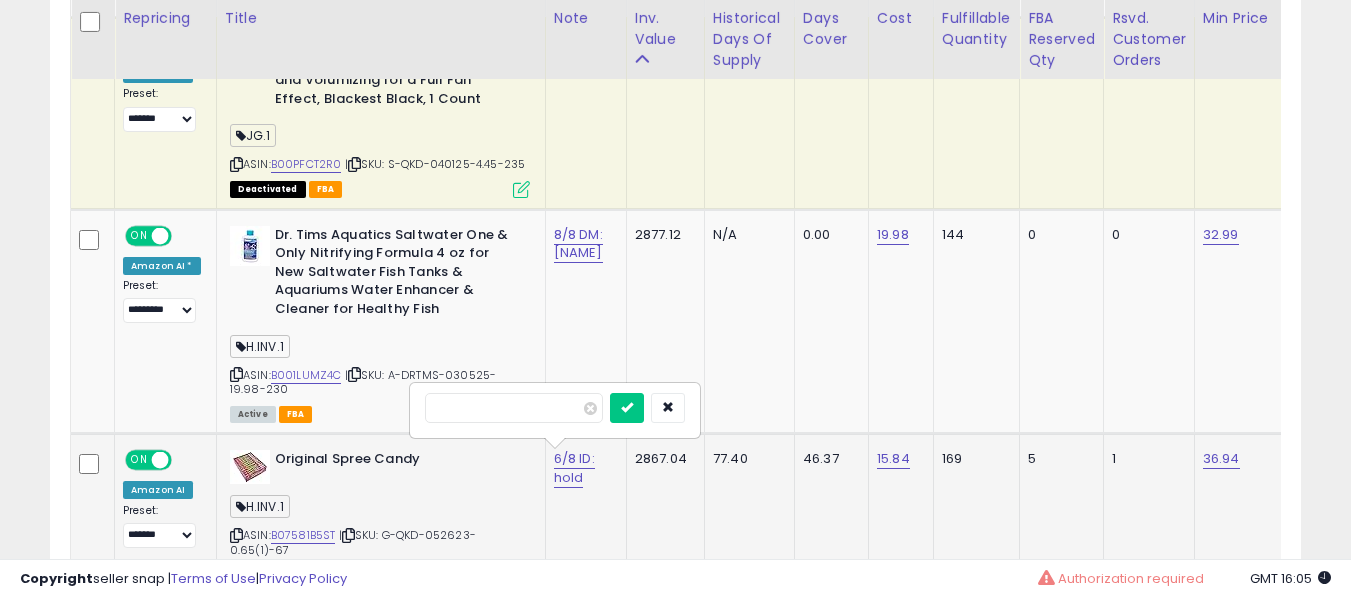 type on "*" 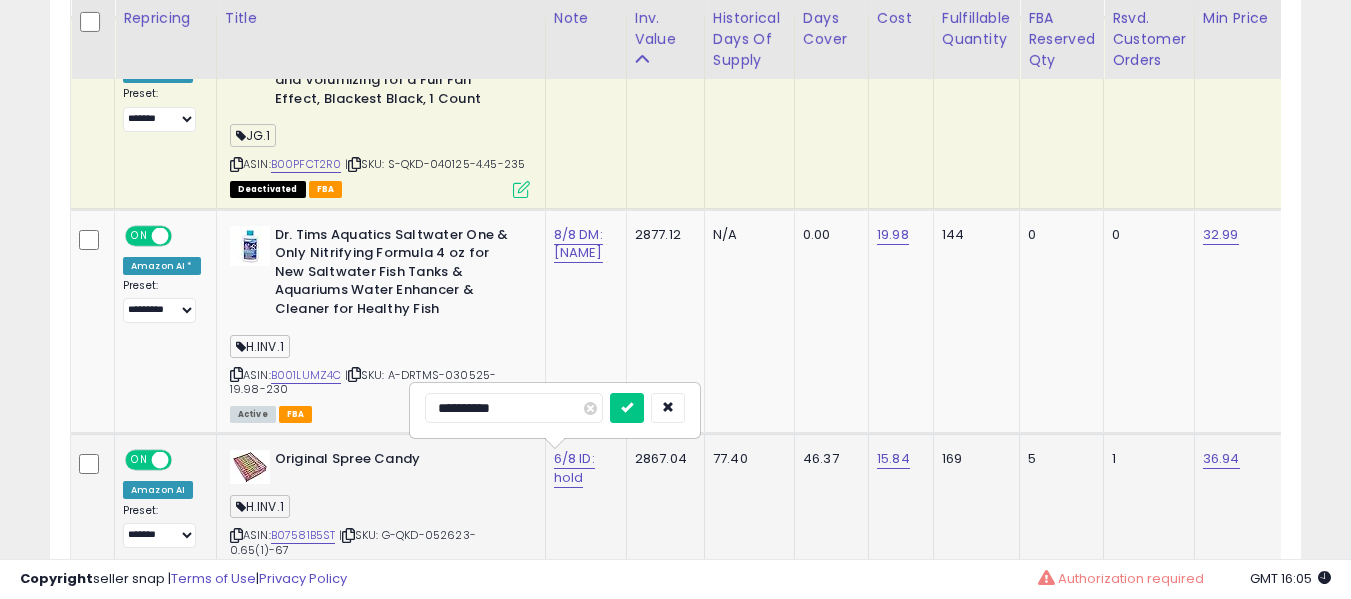 type on "*********" 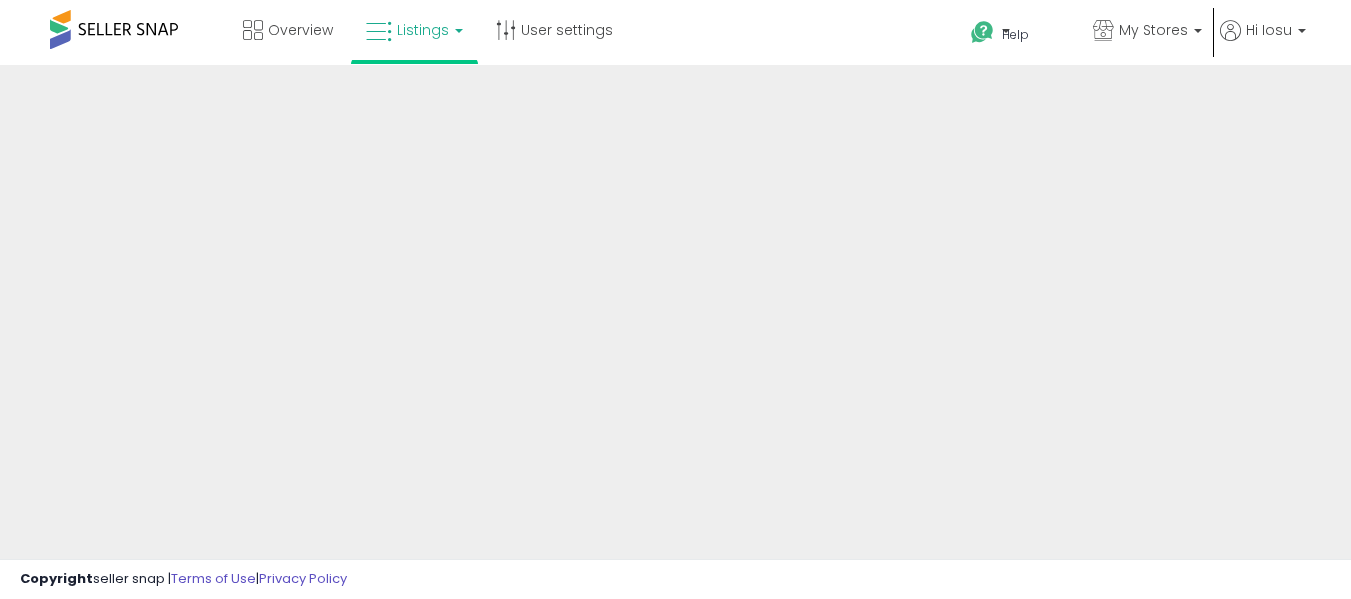 scroll, scrollTop: 0, scrollLeft: 0, axis: both 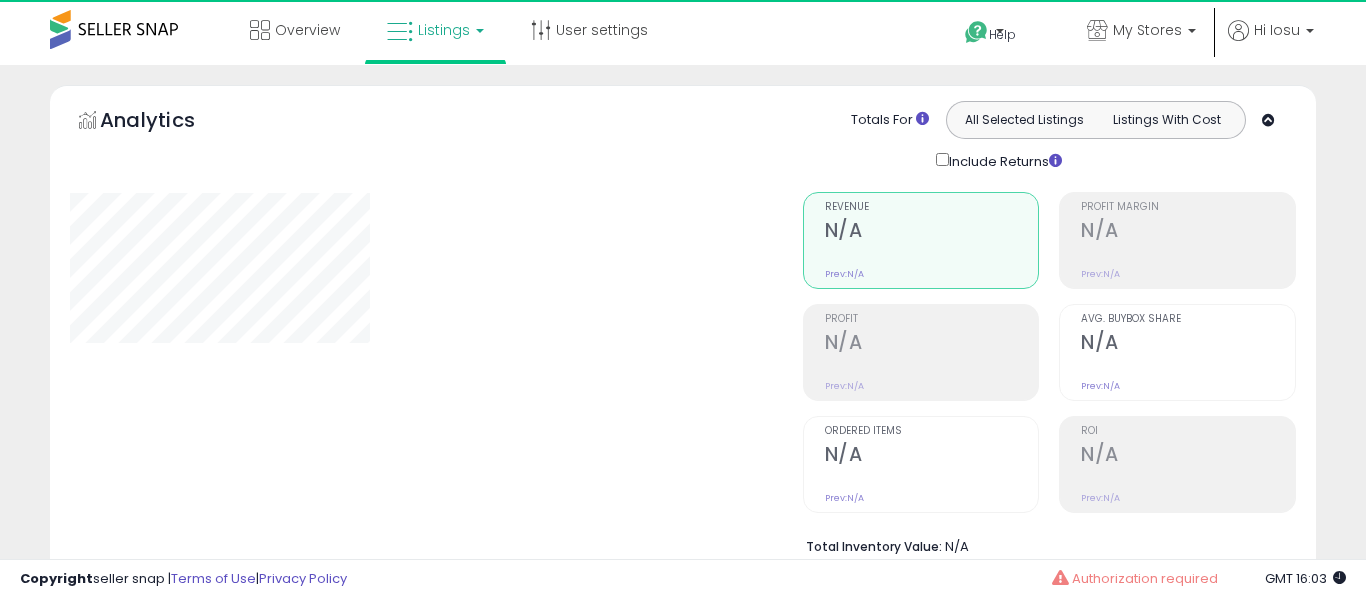select on "**" 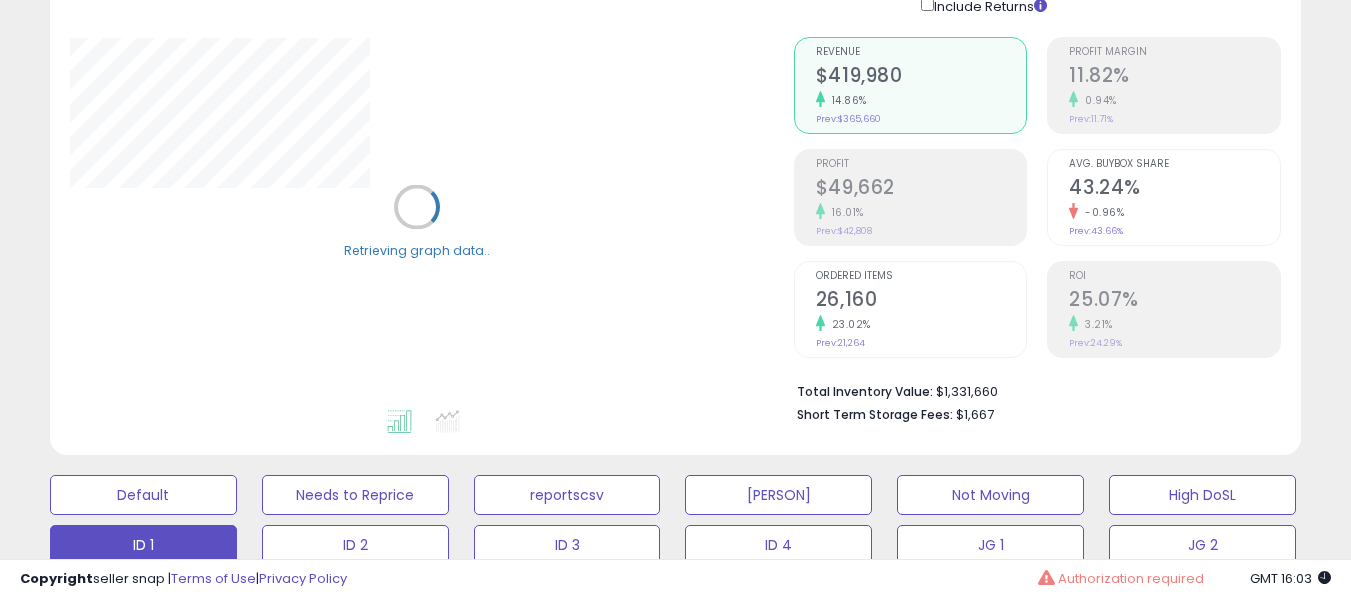 scroll, scrollTop: 300, scrollLeft: 0, axis: vertical 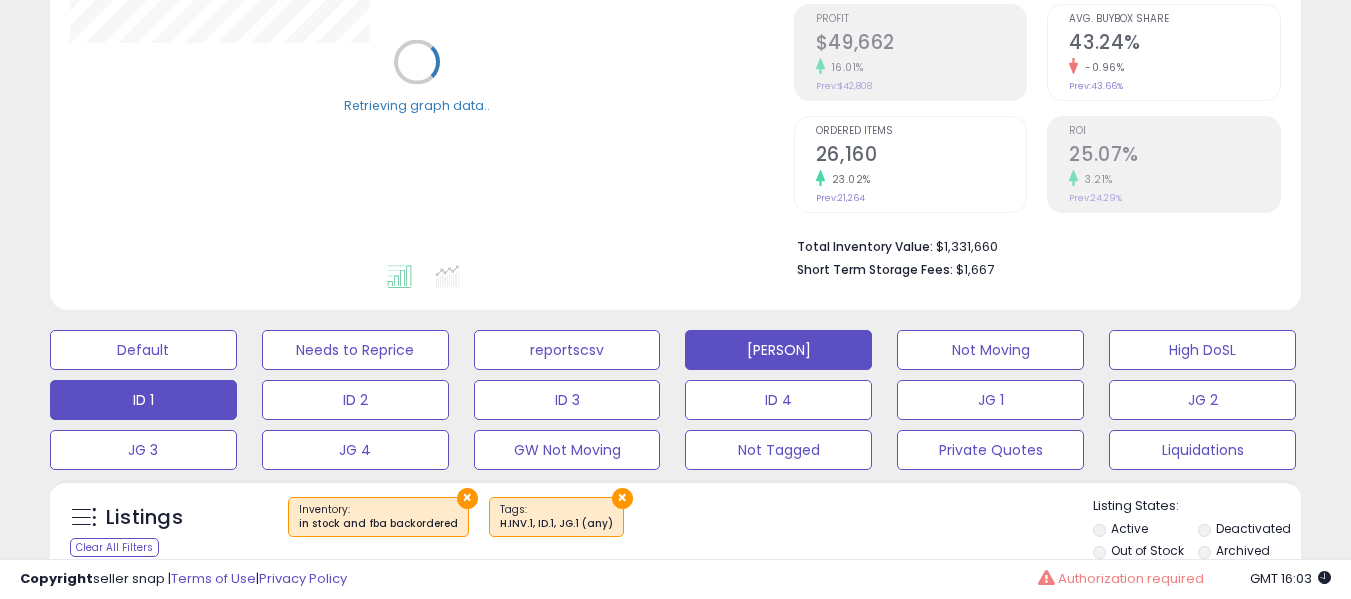 click on "Iosu" at bounding box center (143, 350) 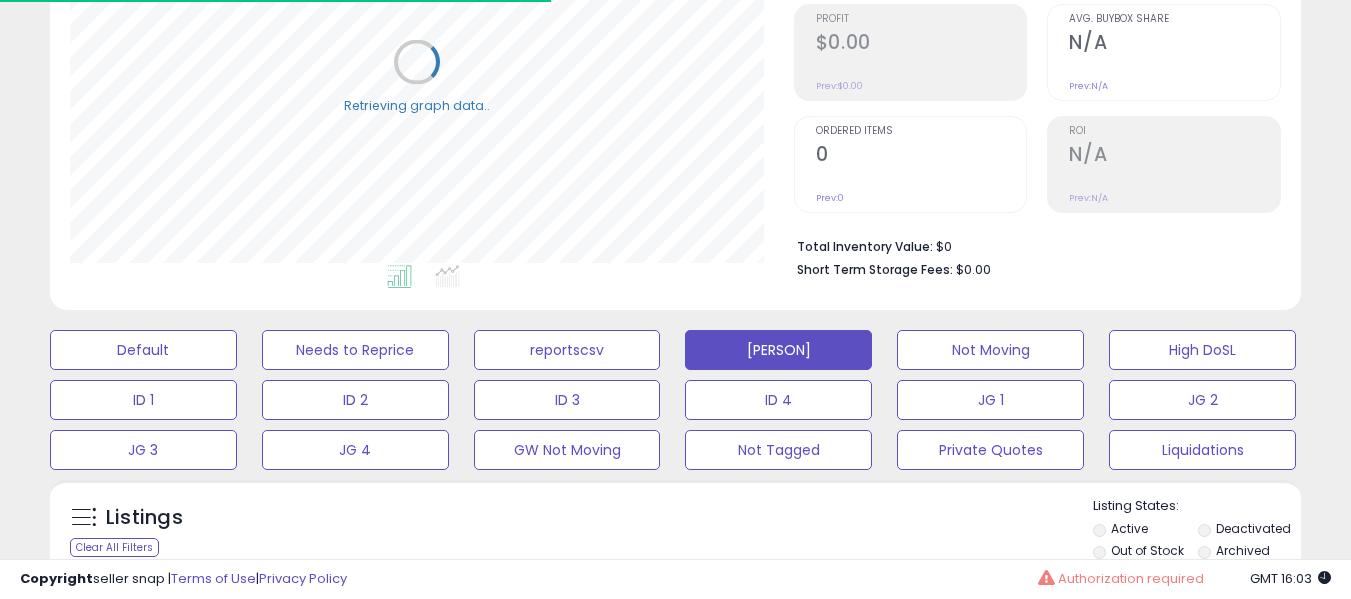 scroll, scrollTop: 999590, scrollLeft: 999276, axis: both 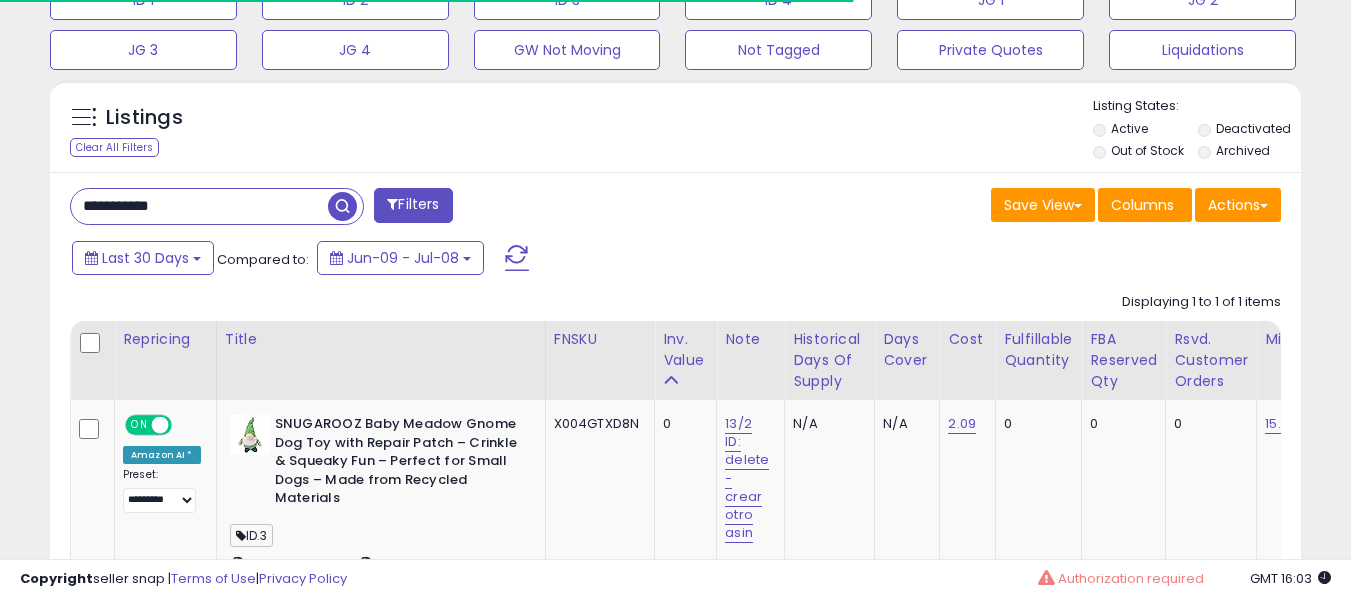 click on "**********" at bounding box center (199, 206) 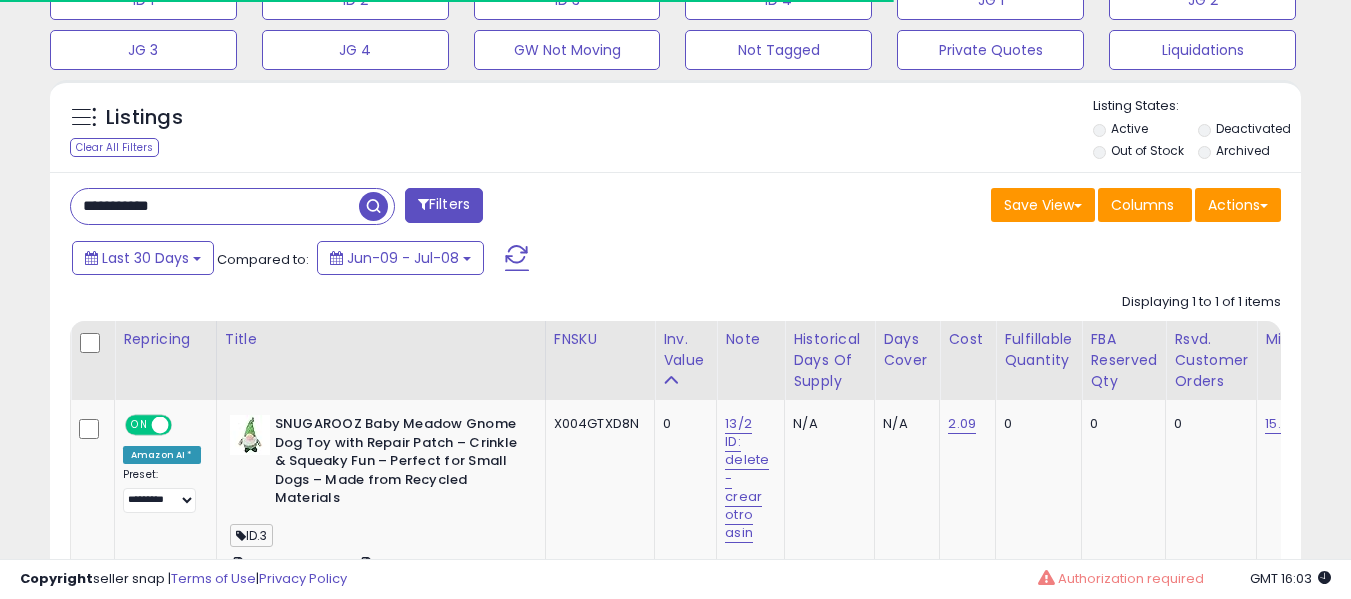paste 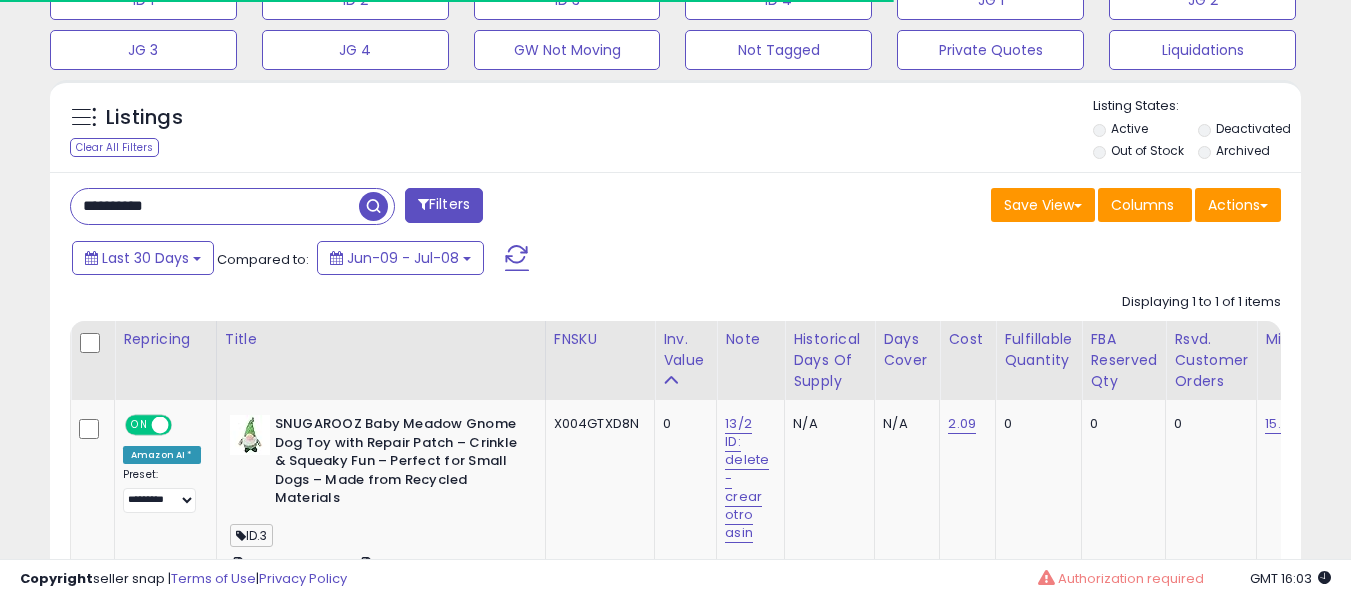 type on "**********" 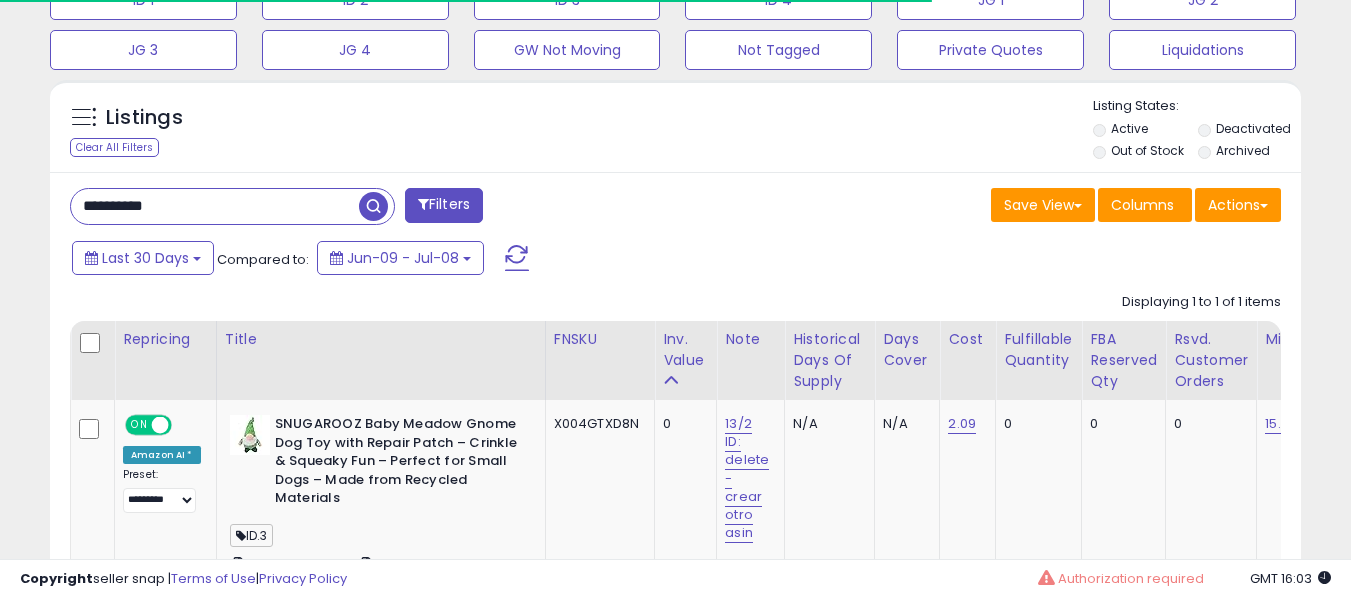 scroll, scrollTop: 999590, scrollLeft: 999267, axis: both 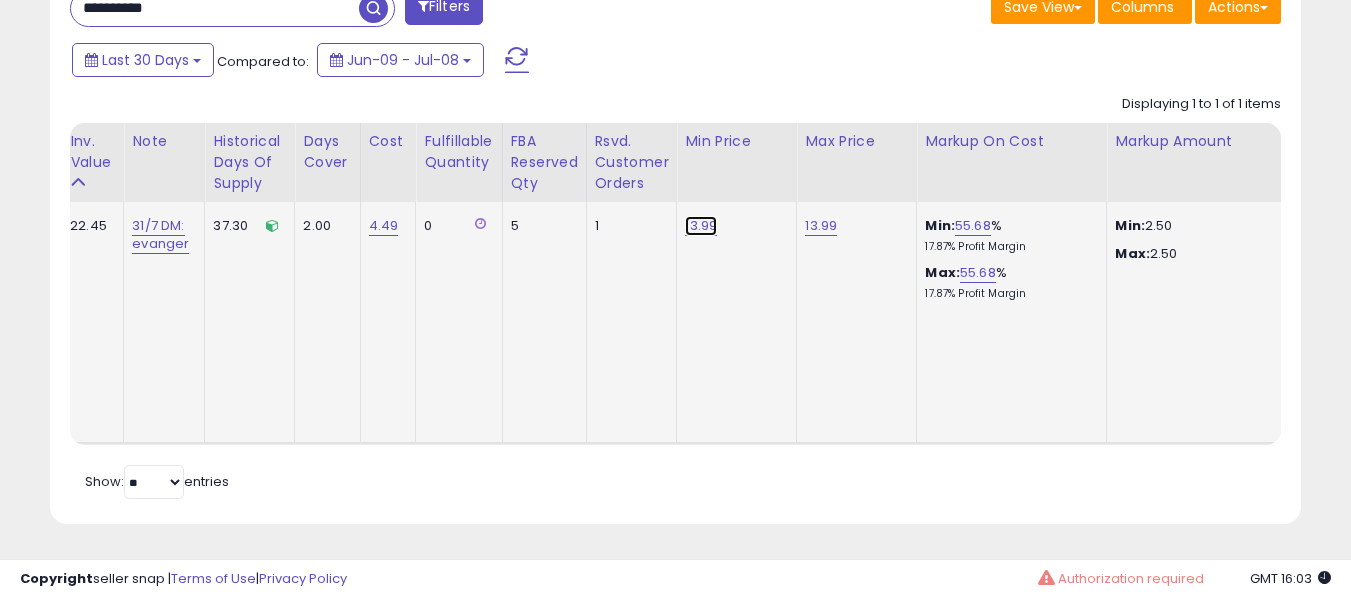 click on "13.99" at bounding box center [701, 226] 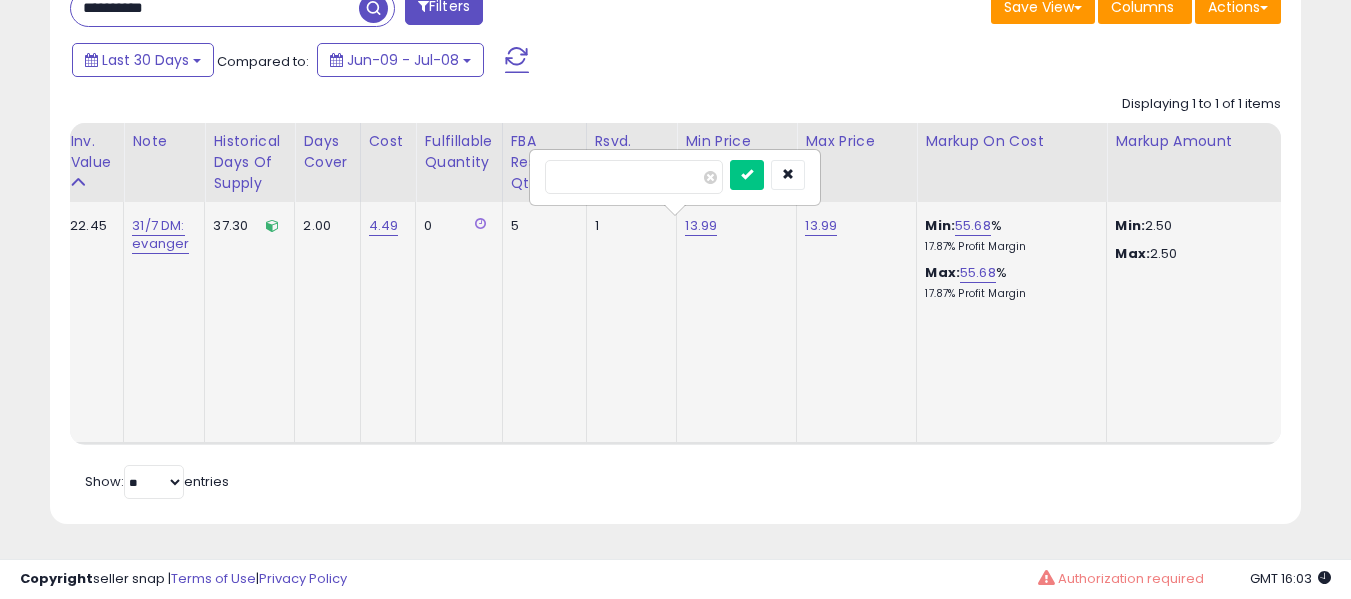 type on "****" 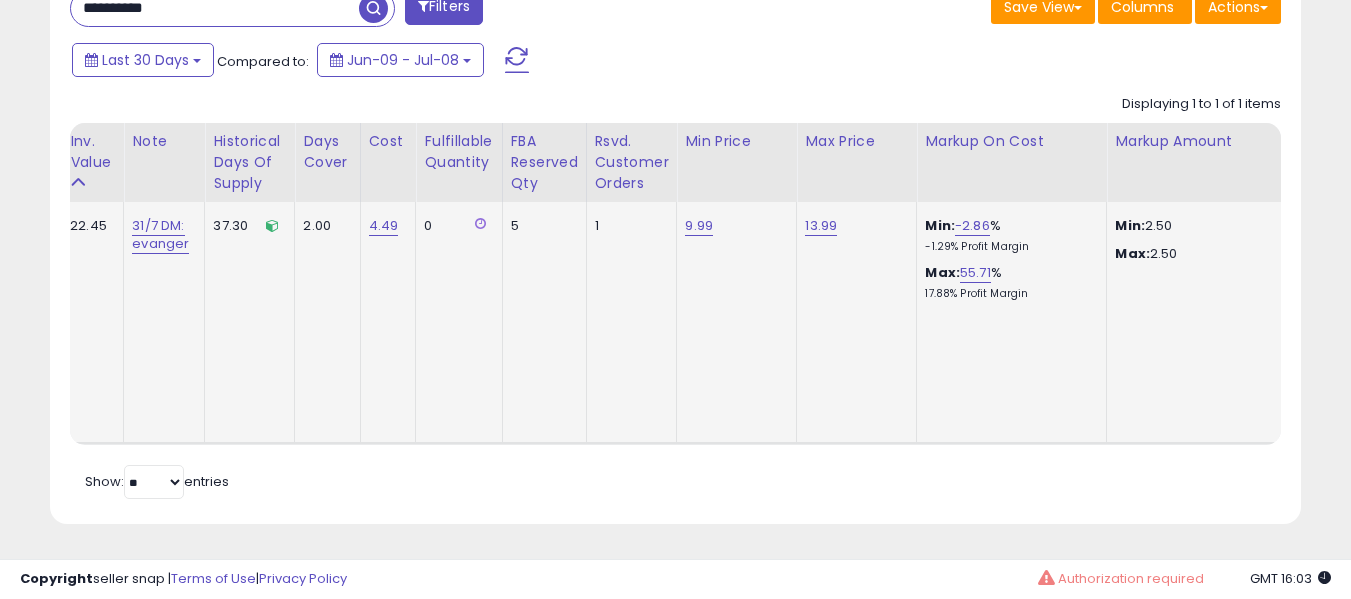 click on "13.99" at bounding box center [853, 226] 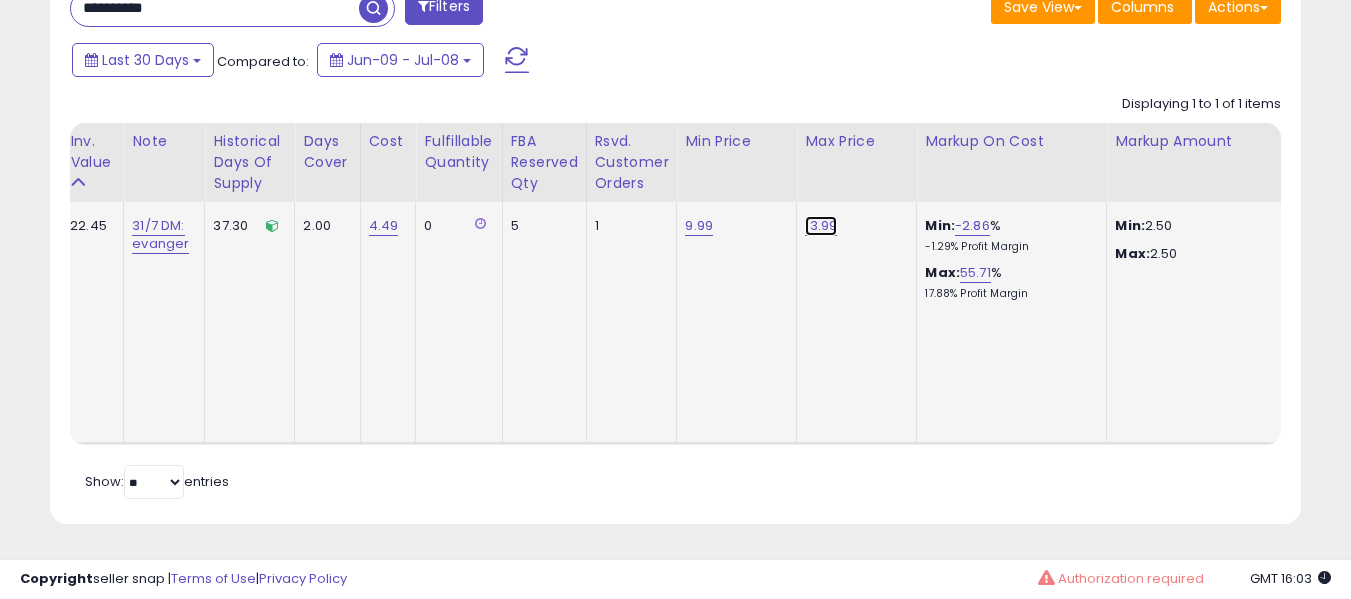 click on "13.99" at bounding box center (821, 226) 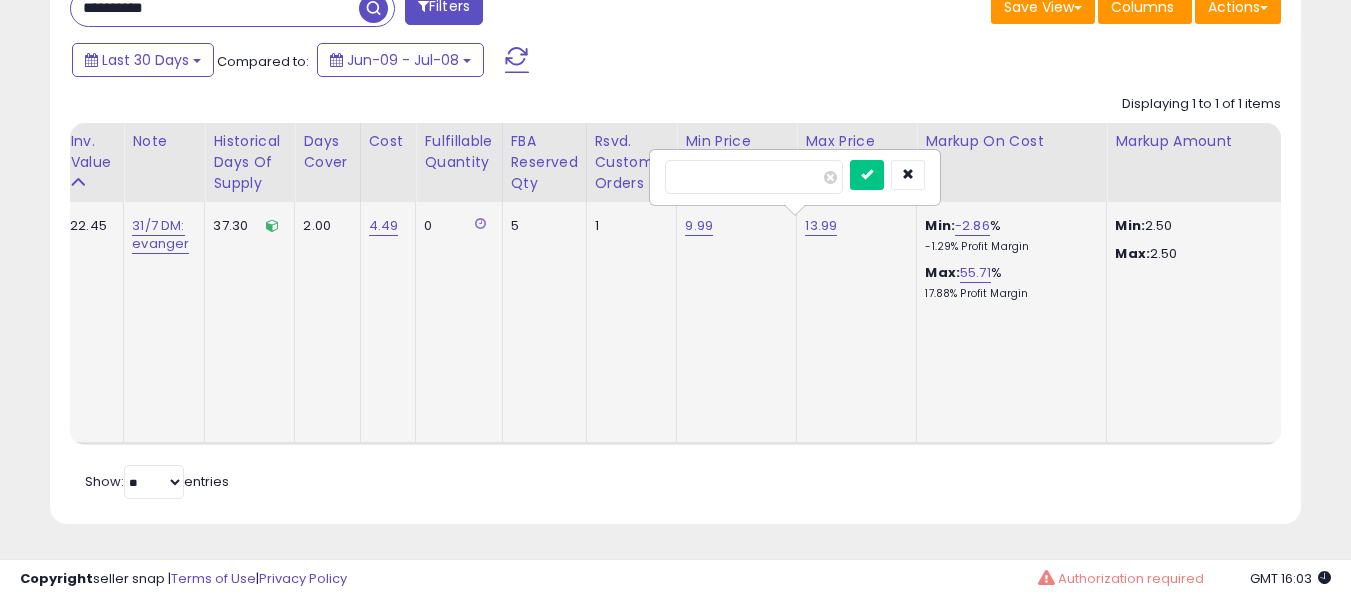 type on "****" 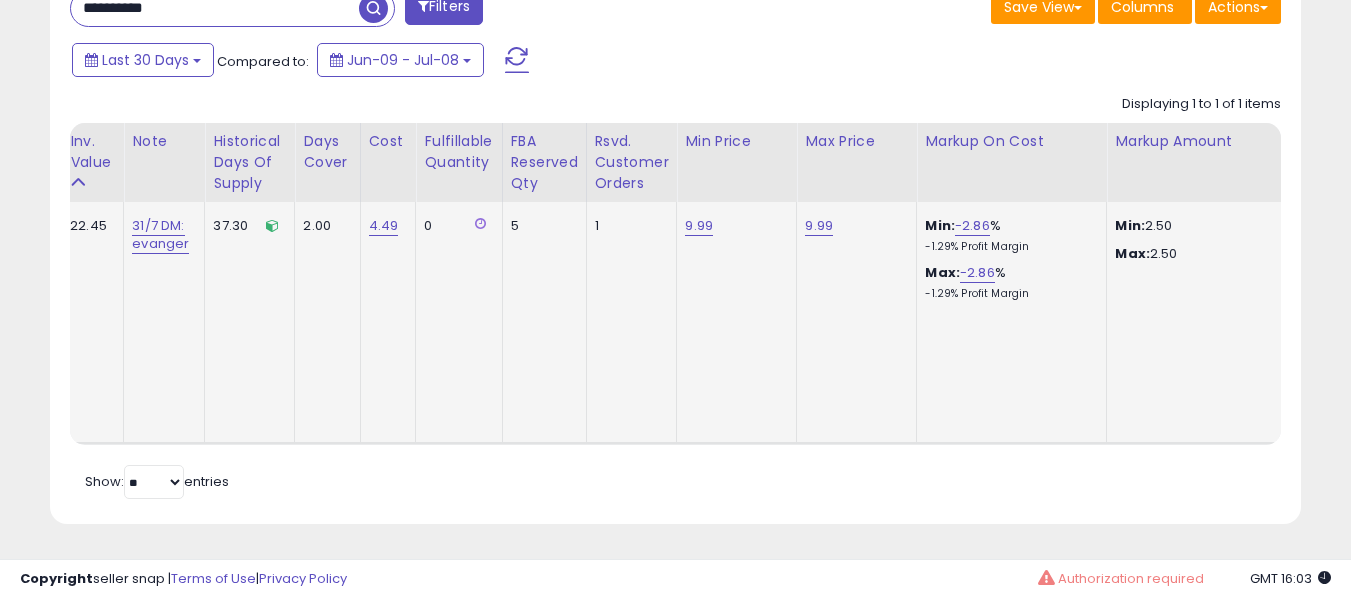 scroll, scrollTop: 0, scrollLeft: 547, axis: horizontal 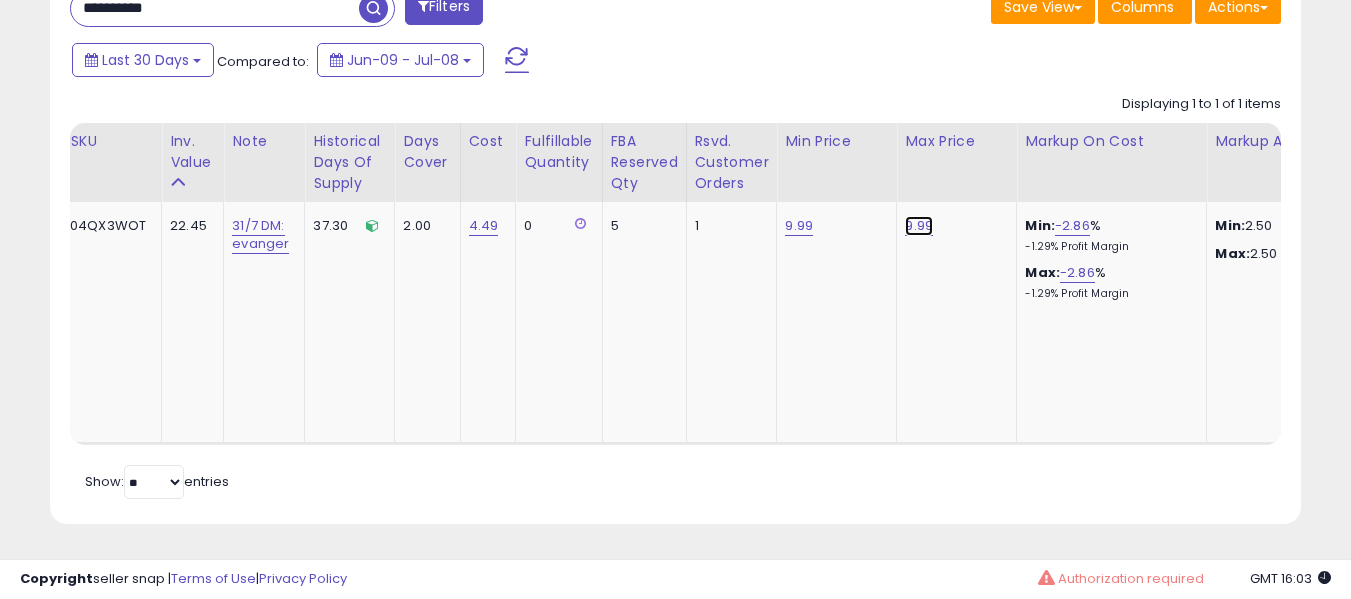 click on "9.99" at bounding box center [919, 226] 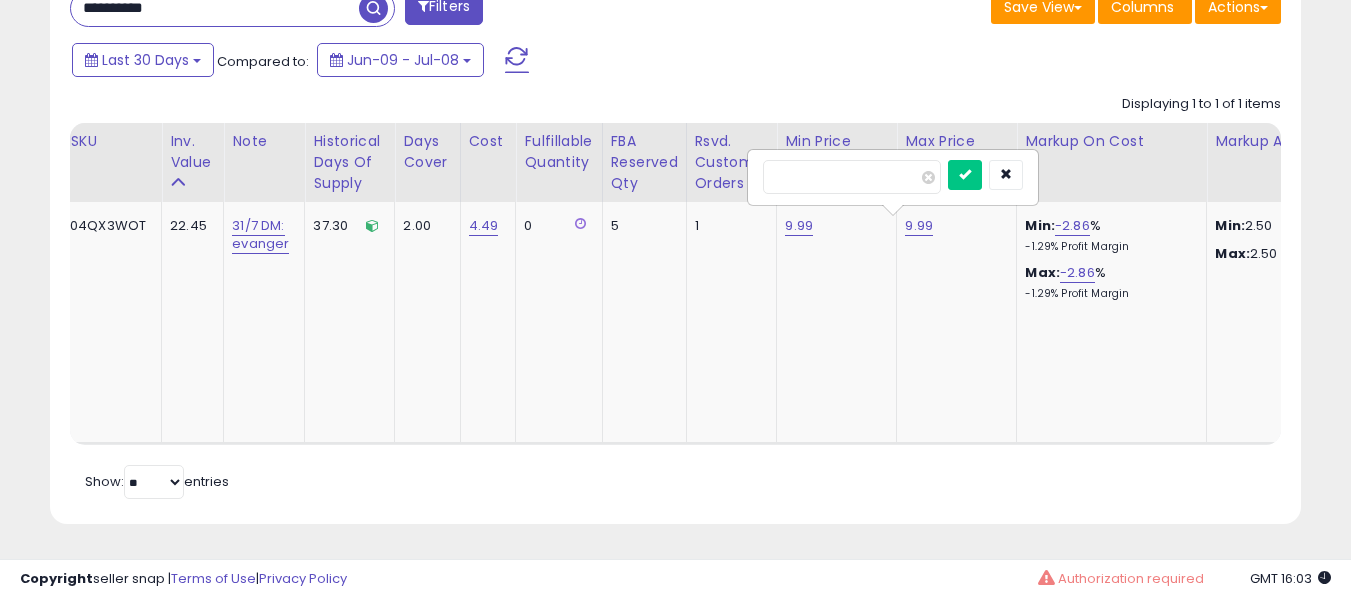 type on "*****" 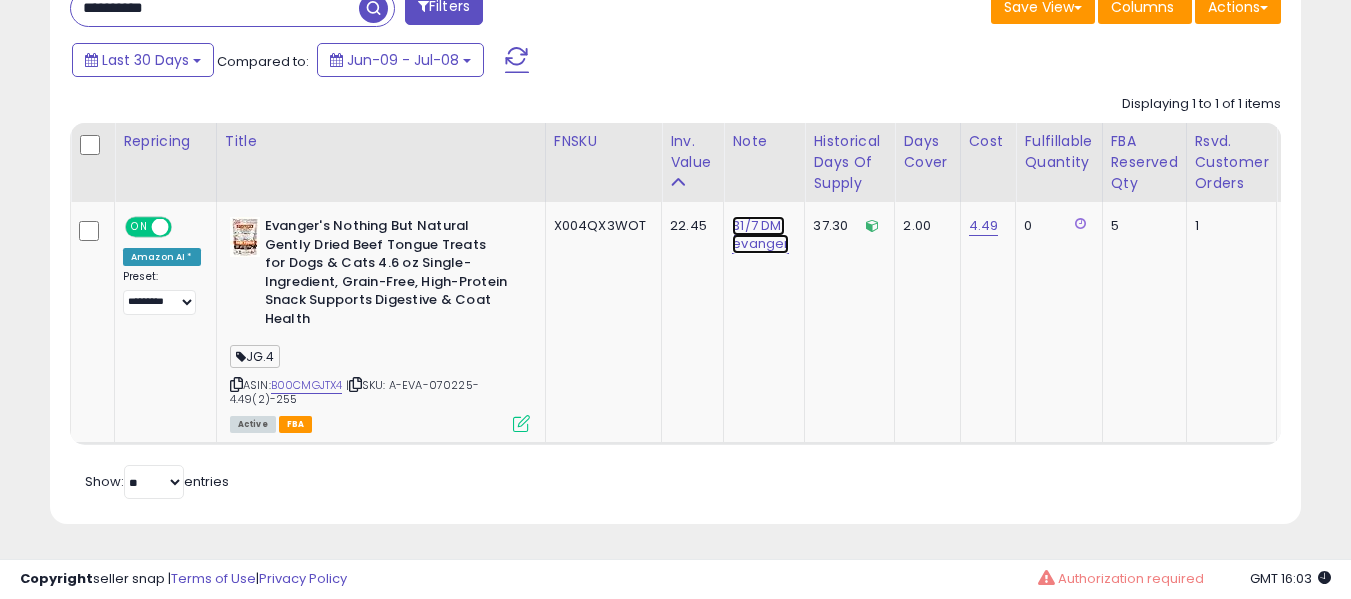 click on "31/7 DM: evanger" at bounding box center [760, 235] 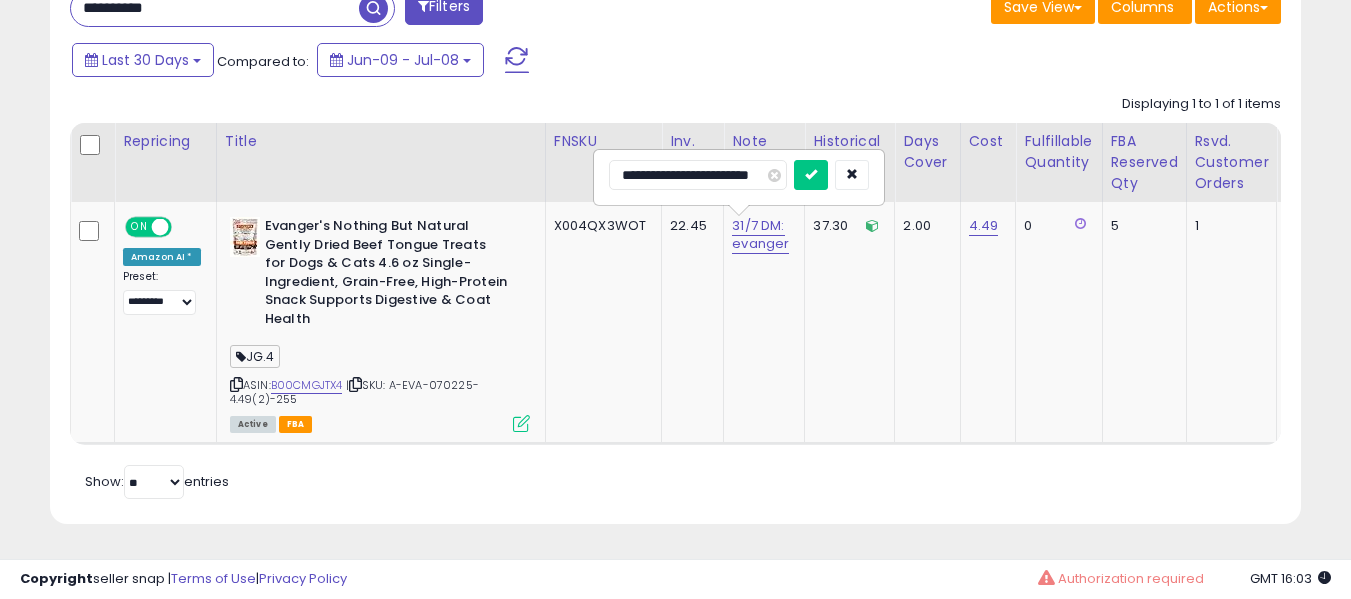 type on "**********" 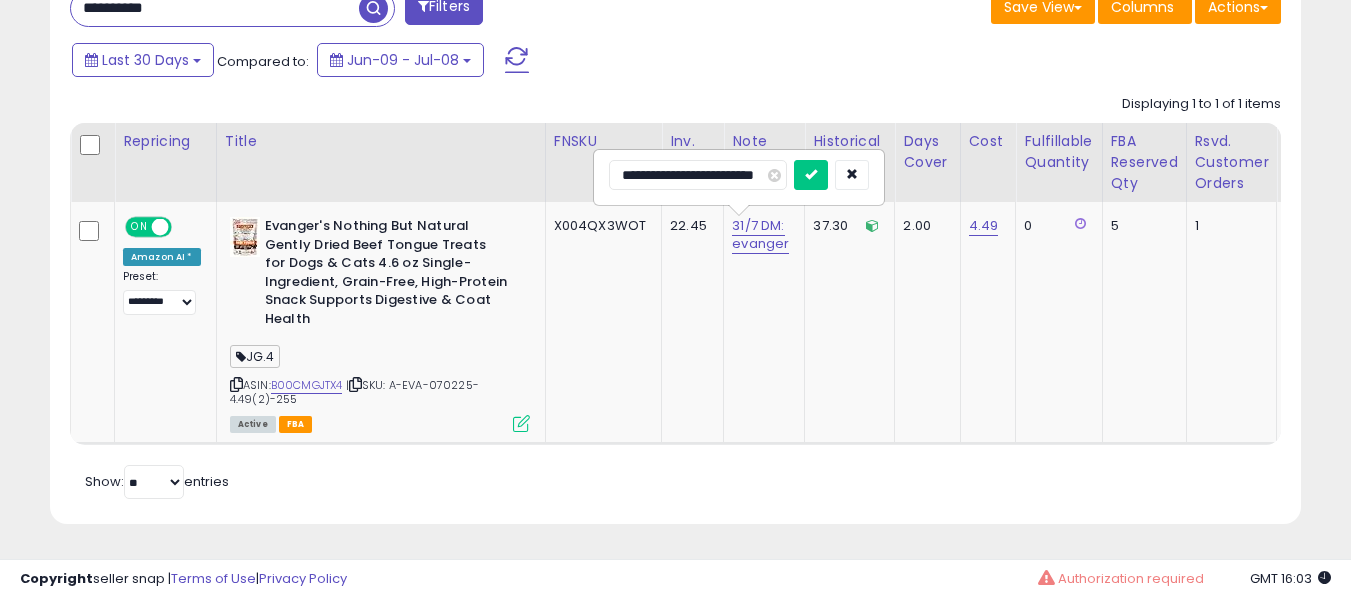 click at bounding box center [811, 175] 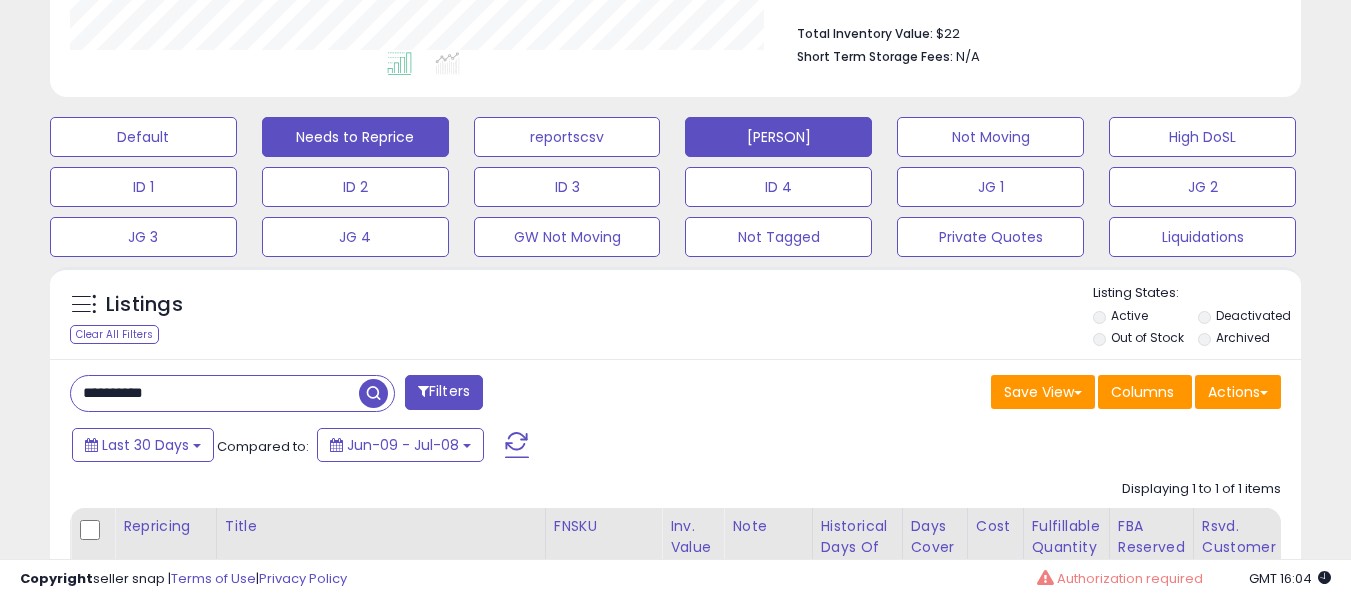 click on "Needs to Reprice" at bounding box center [143, 137] 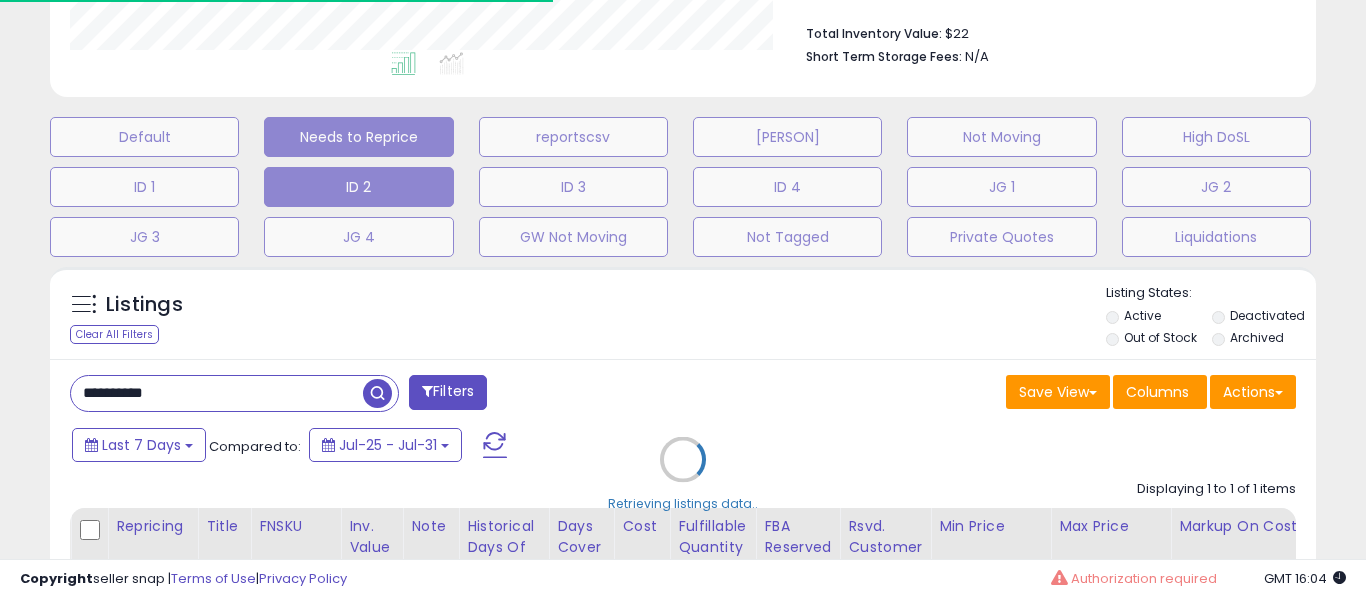 type 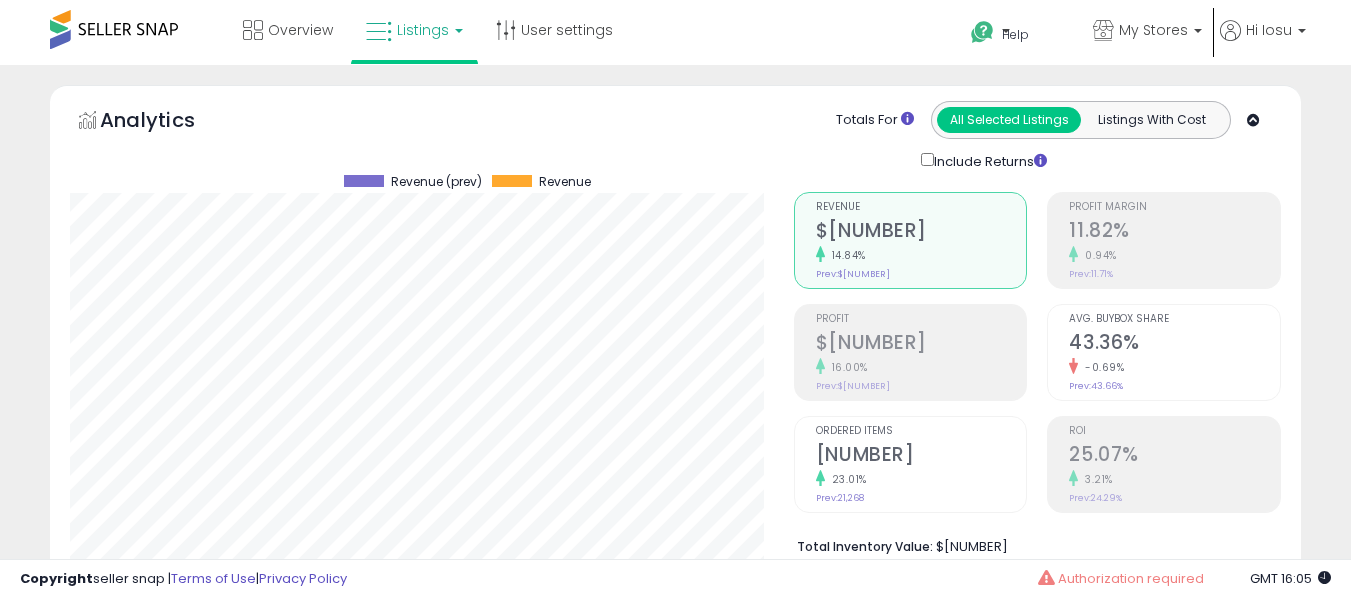 select on "**" 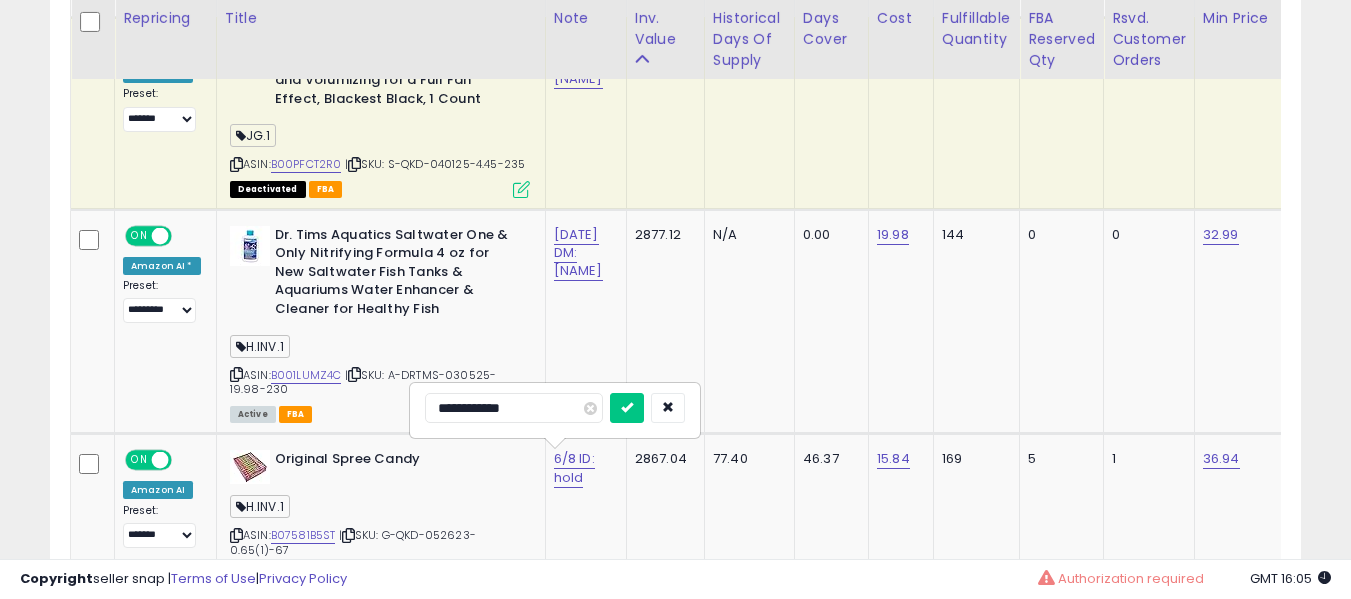 scroll, scrollTop: 999590, scrollLeft: 999276, axis: both 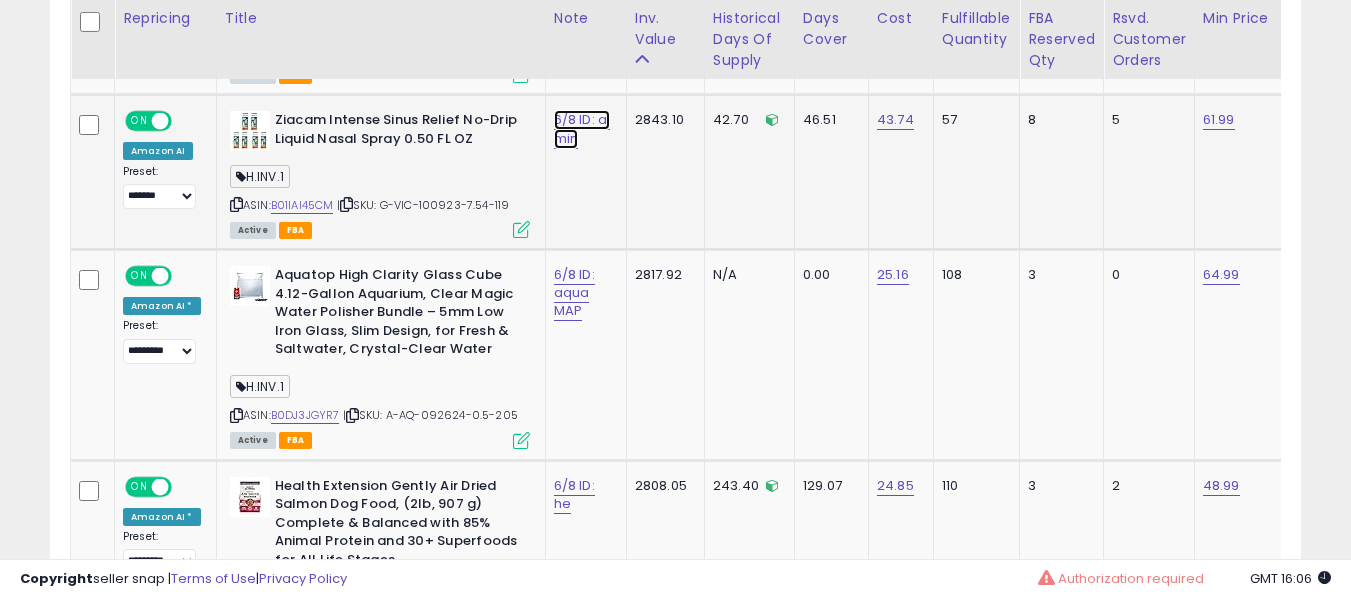 click on "6/8 ID: aj min" at bounding box center (574, -1395) 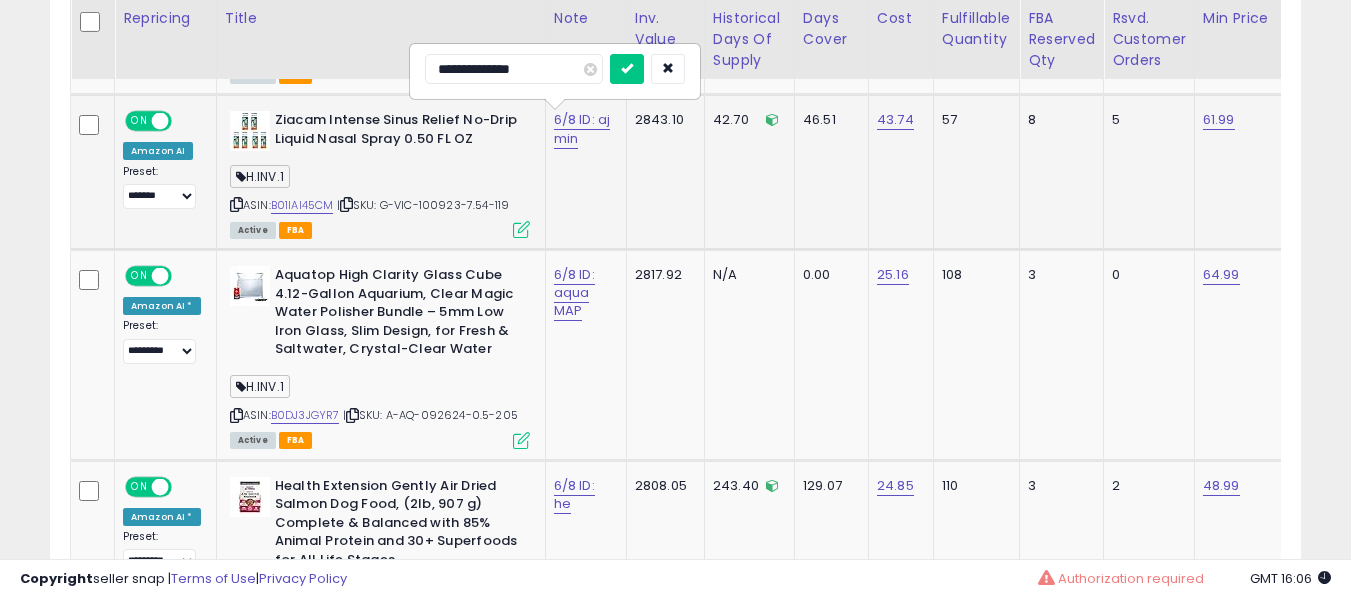 scroll, scrollTop: 2428, scrollLeft: 0, axis: vertical 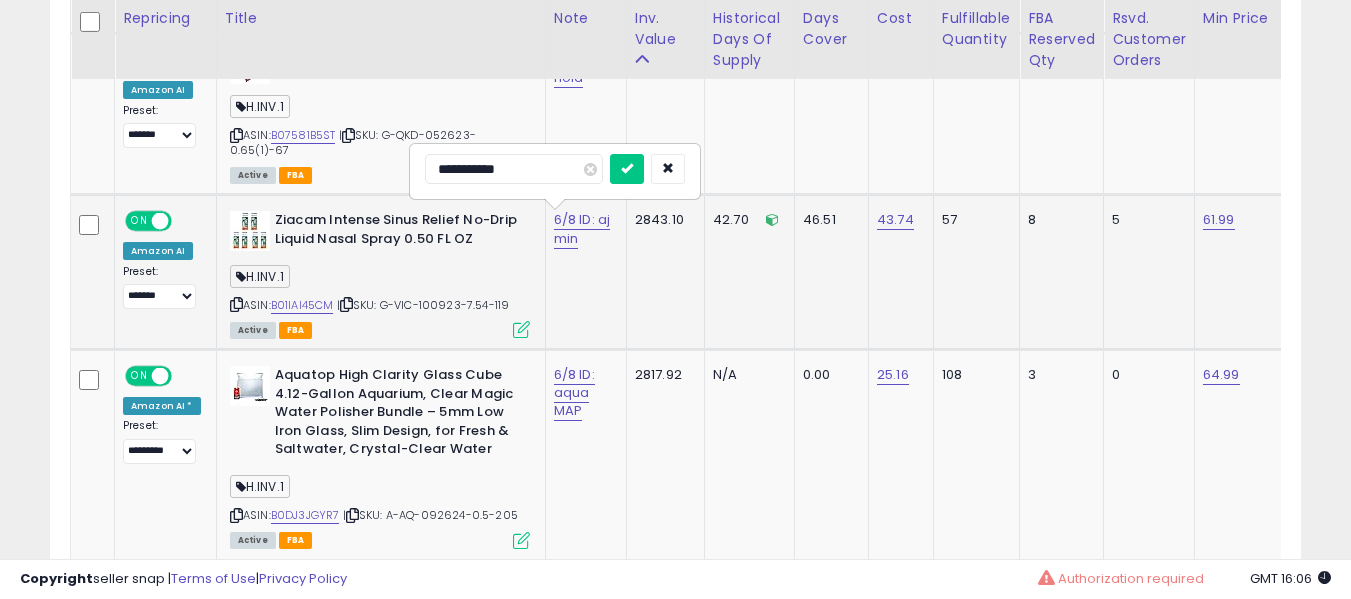 type on "**********" 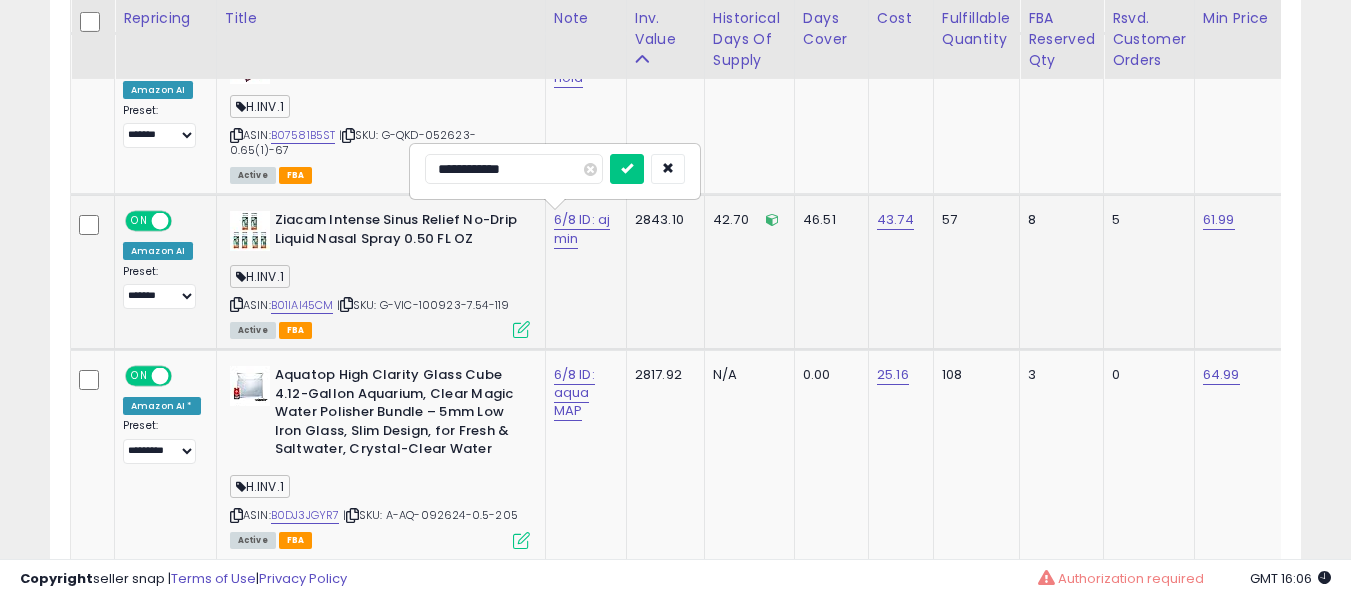 click at bounding box center [627, 169] 